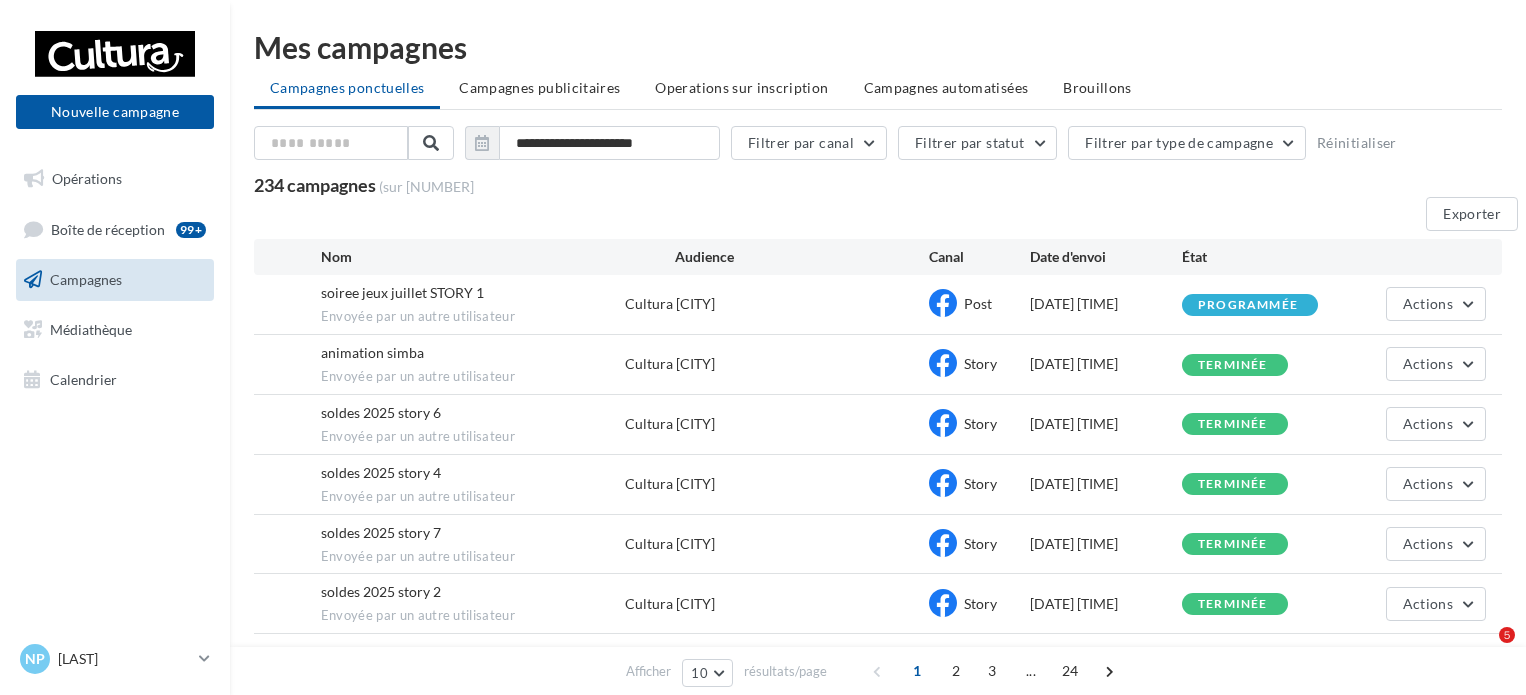 scroll, scrollTop: 222, scrollLeft: 0, axis: vertical 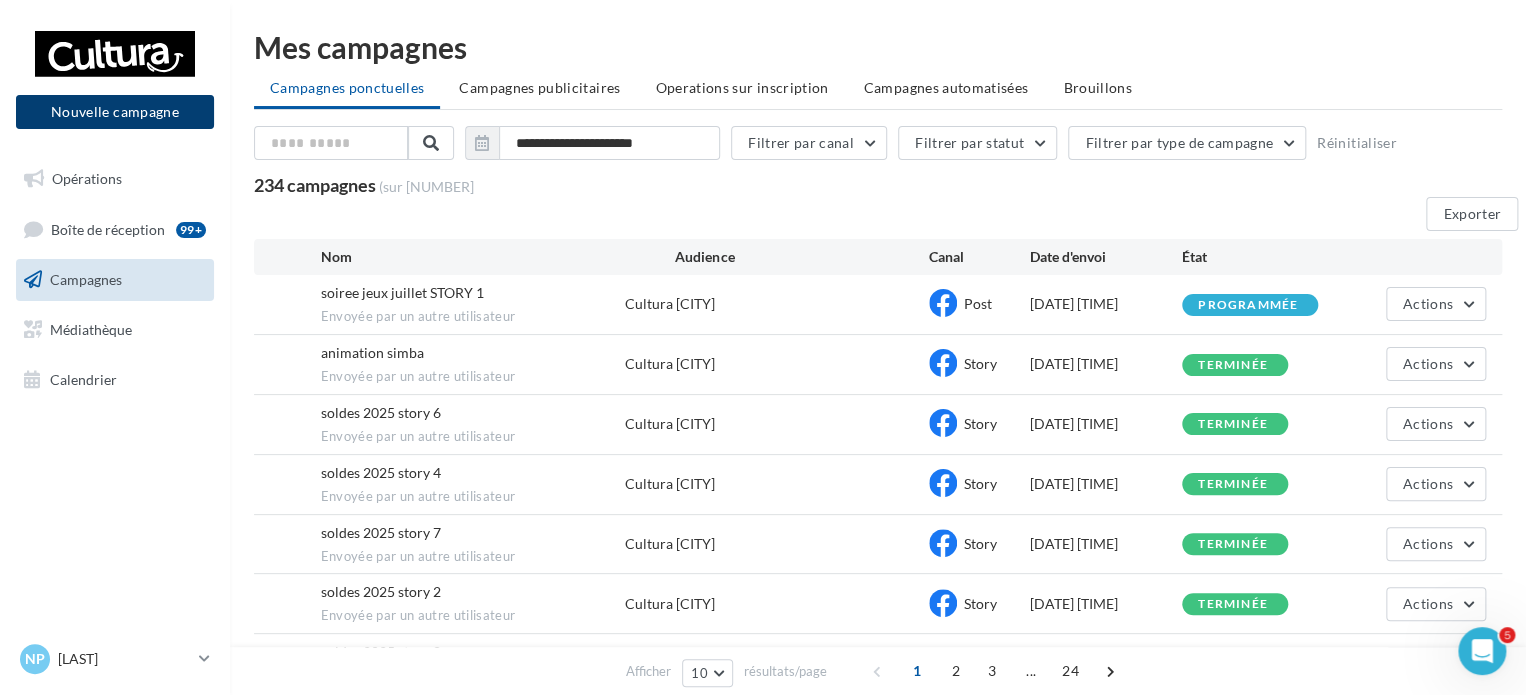 click on "Nouvelle campagne" at bounding box center [115, 112] 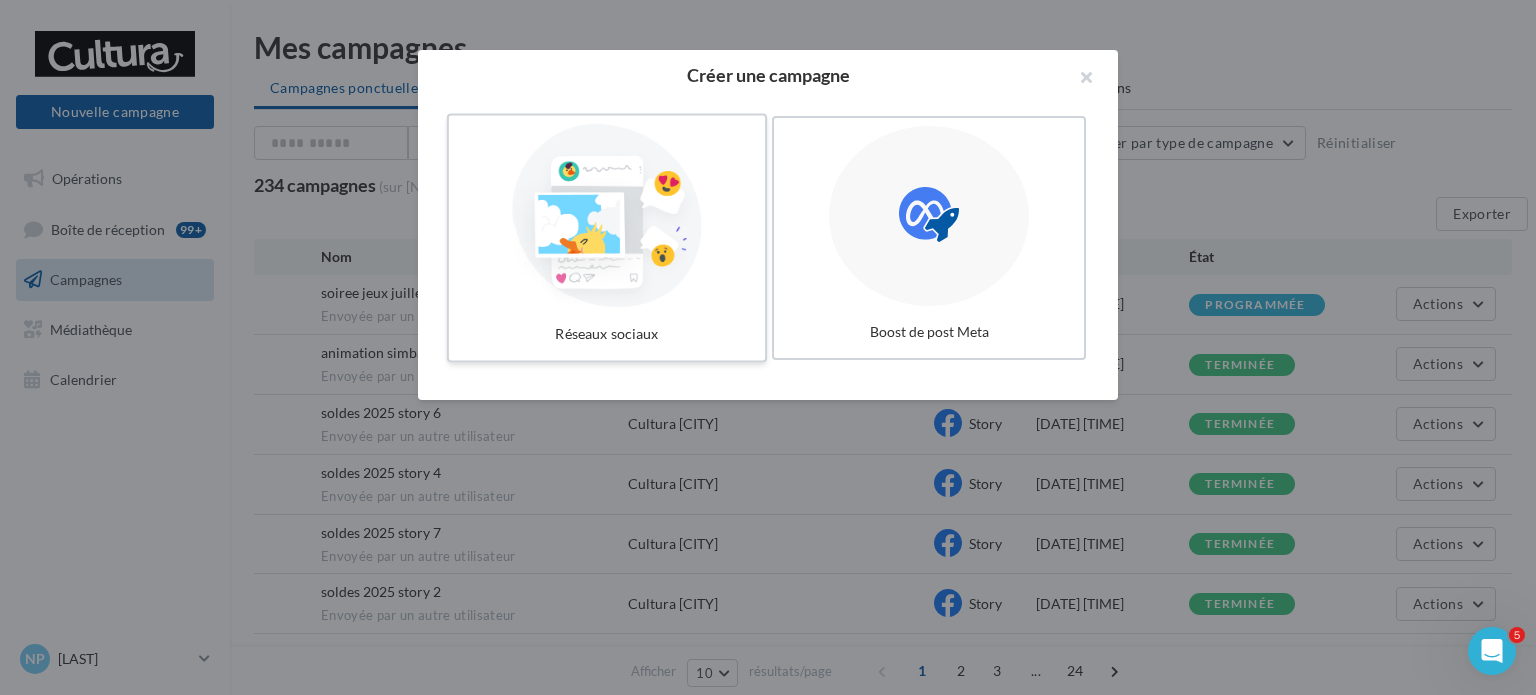 click at bounding box center (607, 216) 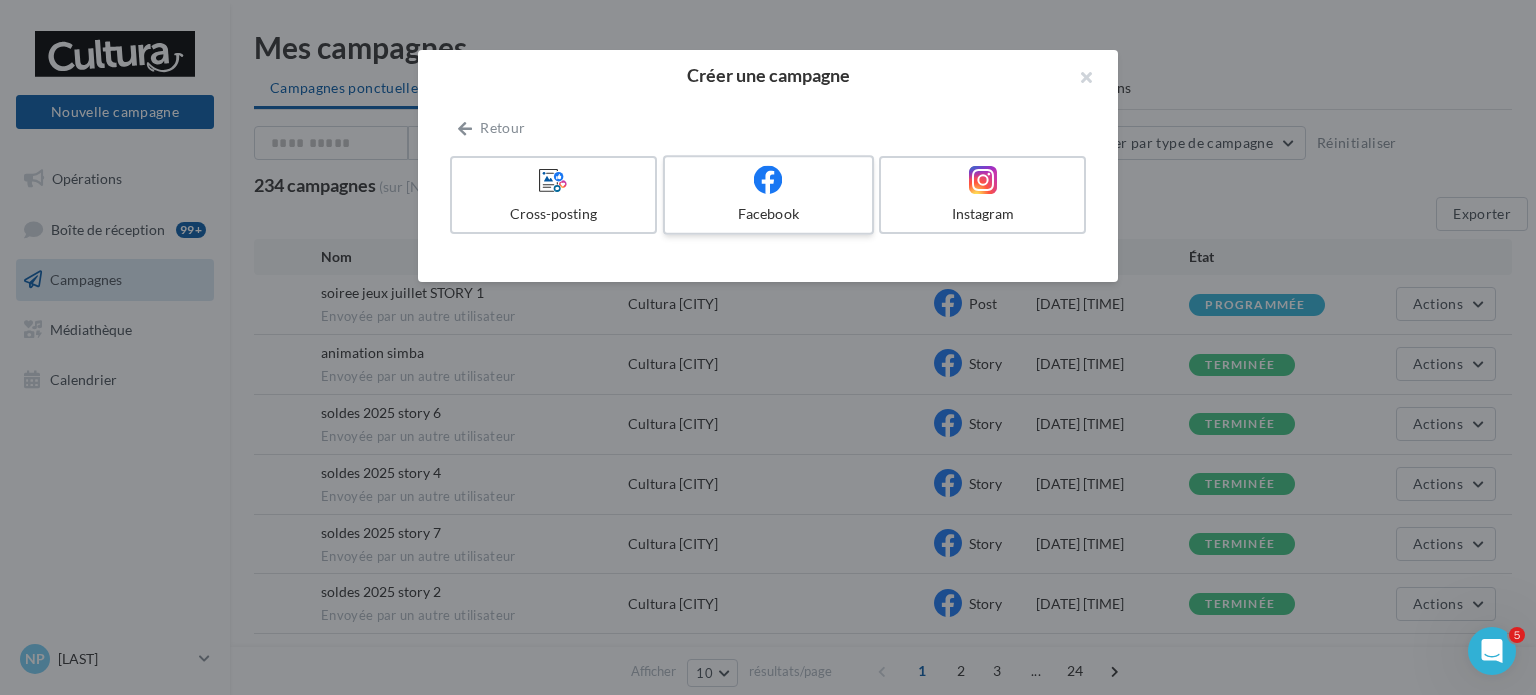 click on "Facebook" at bounding box center (768, 195) 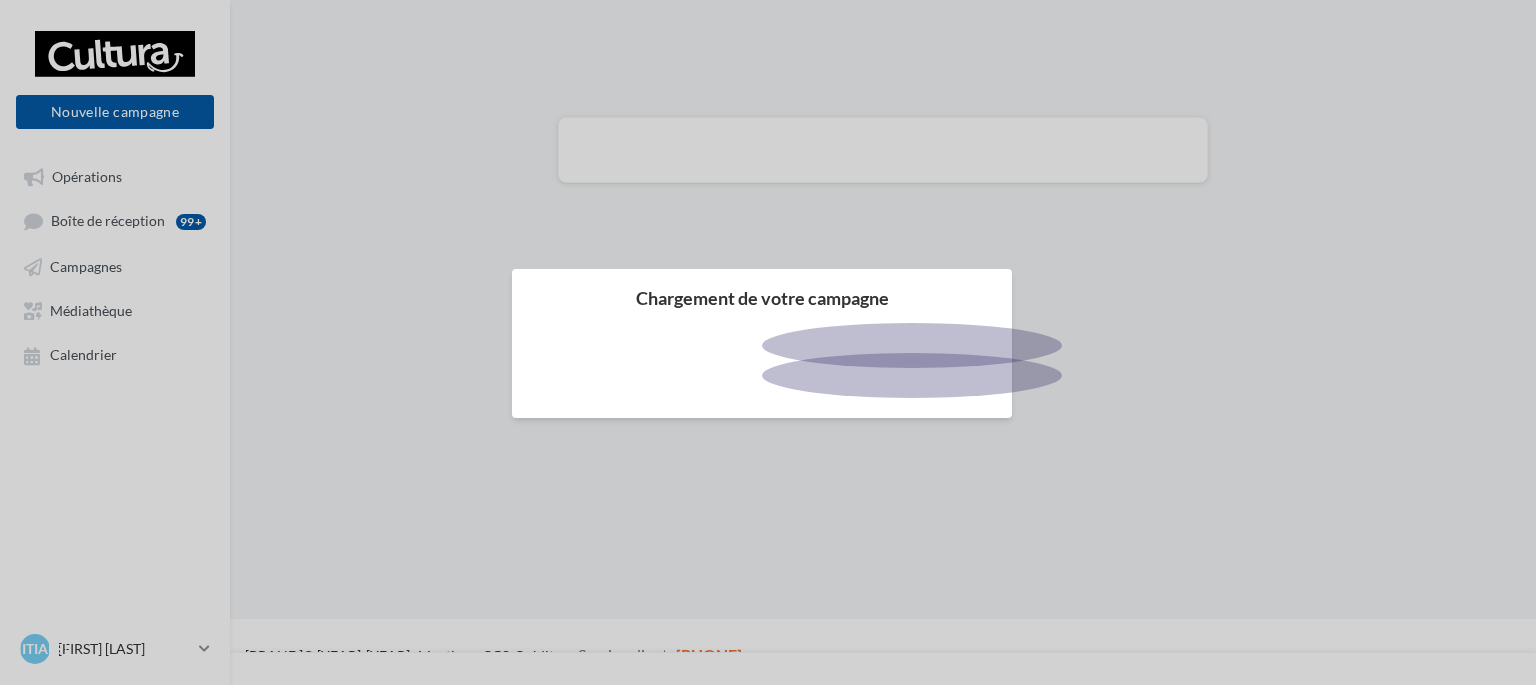 scroll, scrollTop: 0, scrollLeft: 0, axis: both 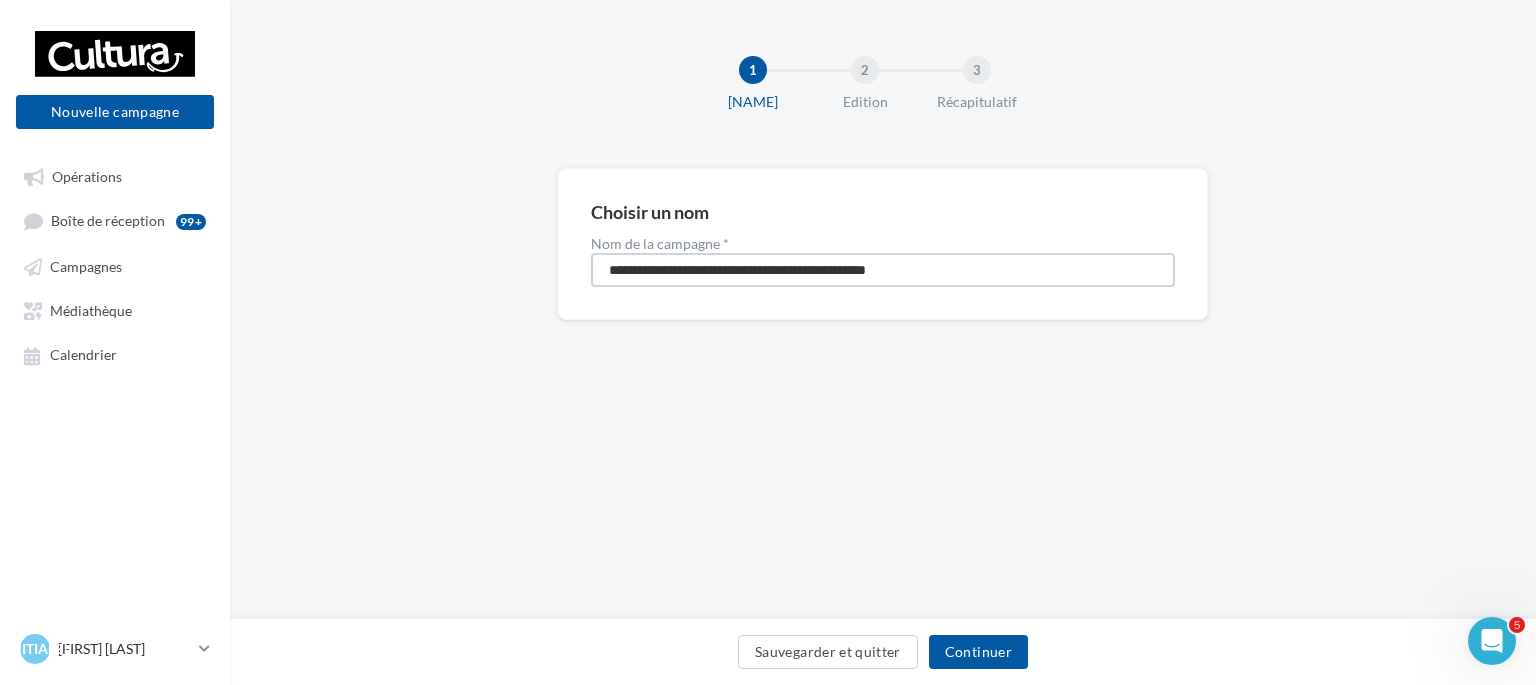 click on "**********" at bounding box center [883, 270] 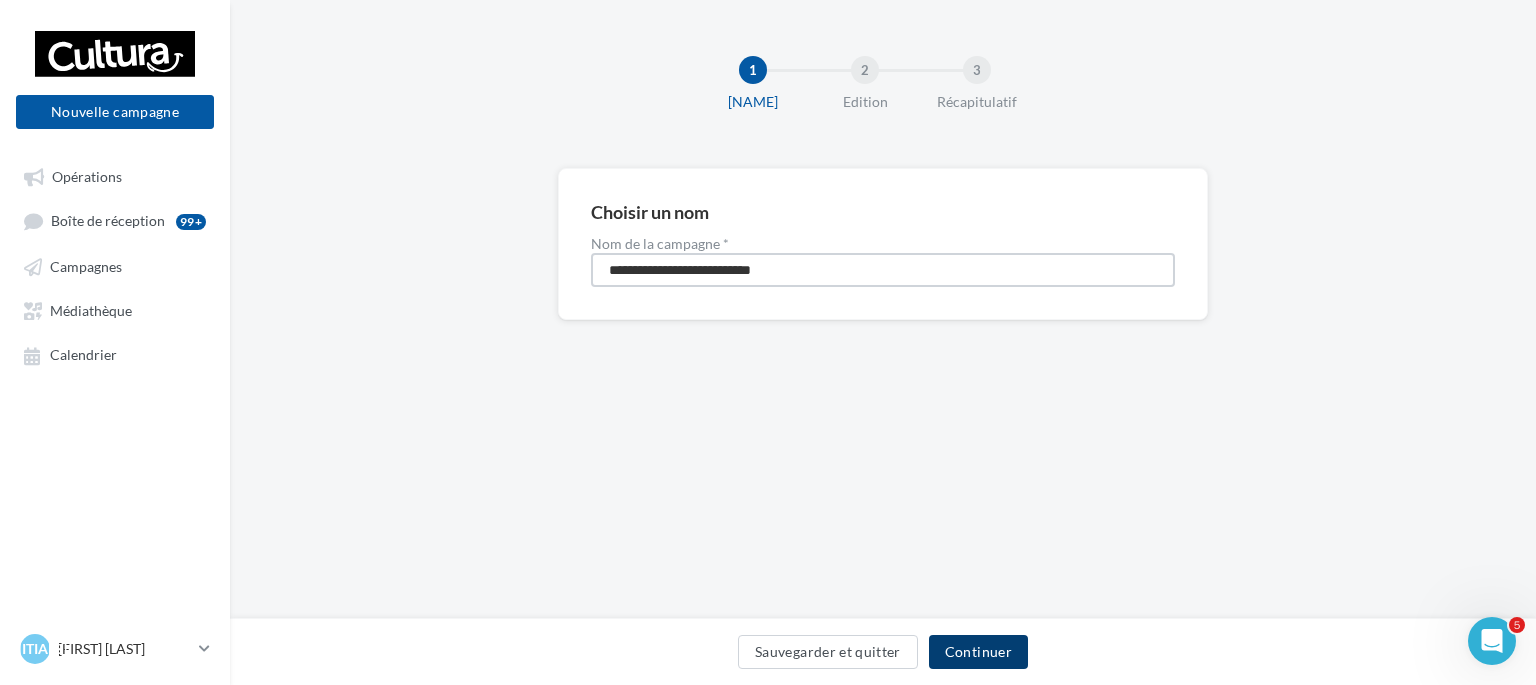 type on "**********" 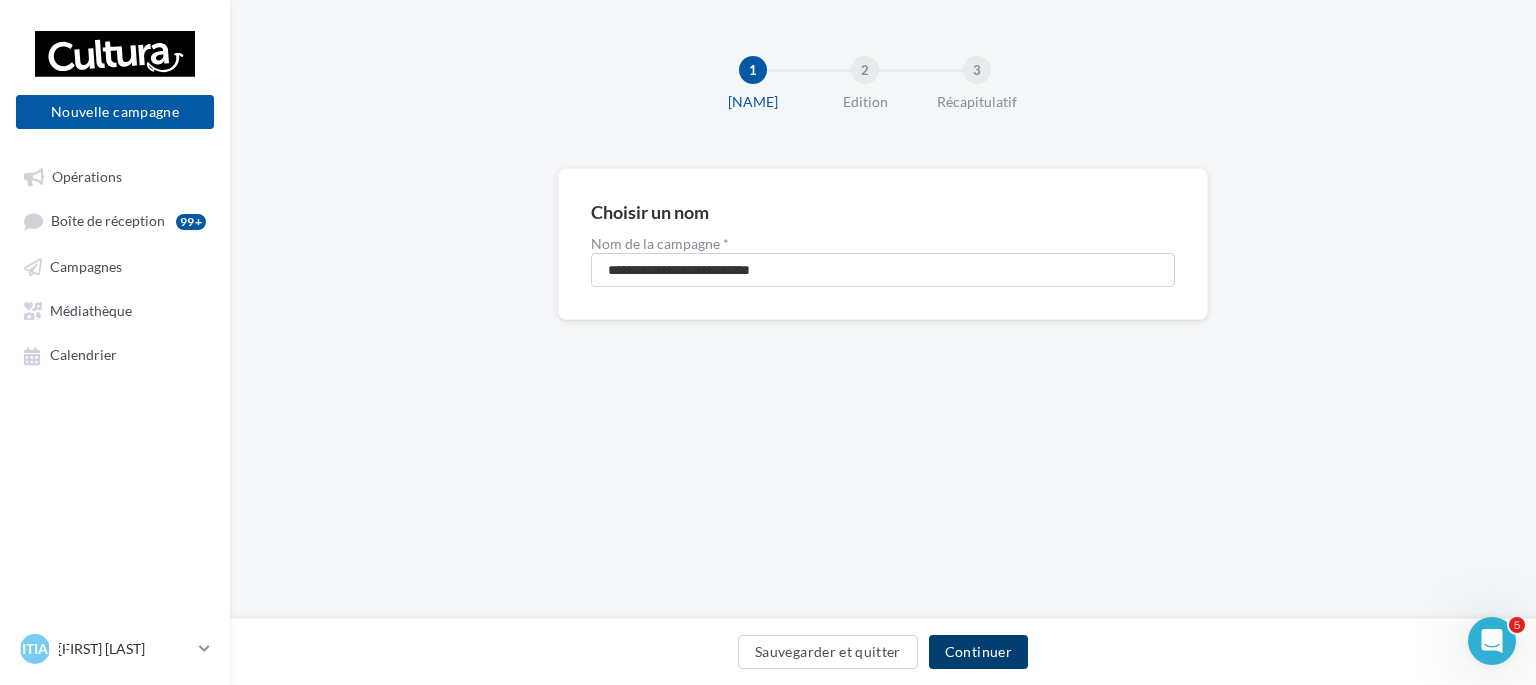 click on "[CONTINUE]" at bounding box center [978, 652] 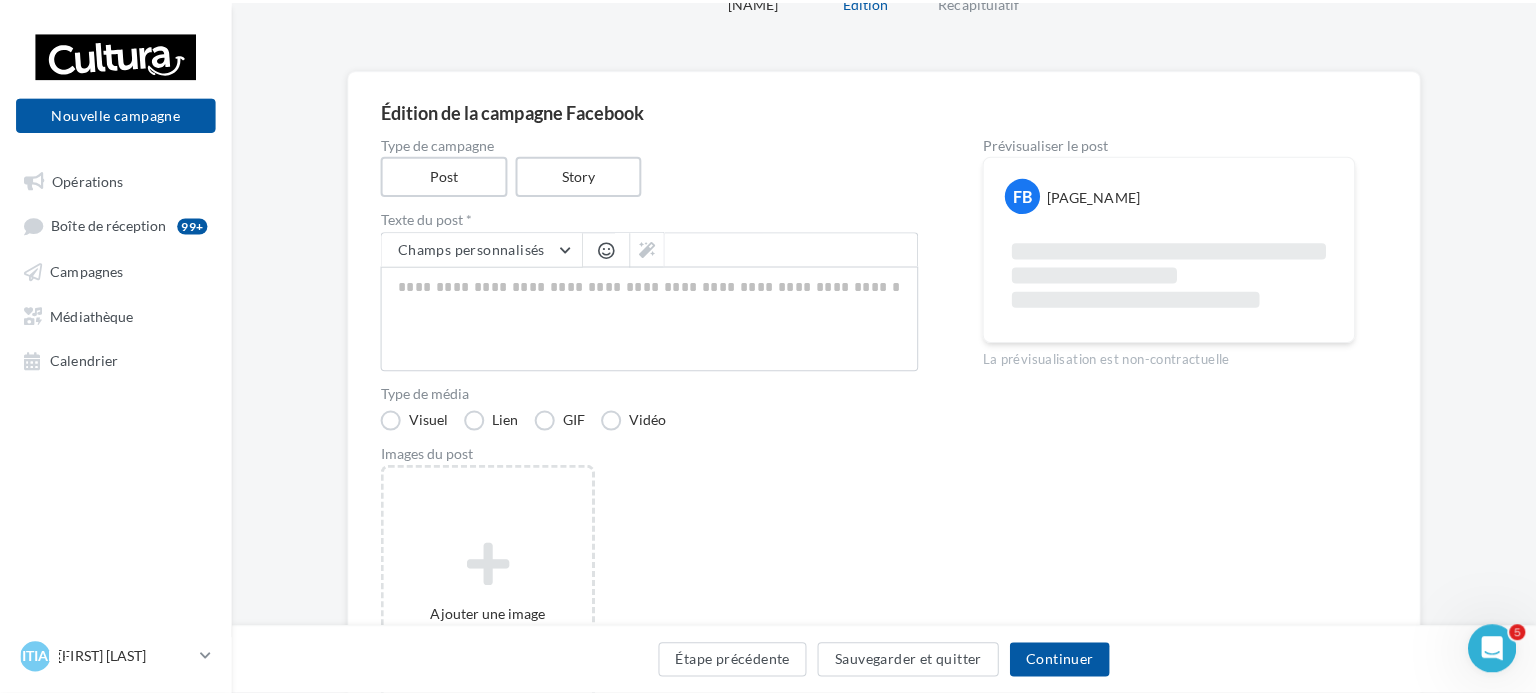 scroll, scrollTop: 91, scrollLeft: 0, axis: vertical 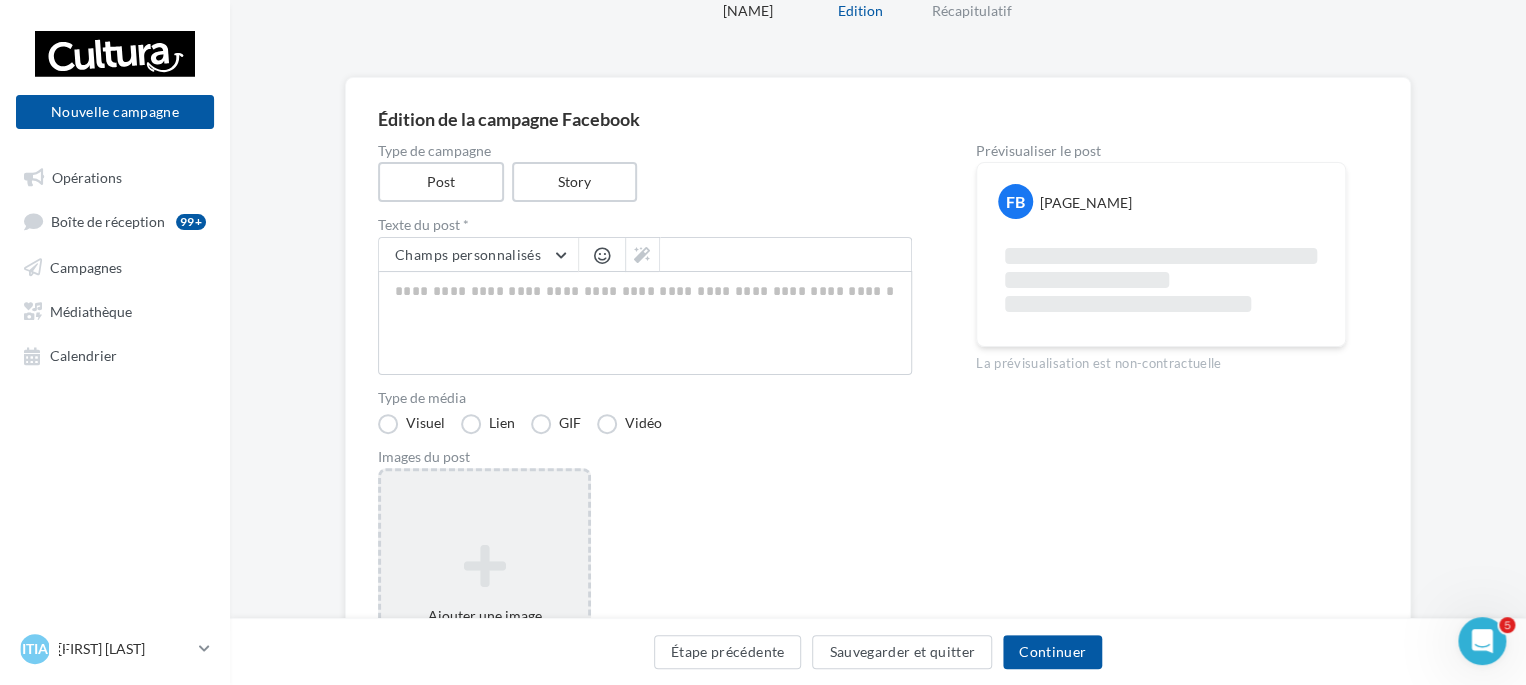 click at bounding box center [484, 566] 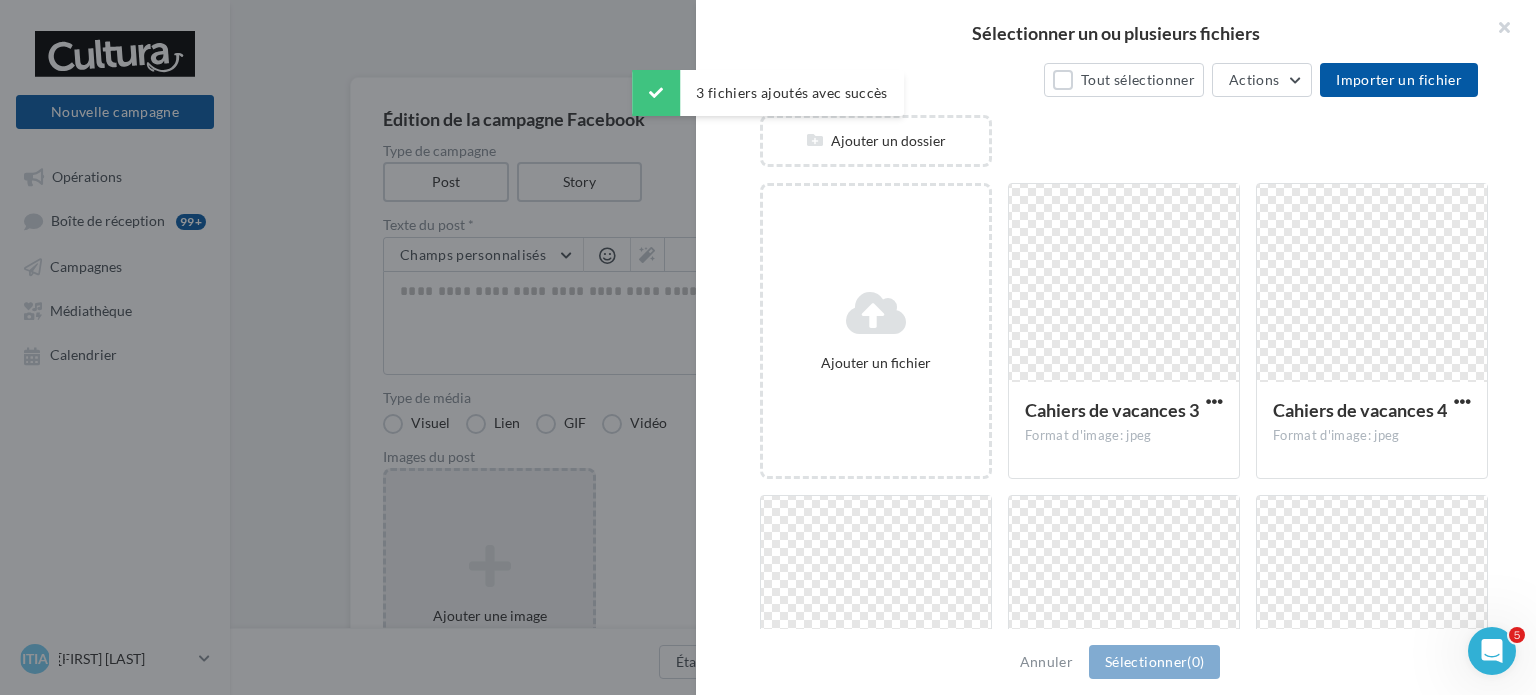 scroll, scrollTop: 244, scrollLeft: 0, axis: vertical 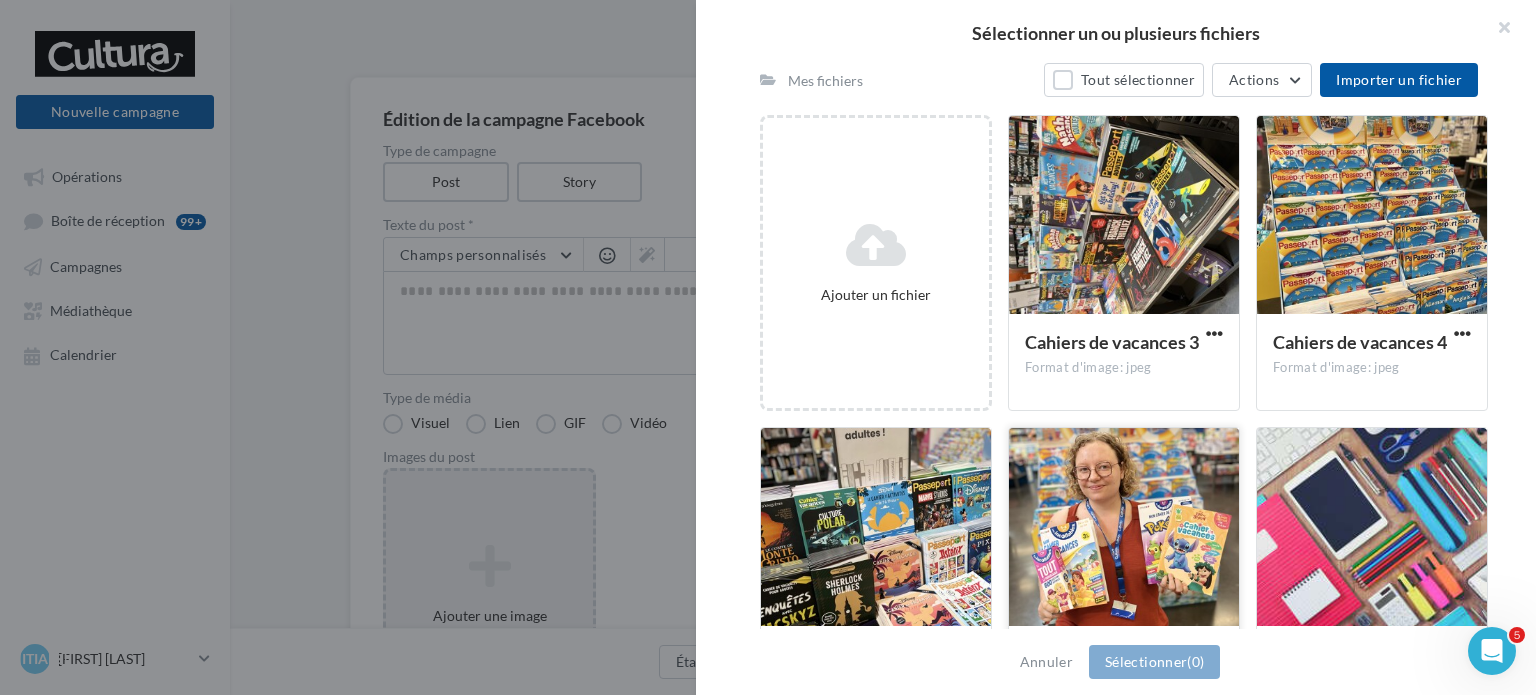 click at bounding box center [1124, 216] 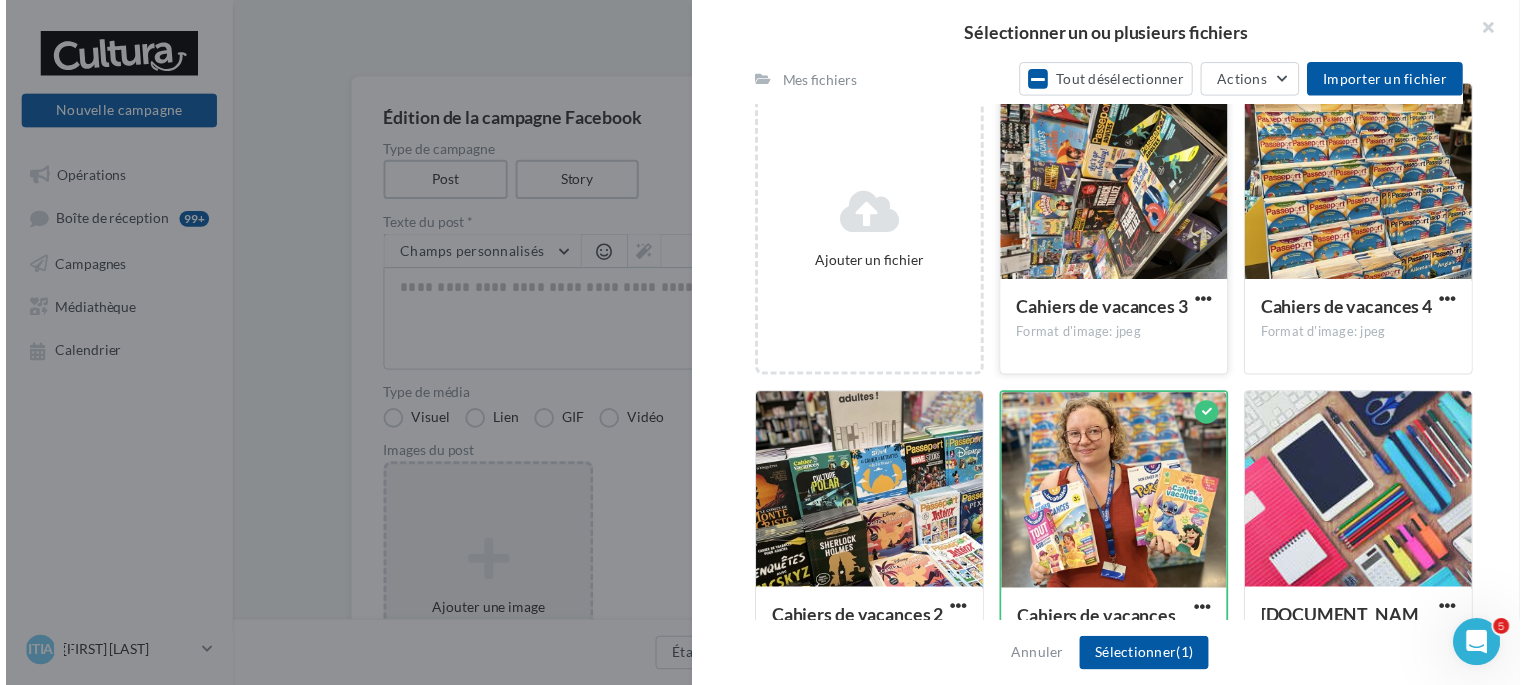 scroll, scrollTop: 276, scrollLeft: 0, axis: vertical 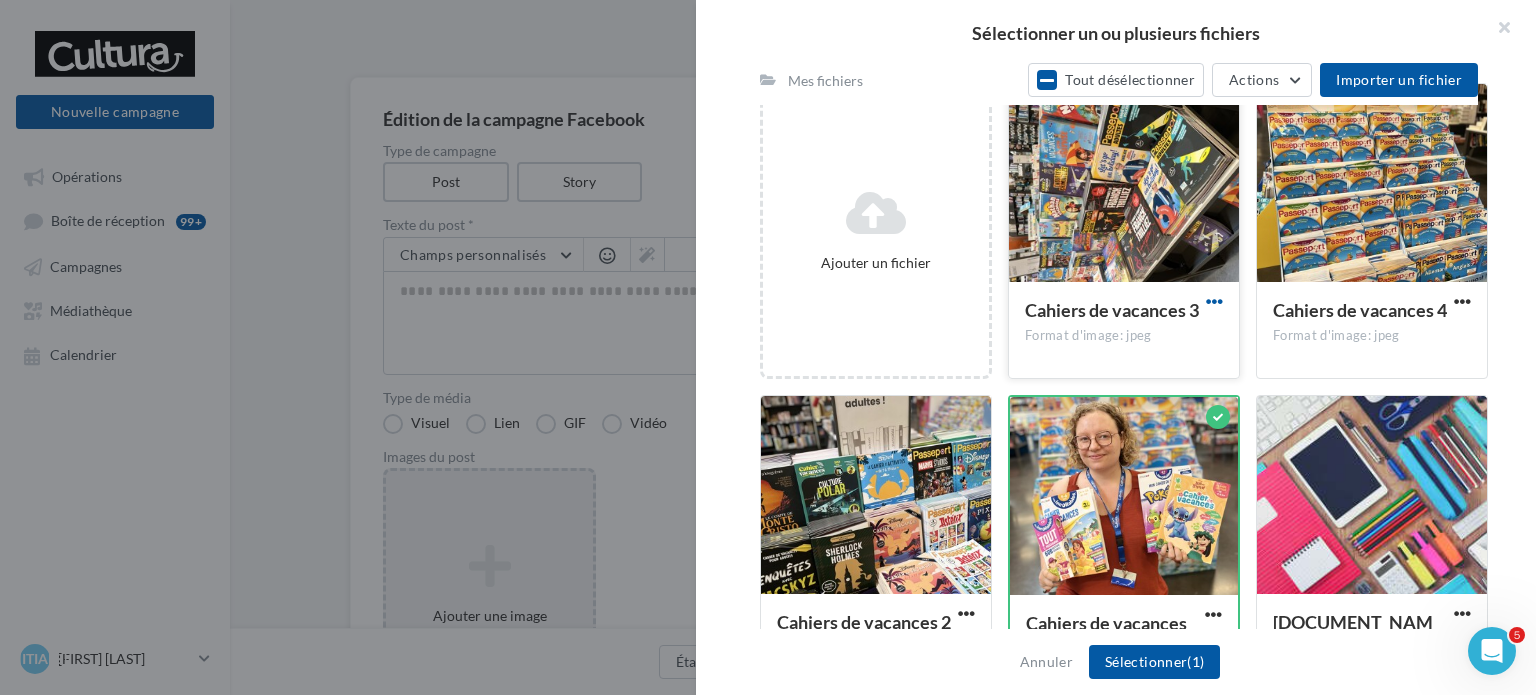 click at bounding box center (1214, 301) 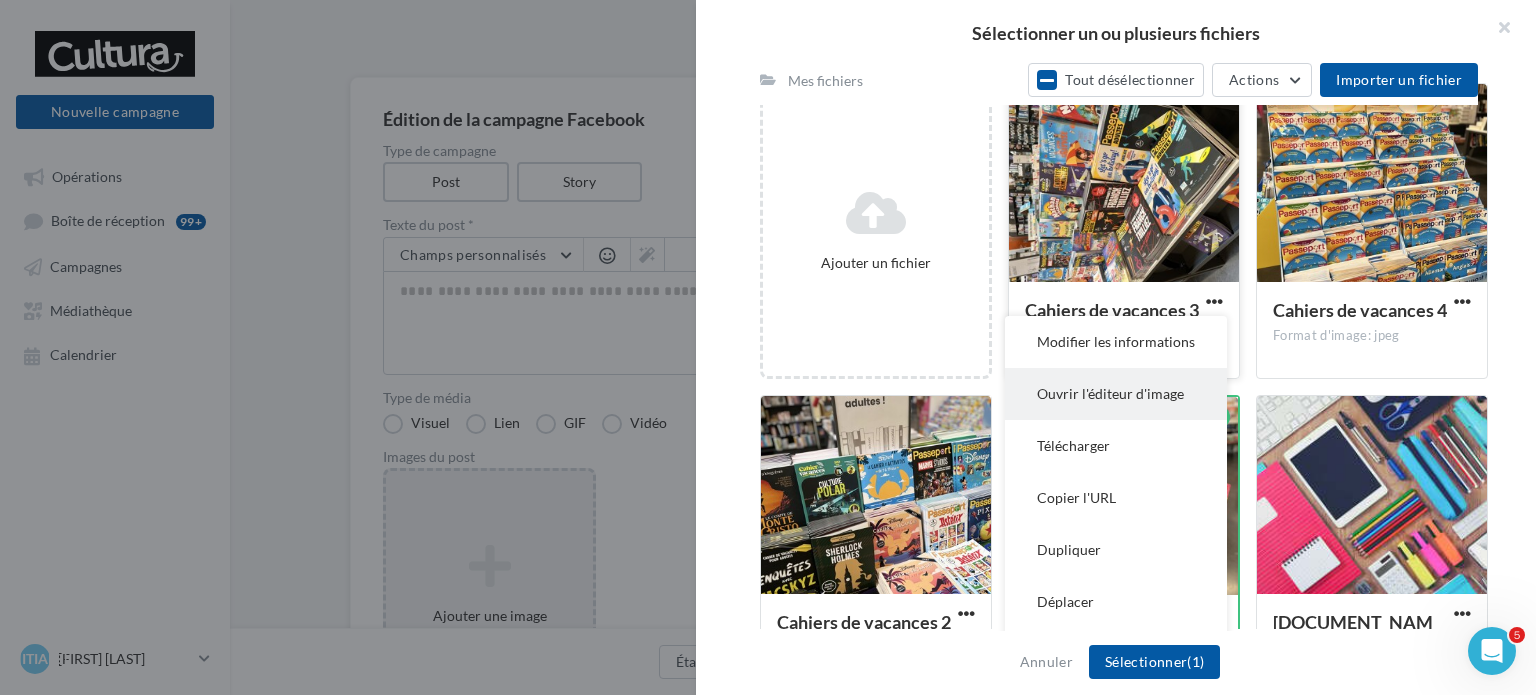 click on "Ouvrir l'éditeur d'image" at bounding box center [1116, 342] 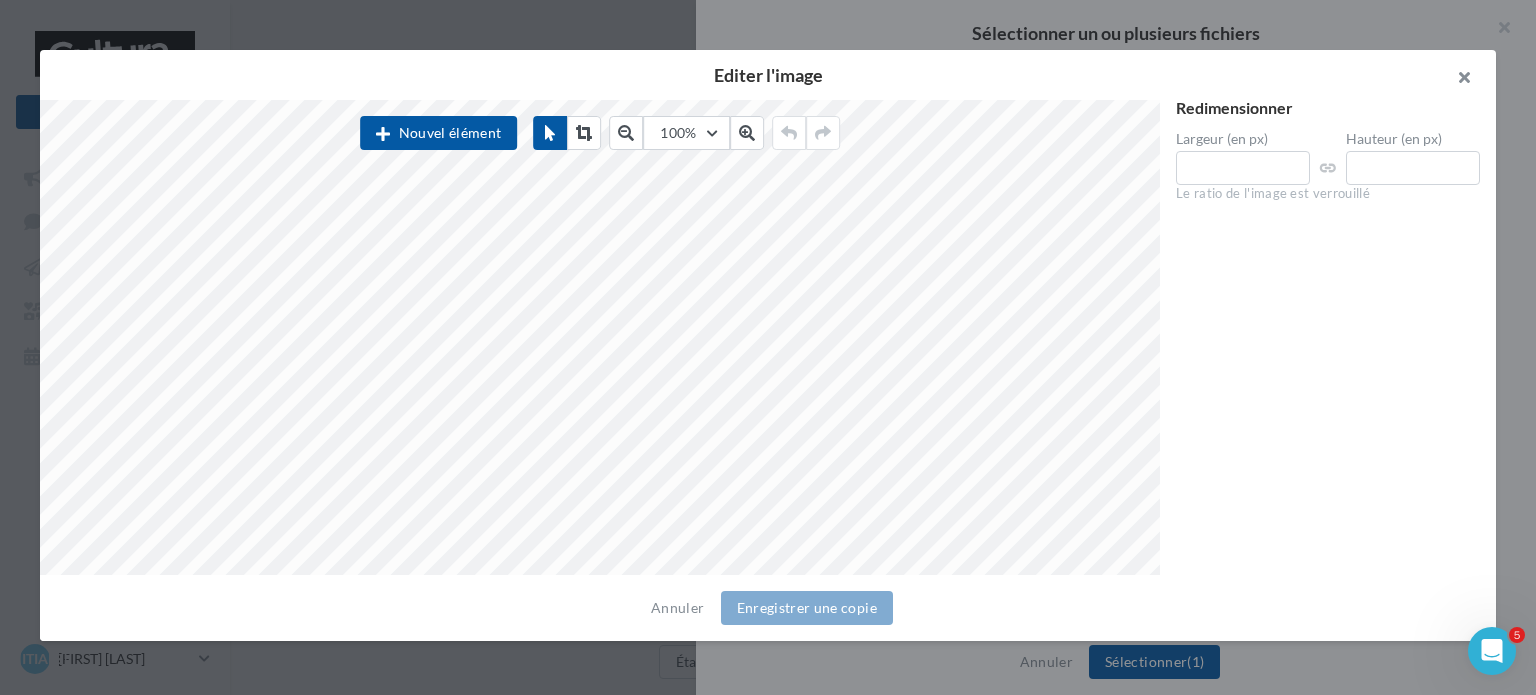 click at bounding box center (1456, 80) 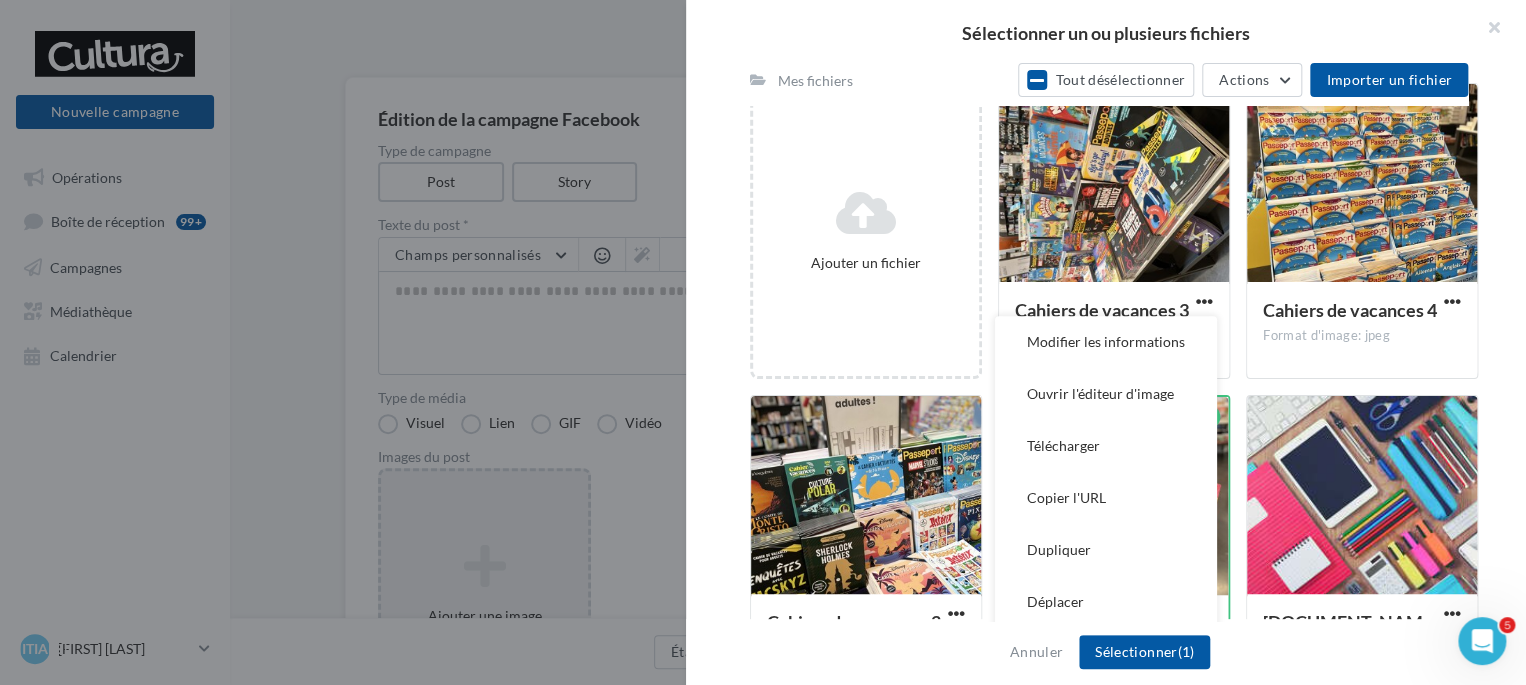 click on "Consulter les contraintes attendues pour ce type de campagne                   Filtrer par        Réinitialiser
Mes fichiers
Partagés avec moi
Champs de personnalisation
Mes fichiers
Tout désélectionner
Actions                Importer un fichier     Ajouter un dossier     Ajouter un fichier                  Cahiers de vacances 3  Format d'image: jpeg           Modifier les informations       Ouvrir l'éditeur d'image       Télécharger       Copier l'URL       Dupliquer       Déplacer       Supprimer               Cahiers de vacances 3                      Cahiers de vacances 4  Format d'image: jpeg                   Cahiers de vacances 4                      Cahiers de vacances 2  Format d'image: jpeg                   Cahiers de vacances 2                      Cahiers de vacances 1  Format d'image: jpeg" at bounding box center (1114, 343) 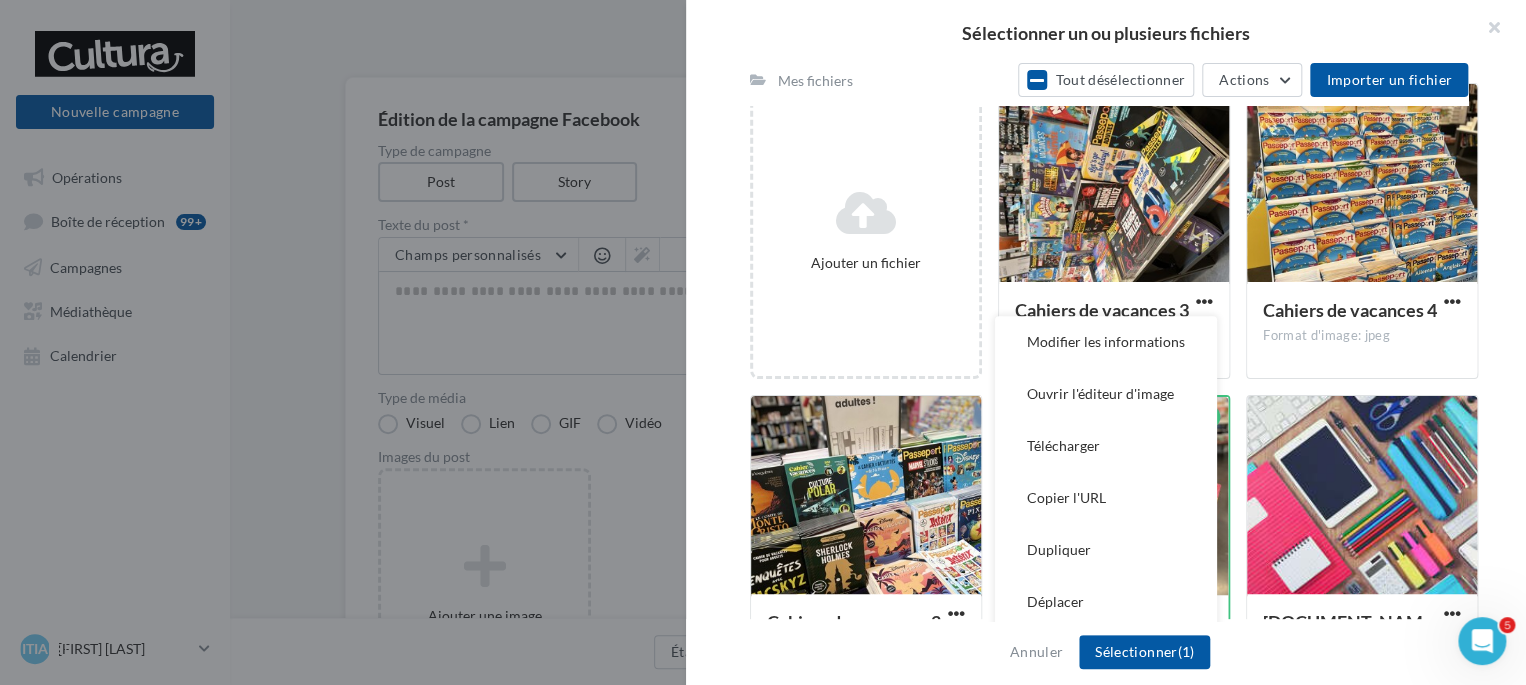 click on "Cahiers de vacances 4  Format d'image: jpeg                   Cahiers de vacances 4" at bounding box center (1370, 231) 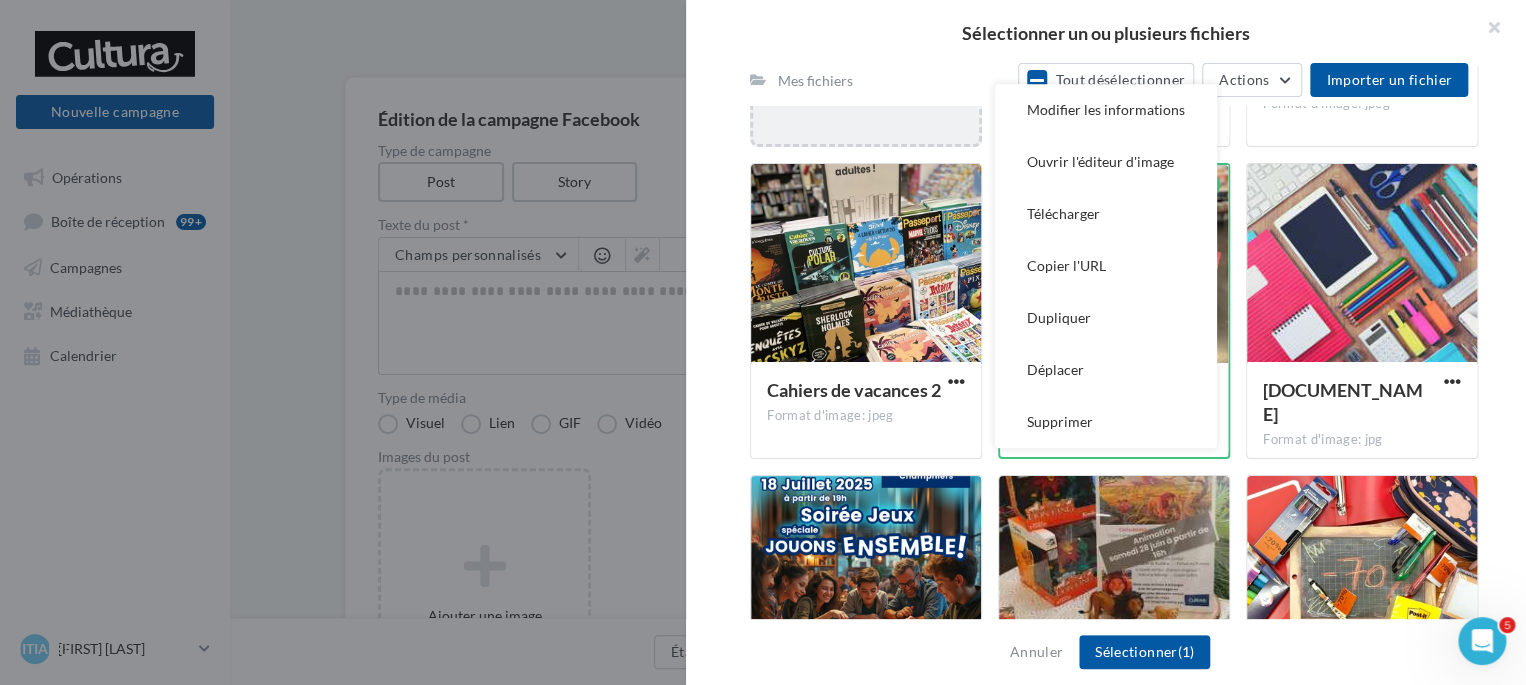 scroll, scrollTop: 508, scrollLeft: 0, axis: vertical 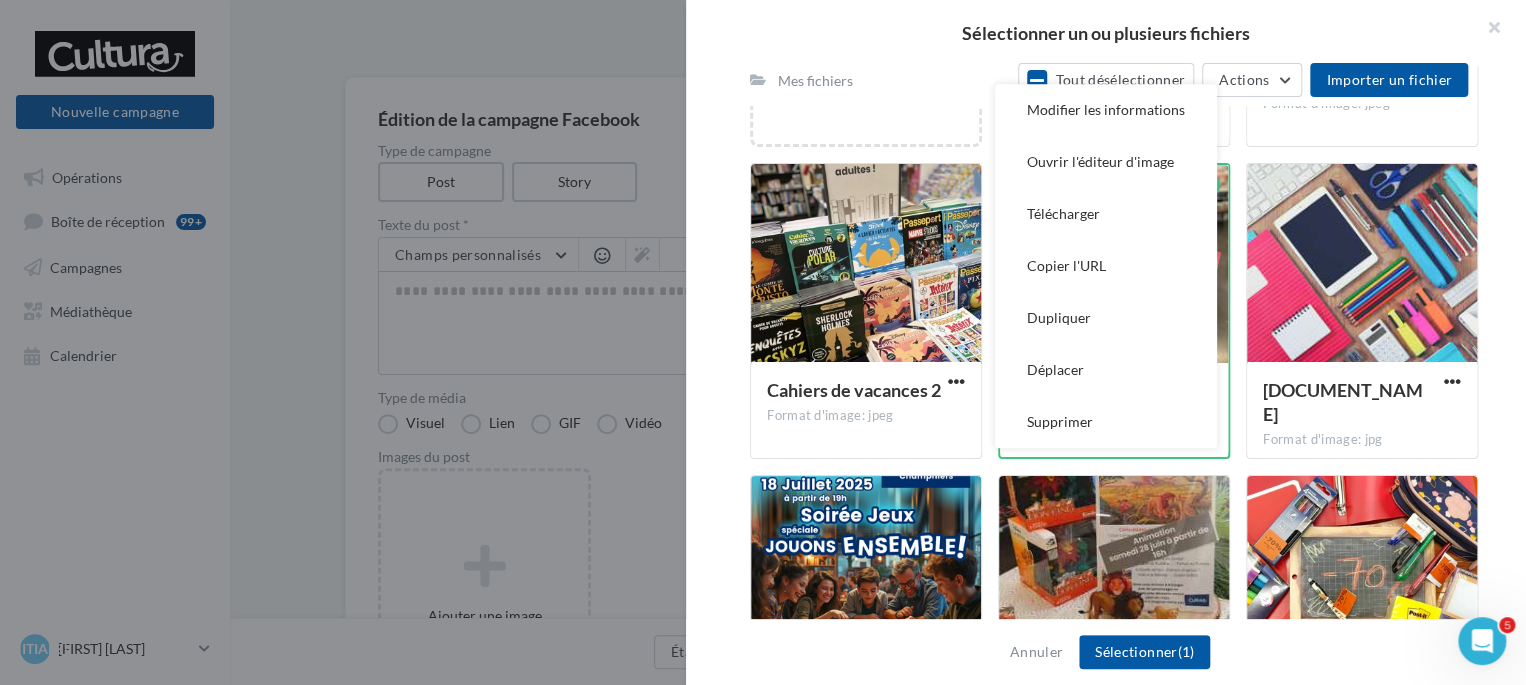click on "Cahiers de vacances 2  Format d'image: jpeg                   Cahiers de vacances 2" at bounding box center [874, 311] 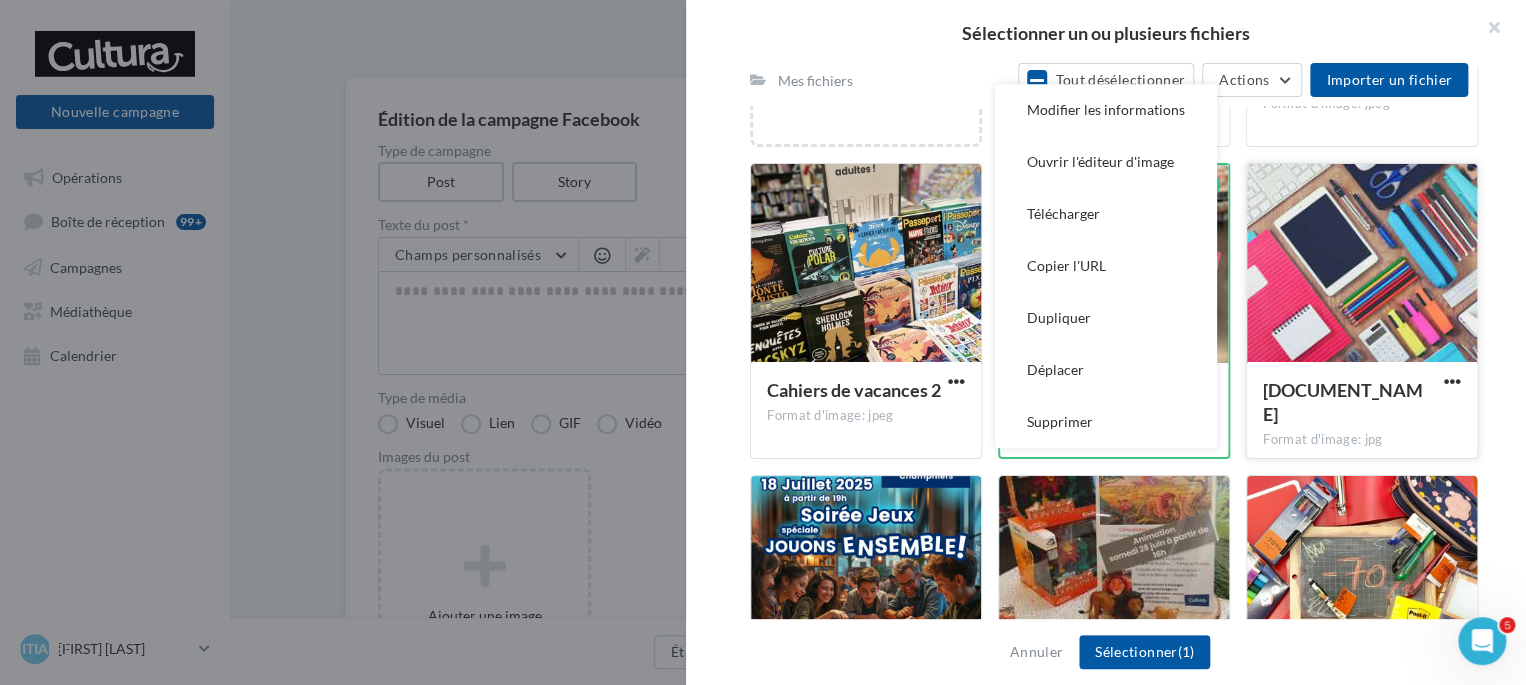 click on "[IMAGE_FORMAT]" at bounding box center (1114, 104) 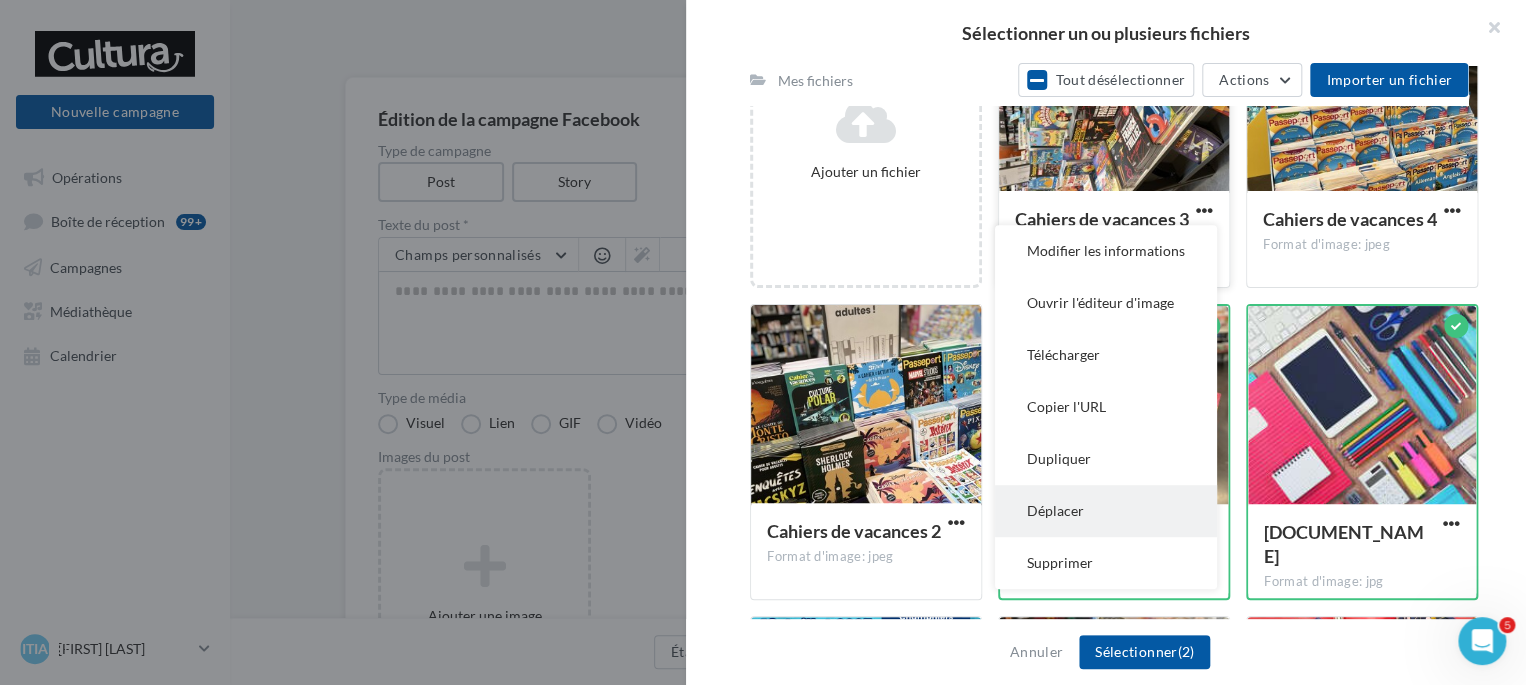 scroll, scrollTop: 356, scrollLeft: 0, axis: vertical 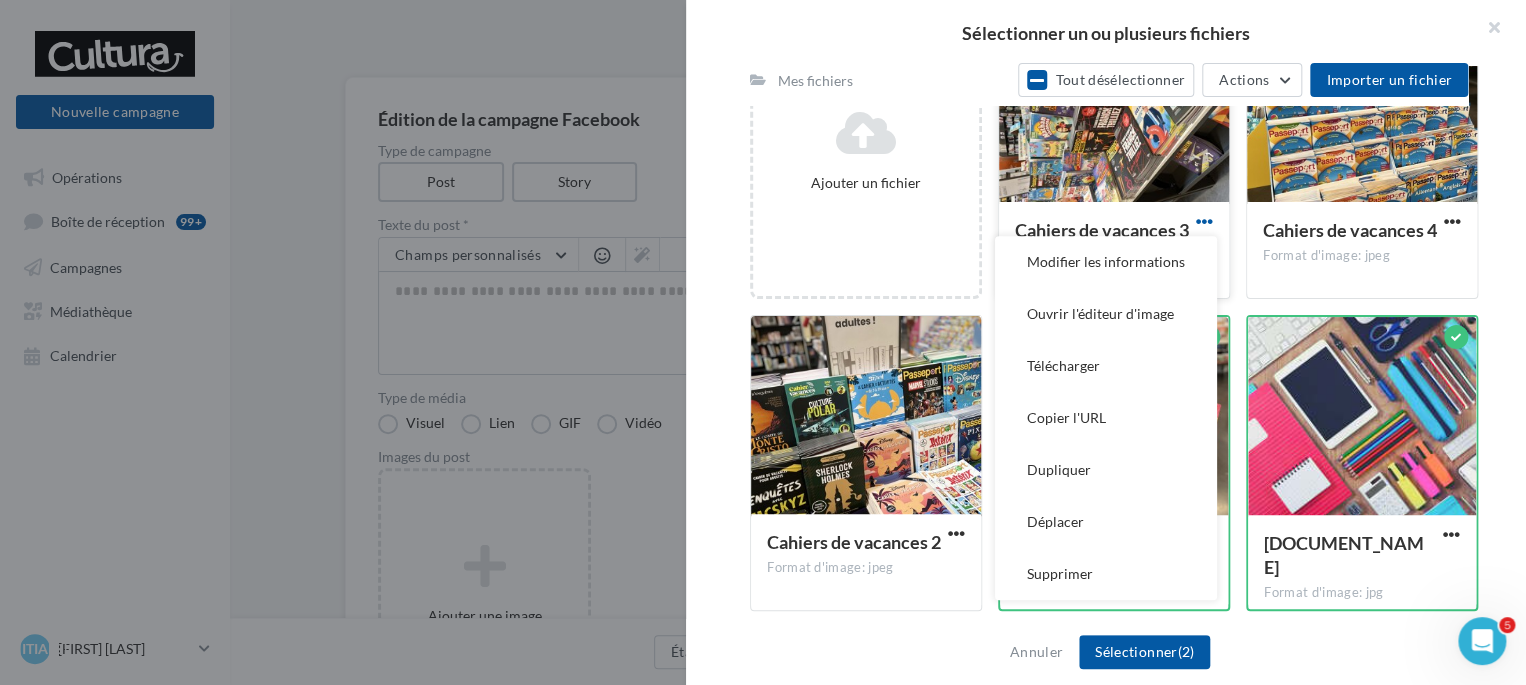 click at bounding box center (1204, 221) 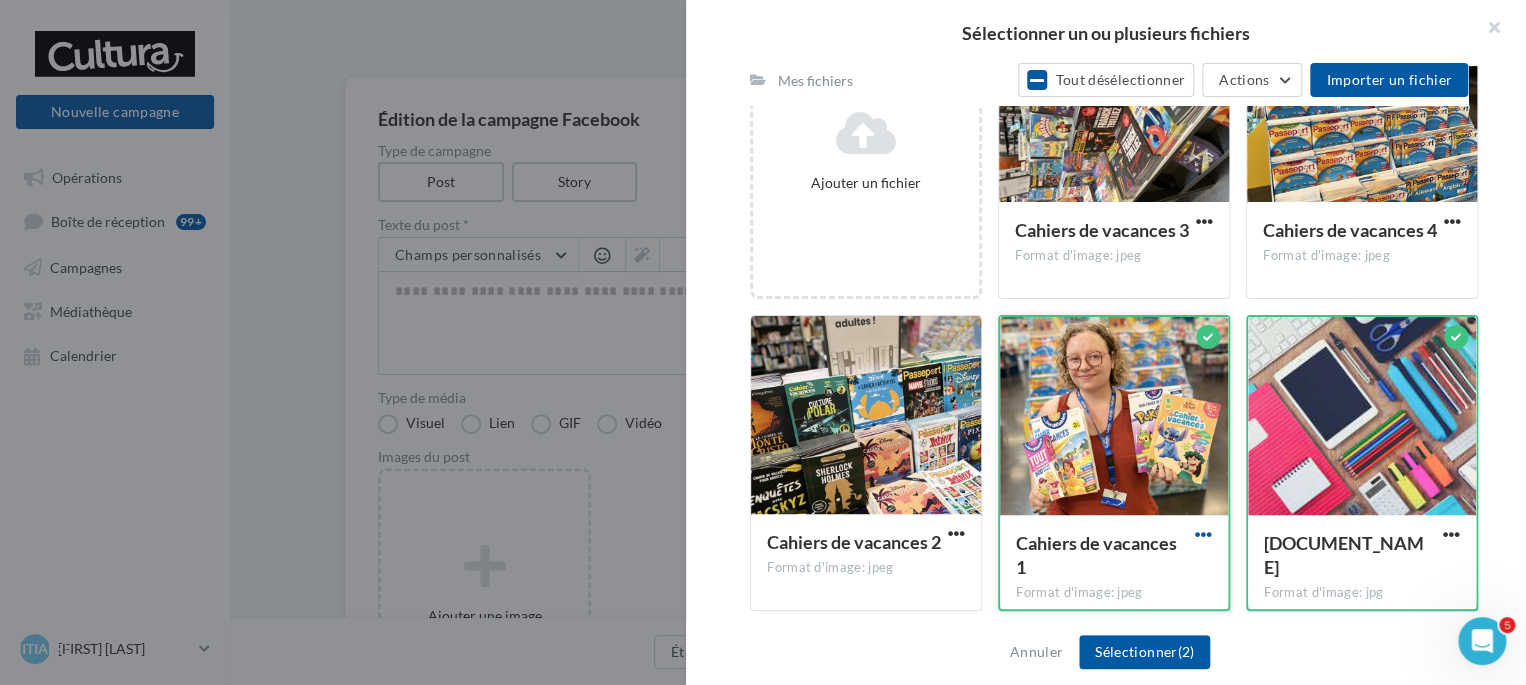 click at bounding box center (1203, 534) 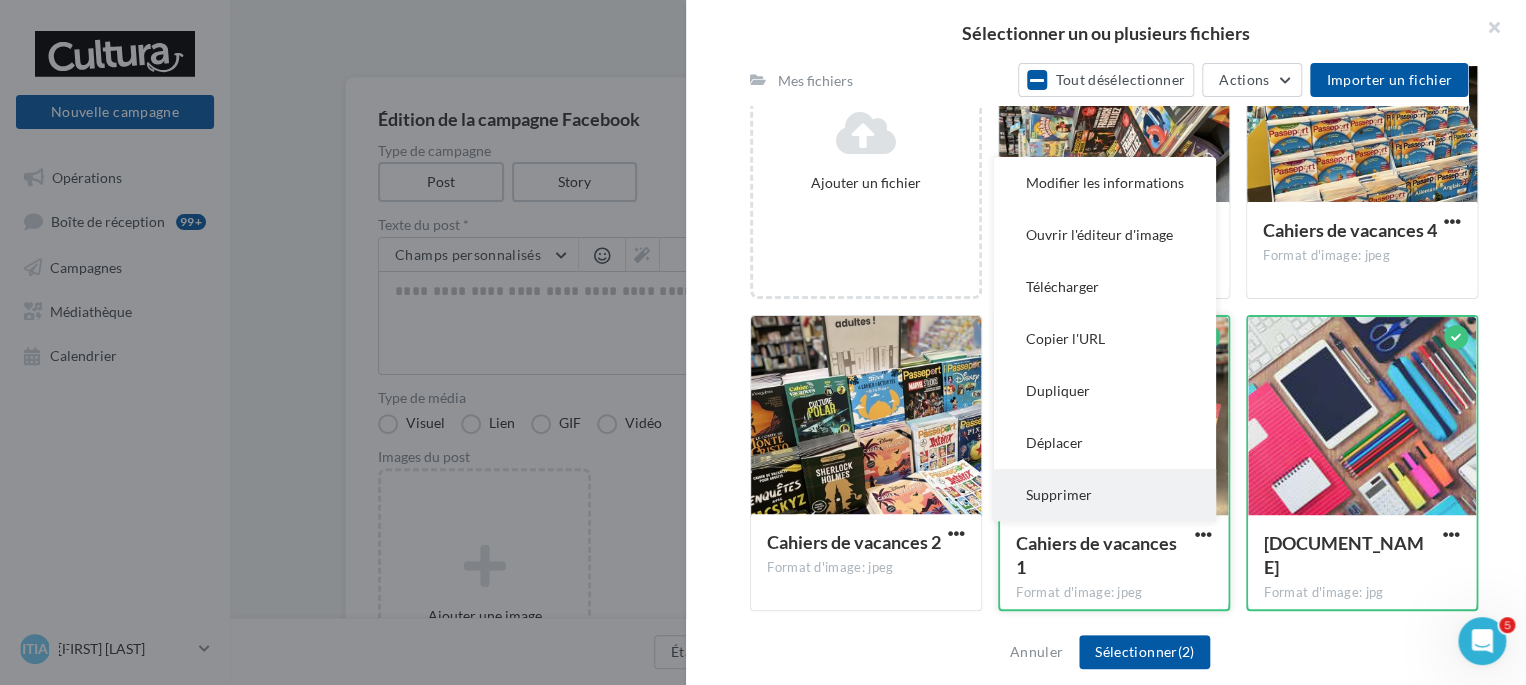 click on "[DELETE]" at bounding box center (1105, 183) 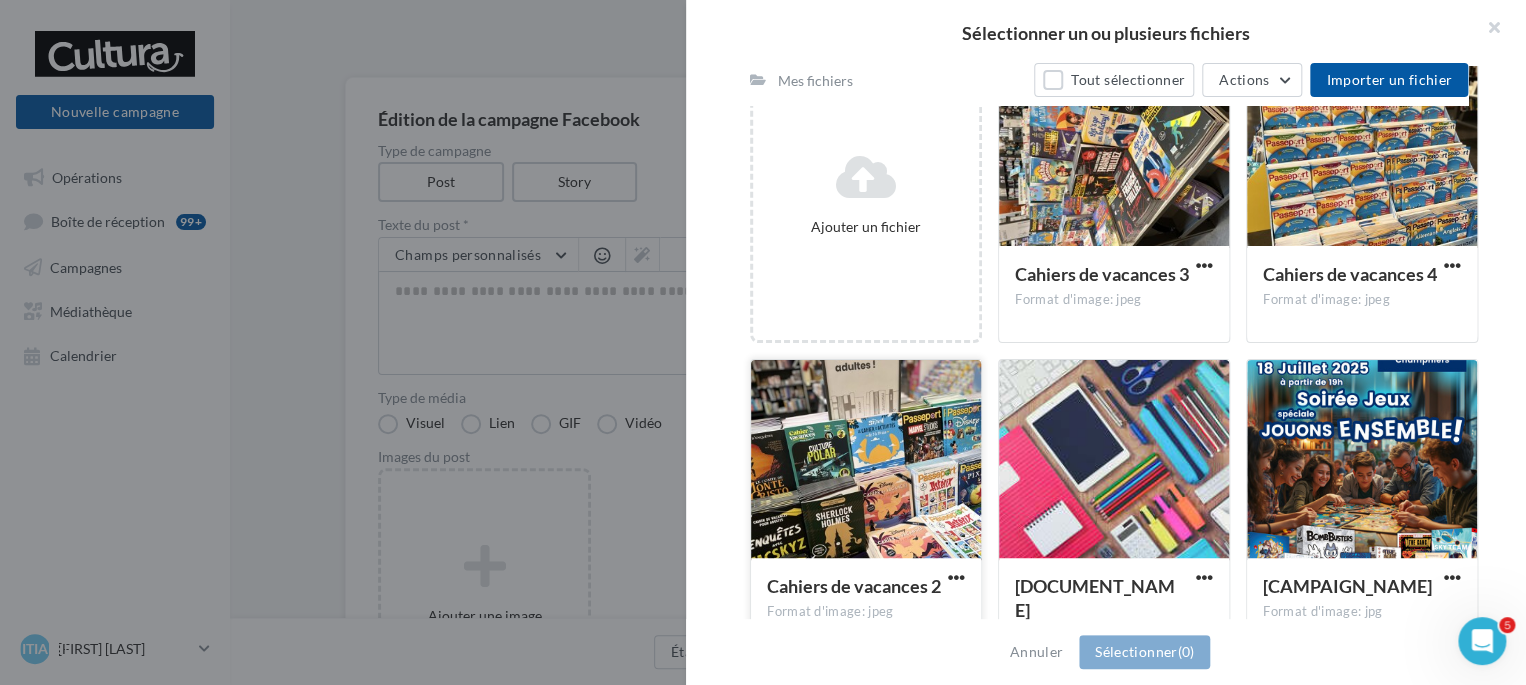 scroll, scrollTop: 316, scrollLeft: 0, axis: vertical 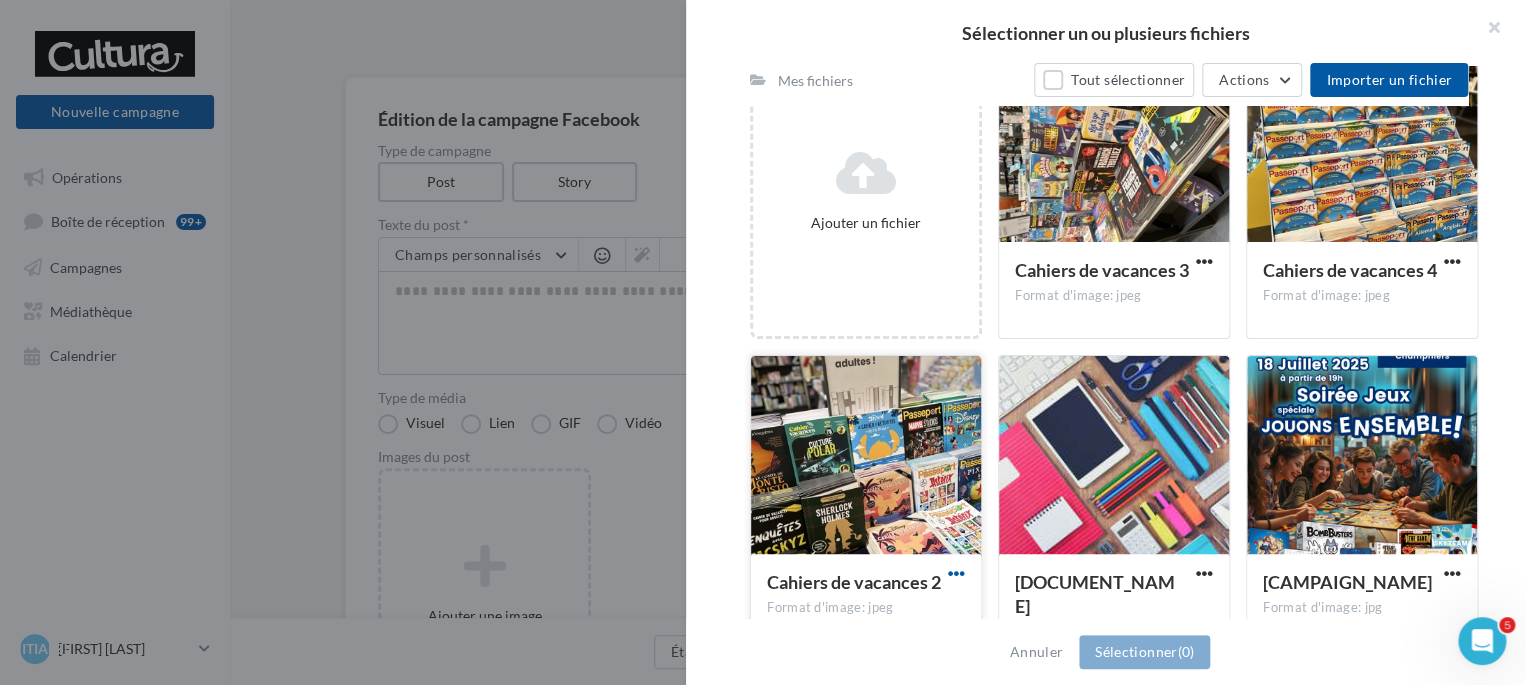 click at bounding box center (1204, 261) 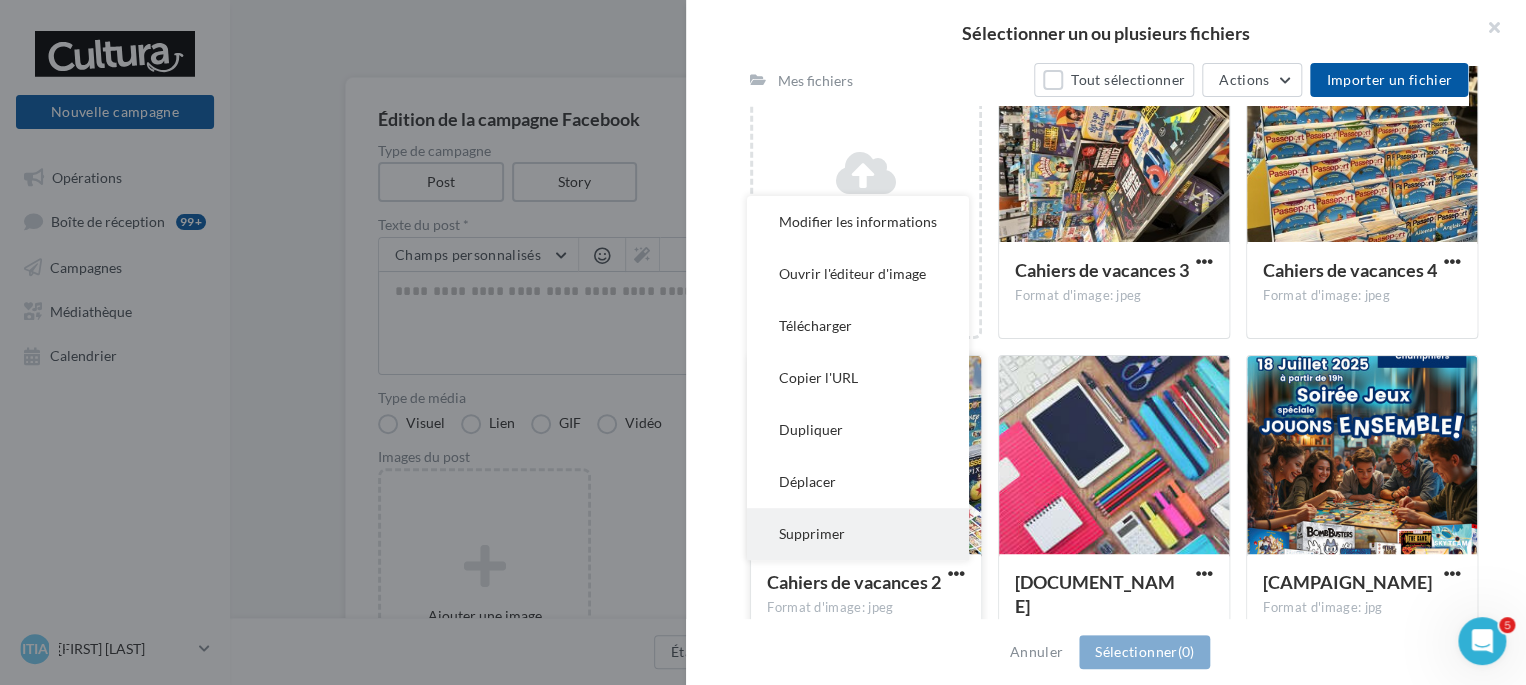 click on "[DELETE]" at bounding box center [858, 222] 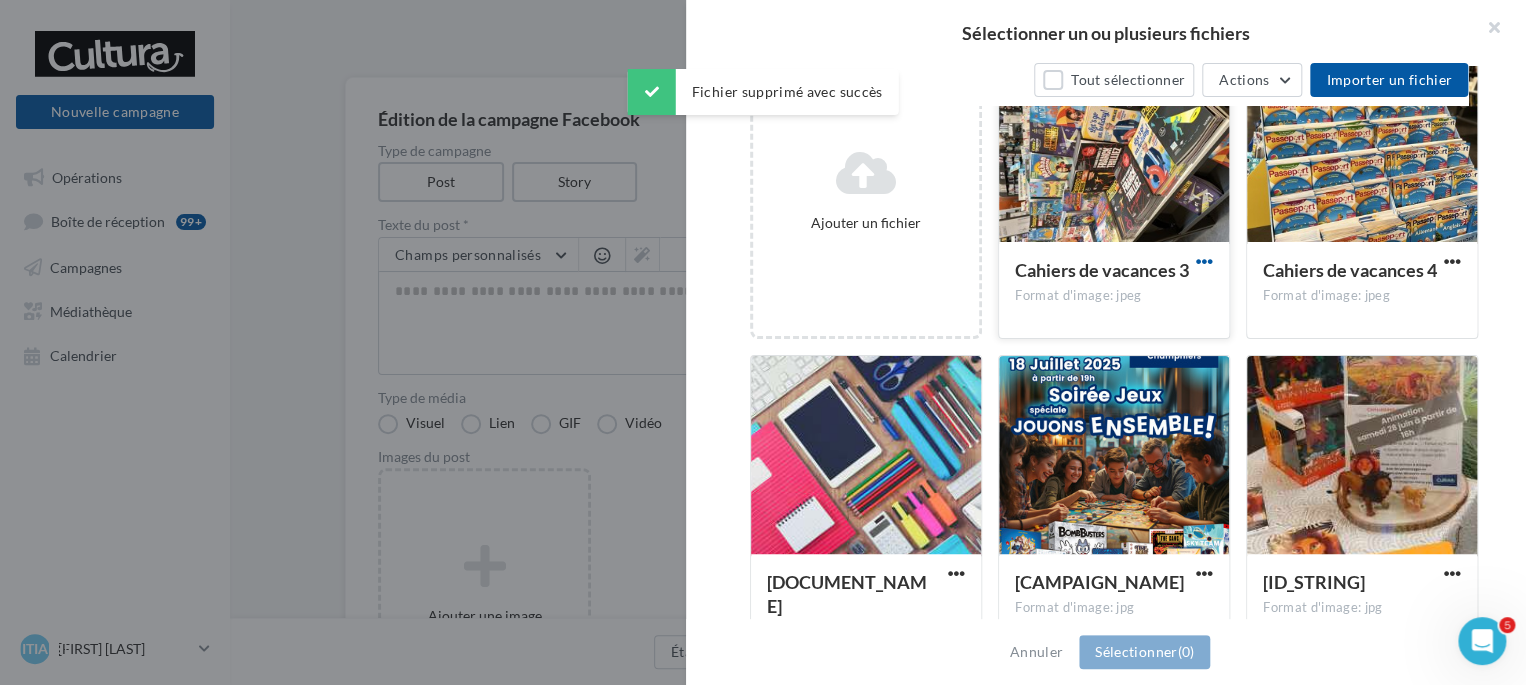 click at bounding box center [1204, 261] 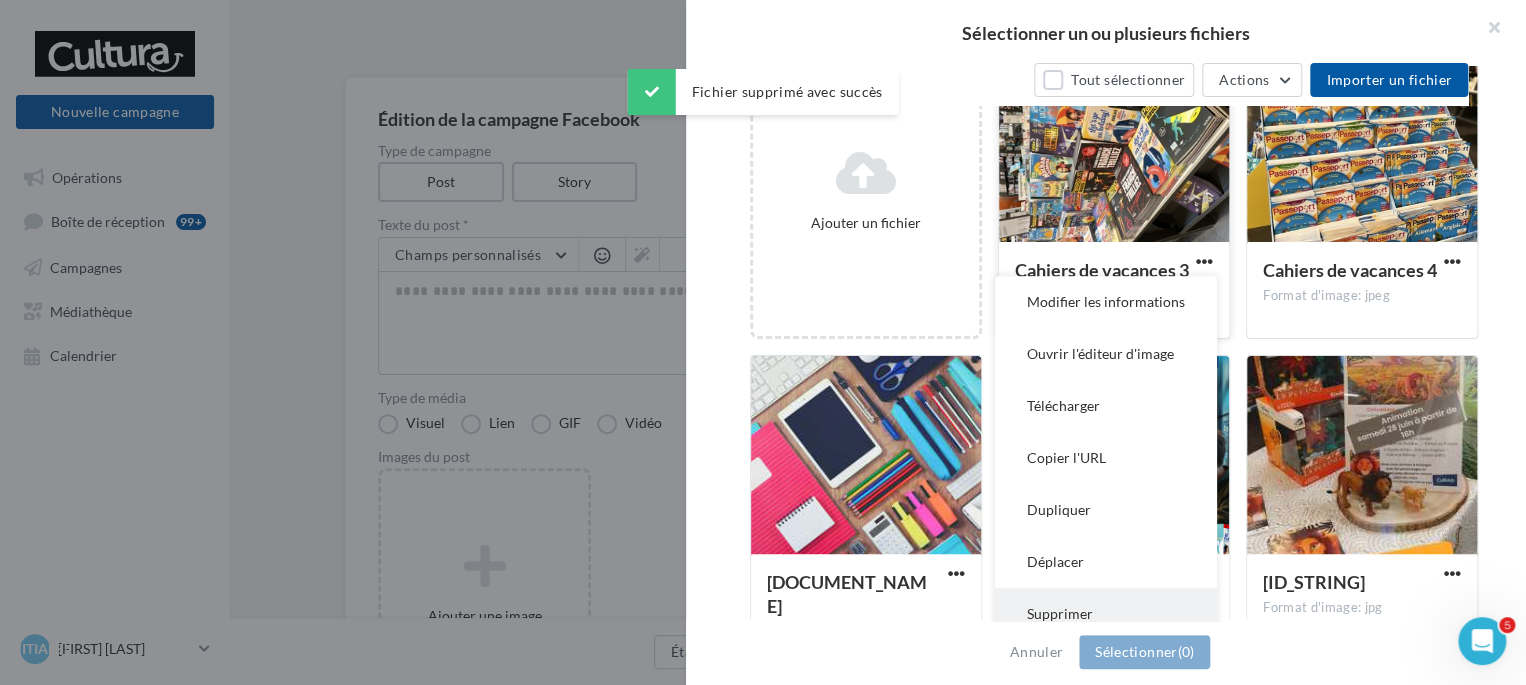 click on "[DELETE]" at bounding box center [1106, 302] 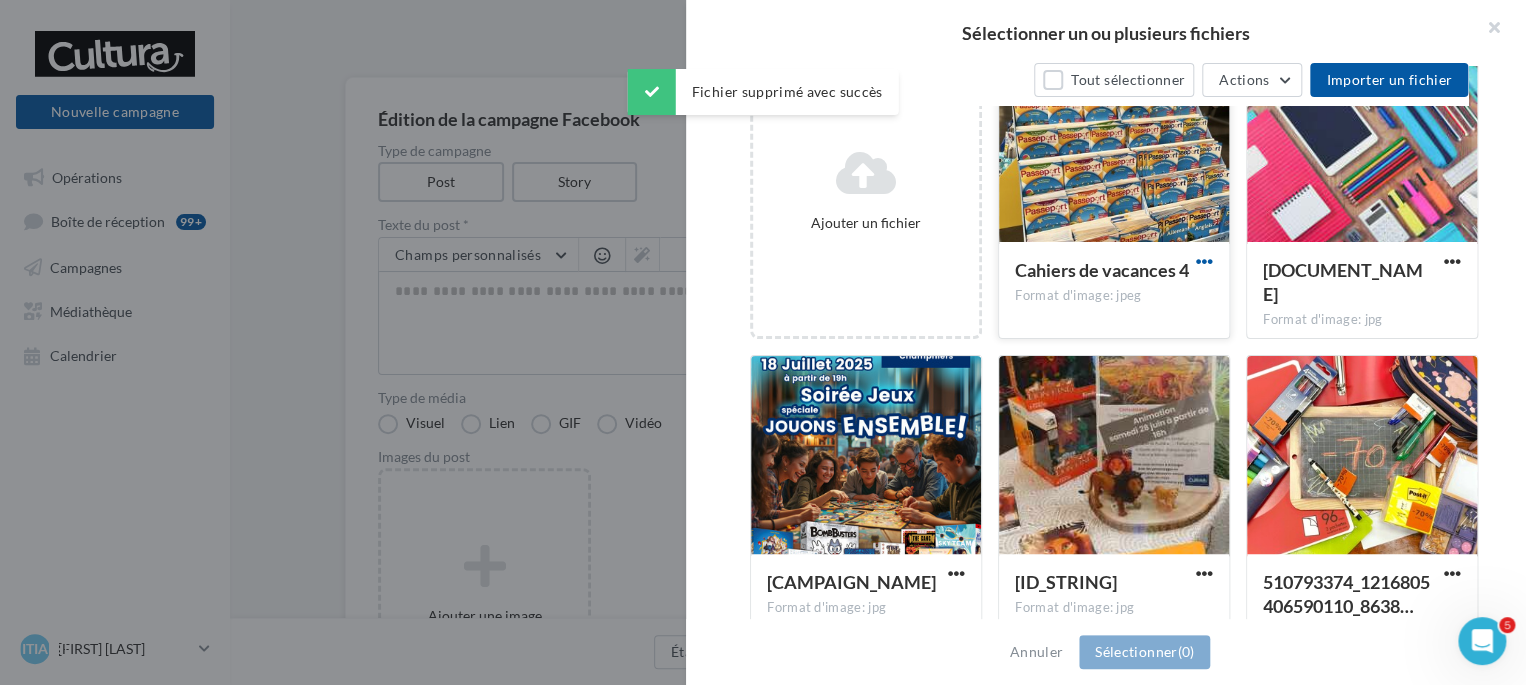 click at bounding box center (1204, 261) 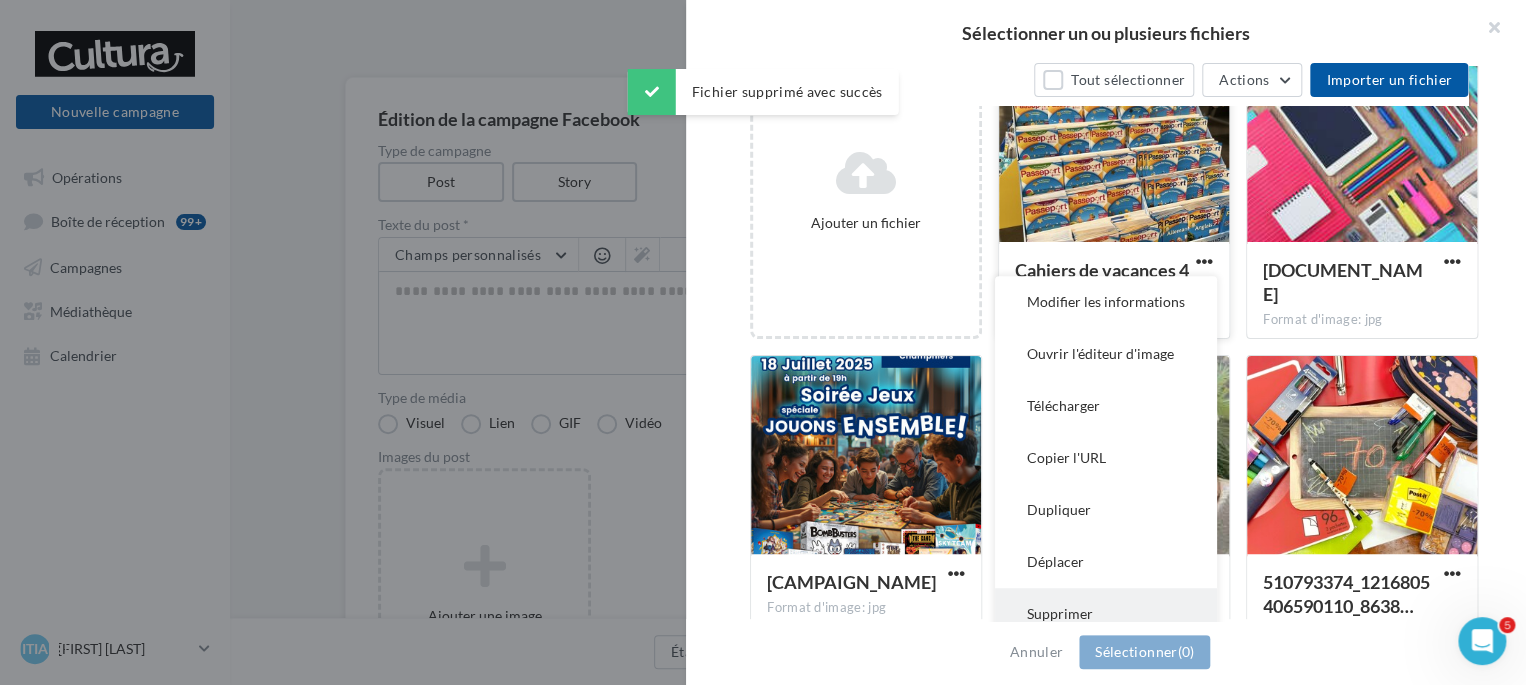 click on "[DELETE]" at bounding box center [1106, 302] 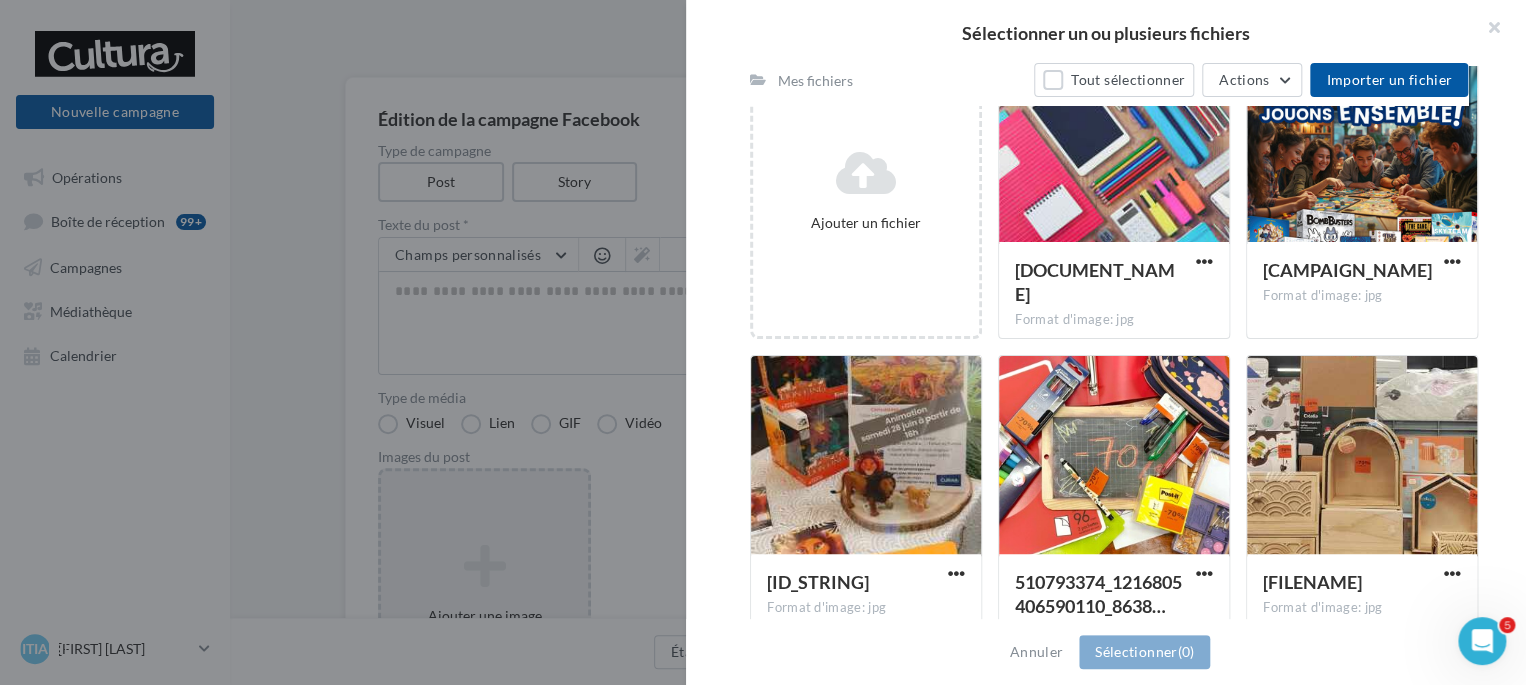 click at bounding box center [763, 342] 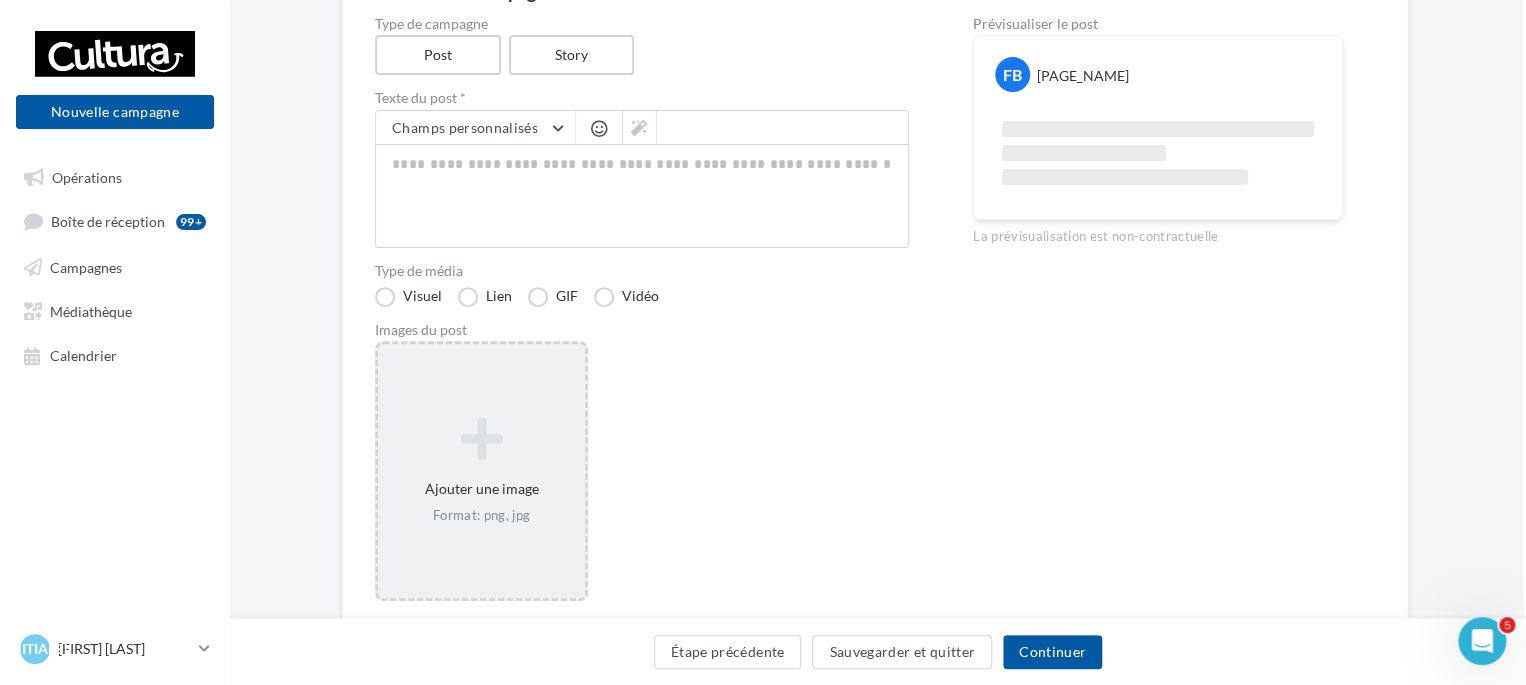 scroll, scrollTop: 219, scrollLeft: 3, axis: both 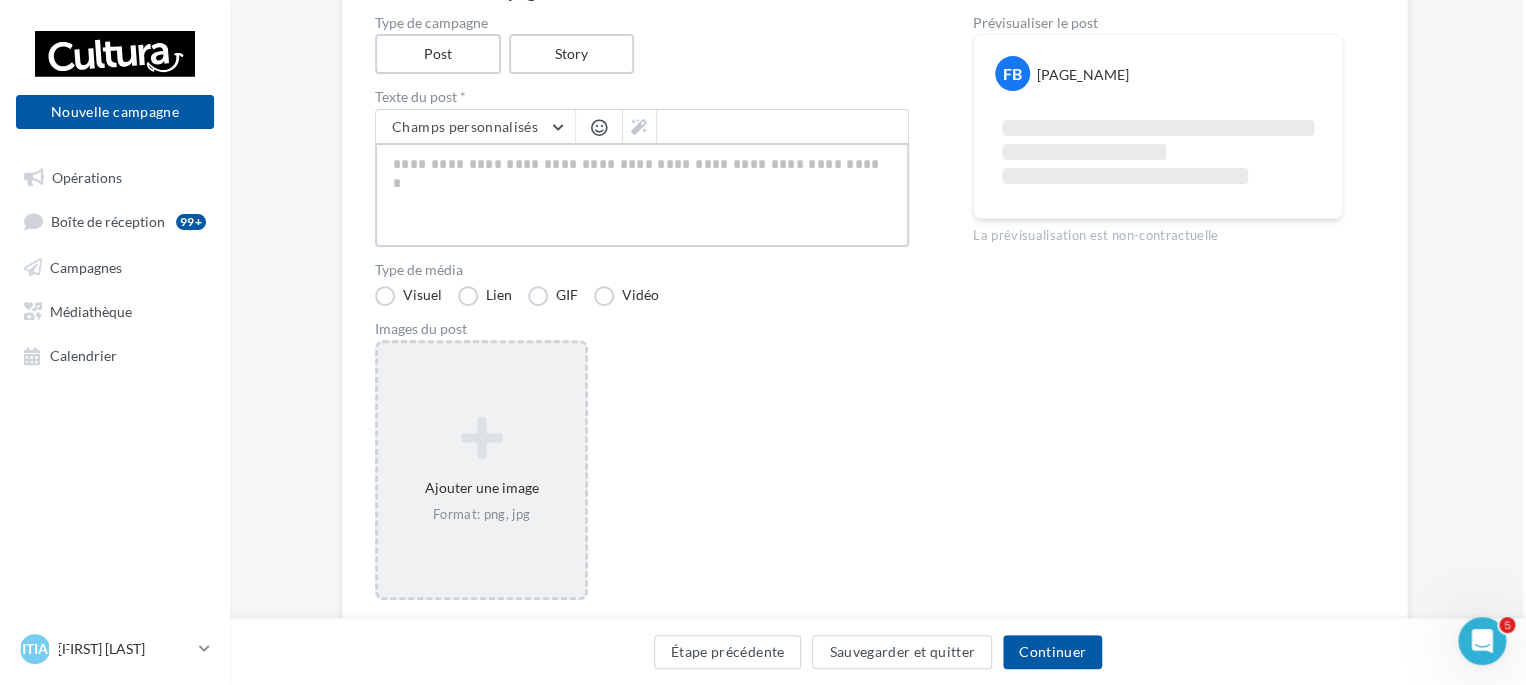 click at bounding box center (642, 195) 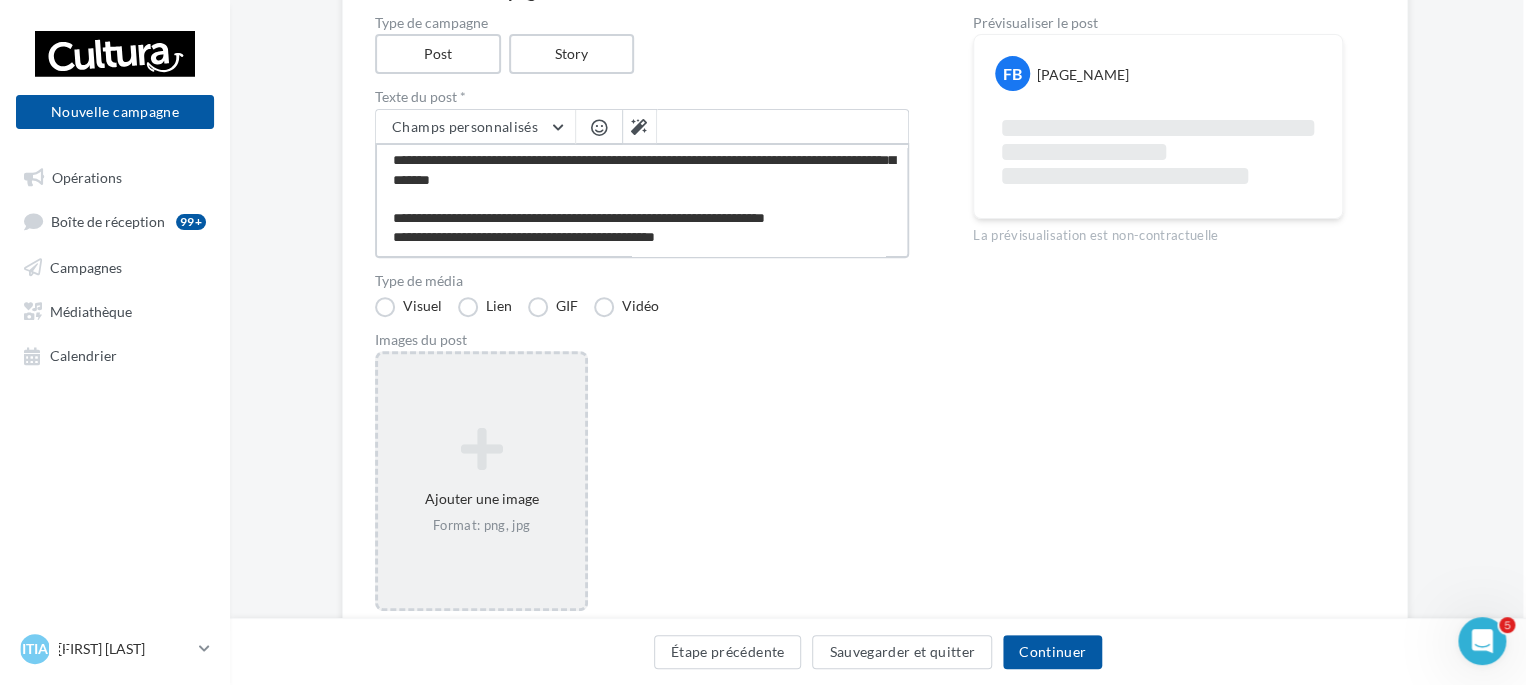 scroll, scrollTop: 0, scrollLeft: 0, axis: both 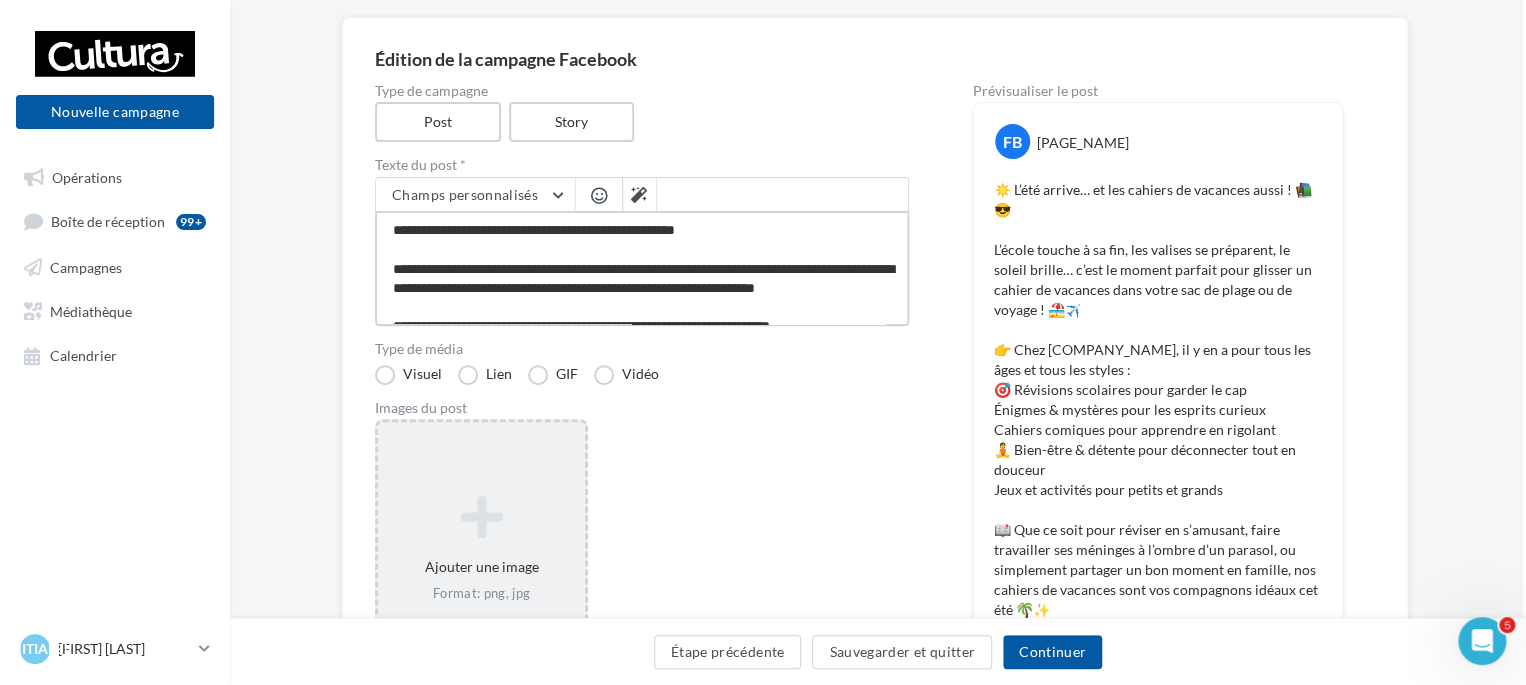 click on "**********" at bounding box center (642, 268) 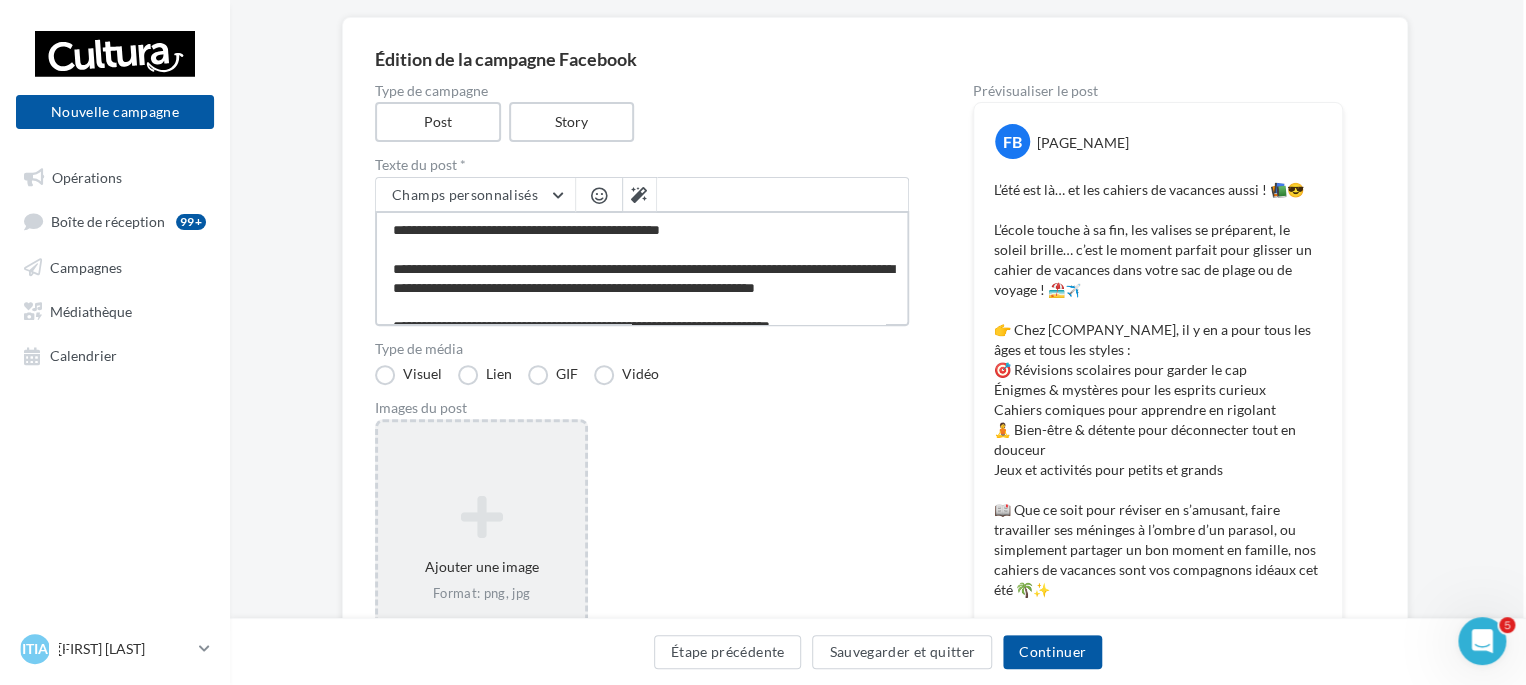 click on "**********" at bounding box center (642, 268) 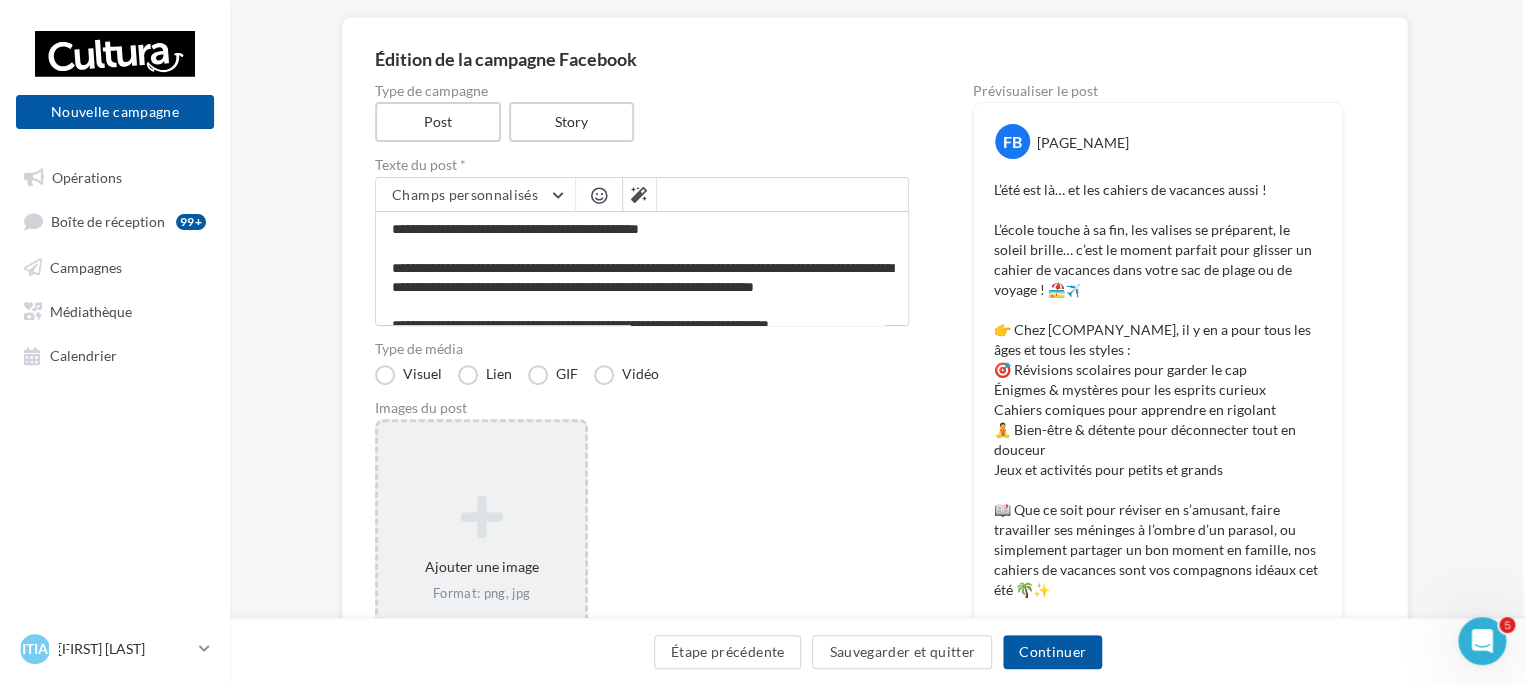 click at bounding box center [599, 195] 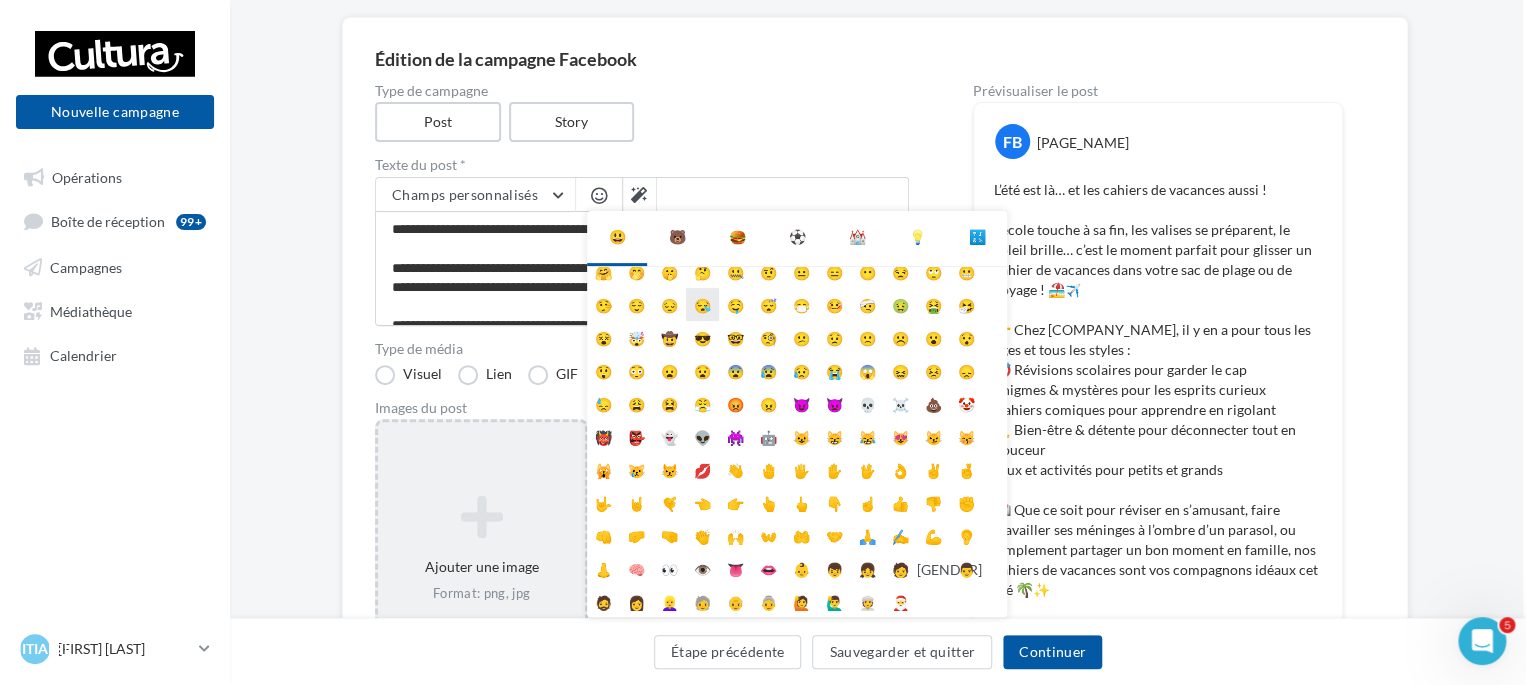 scroll, scrollTop: 0, scrollLeft: 0, axis: both 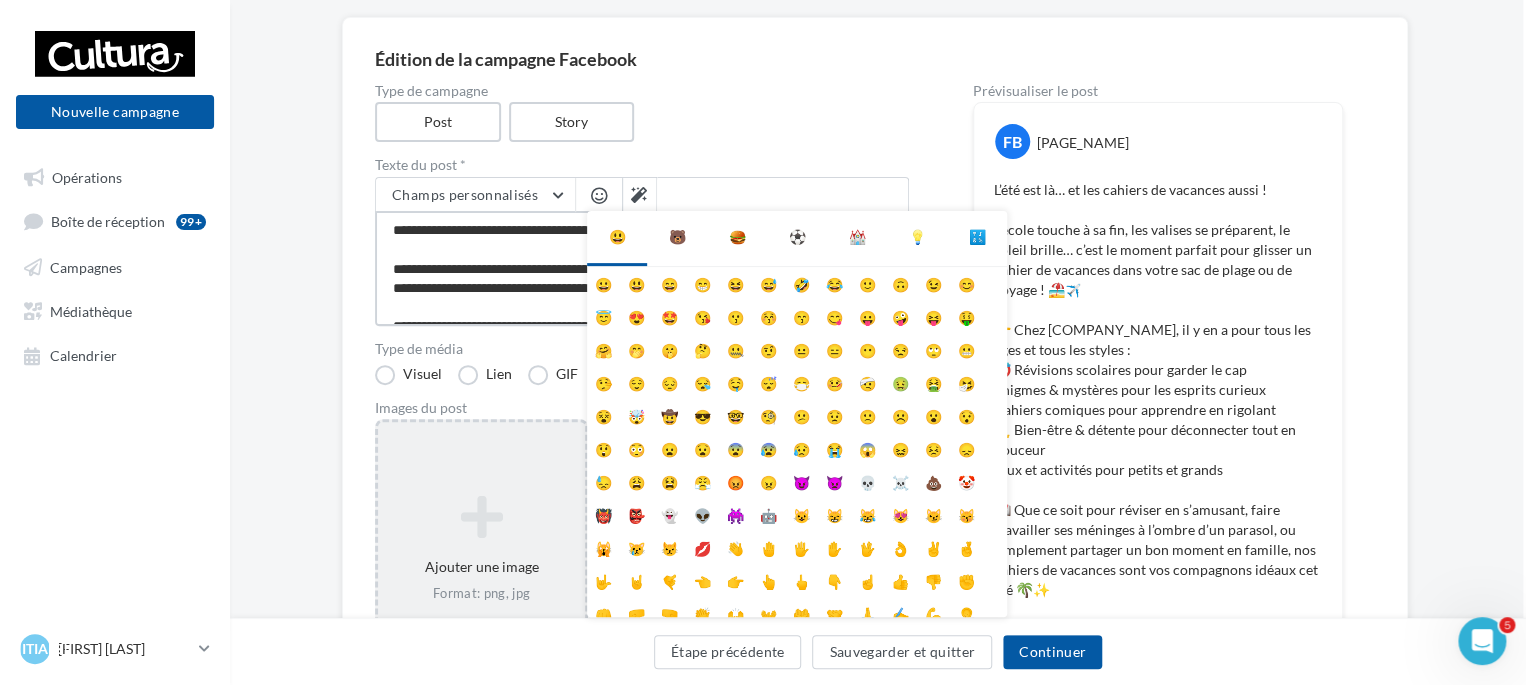 click on "**********" at bounding box center (642, 268) 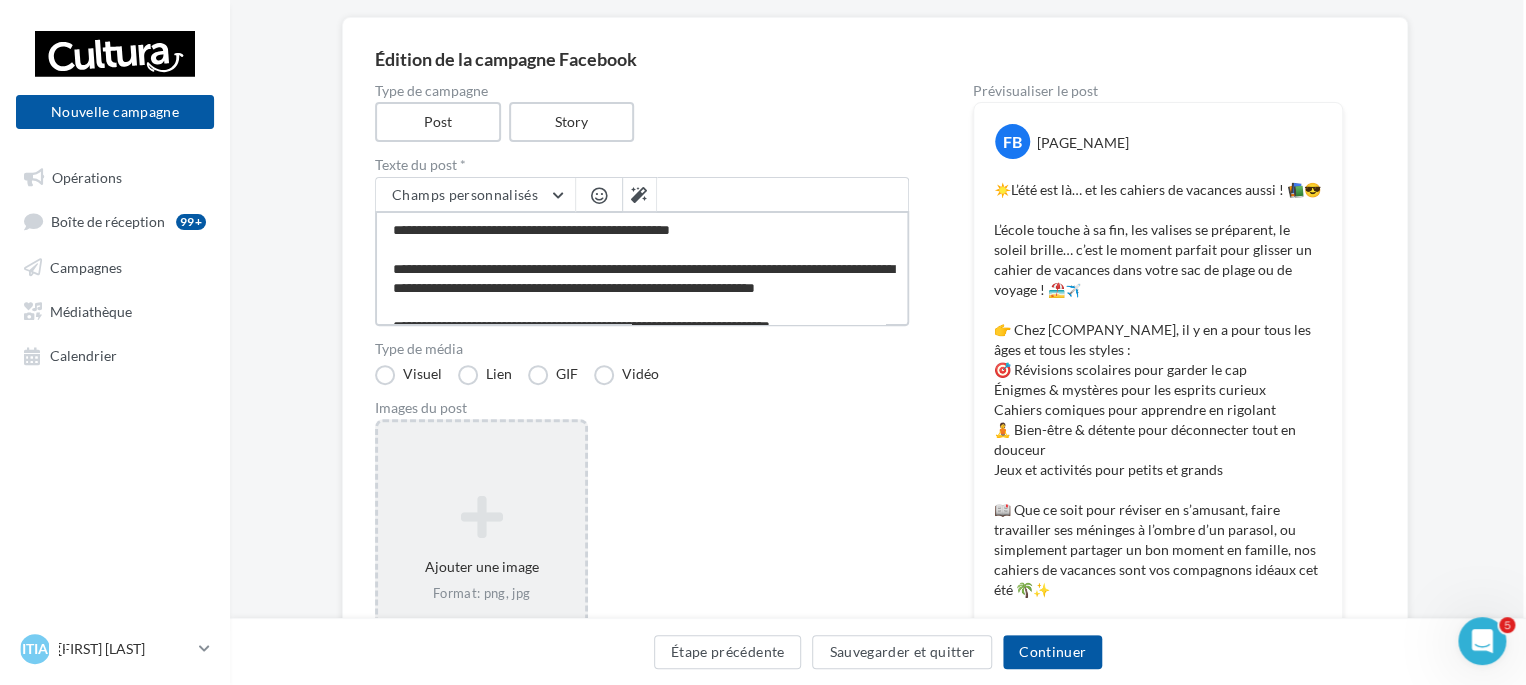 drag, startPoint x: 413, startPoint y: 232, endPoint x: 378, endPoint y: 231, distance: 35.014282 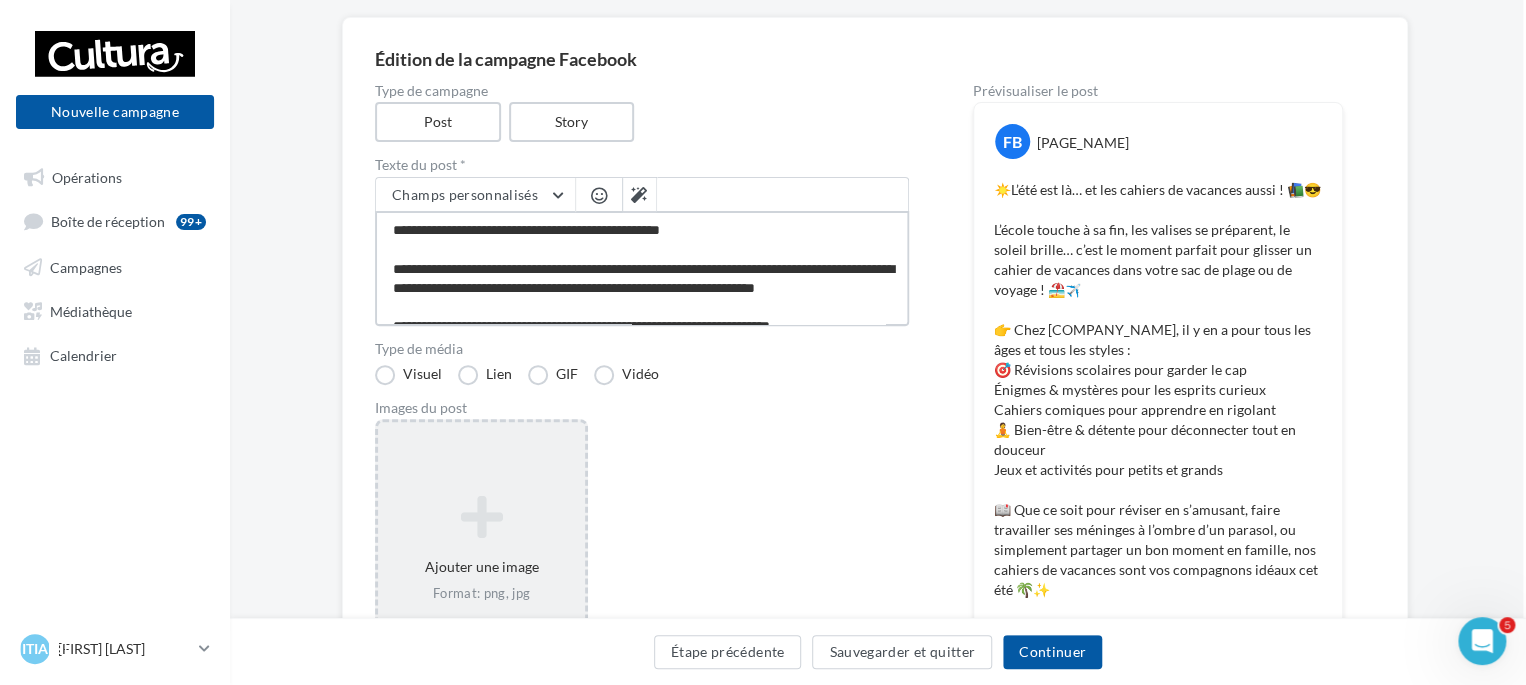 click on "**********" at bounding box center [642, 268] 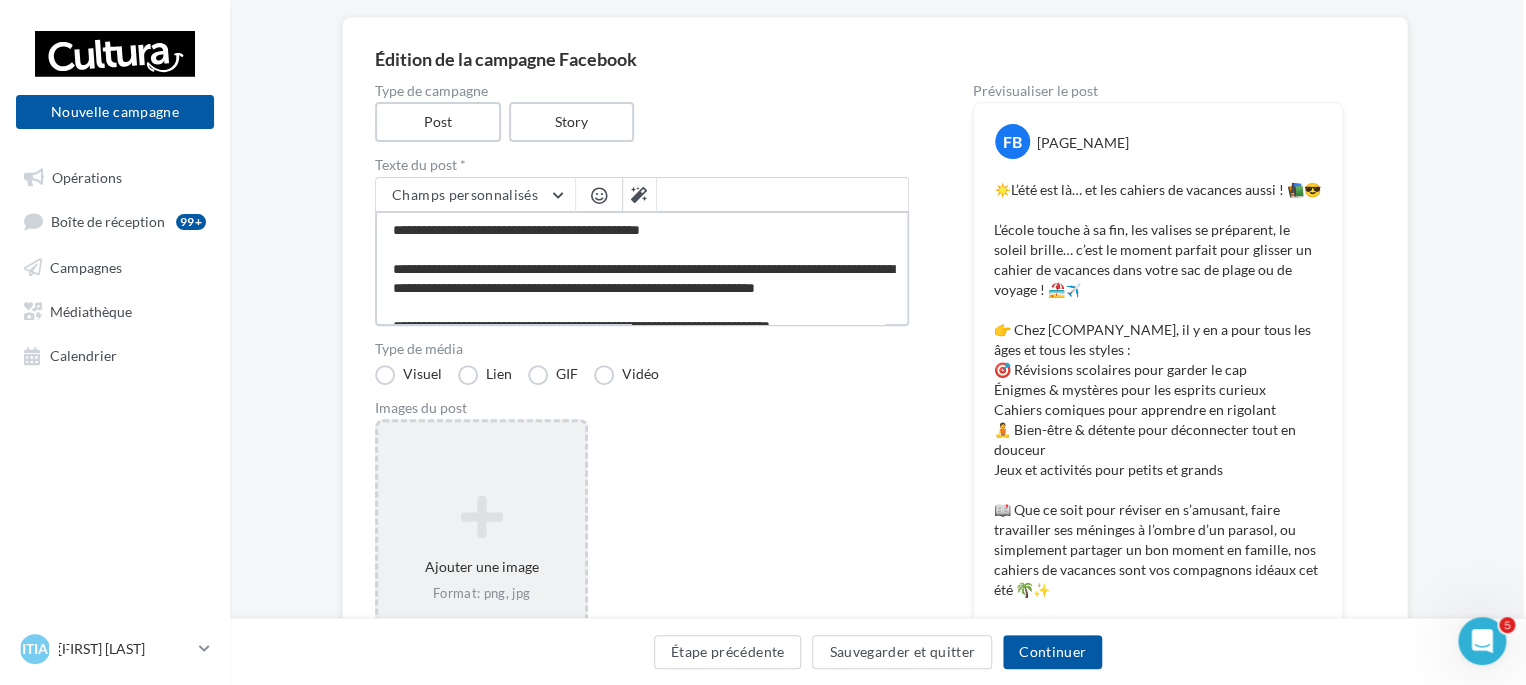 paste on "**" 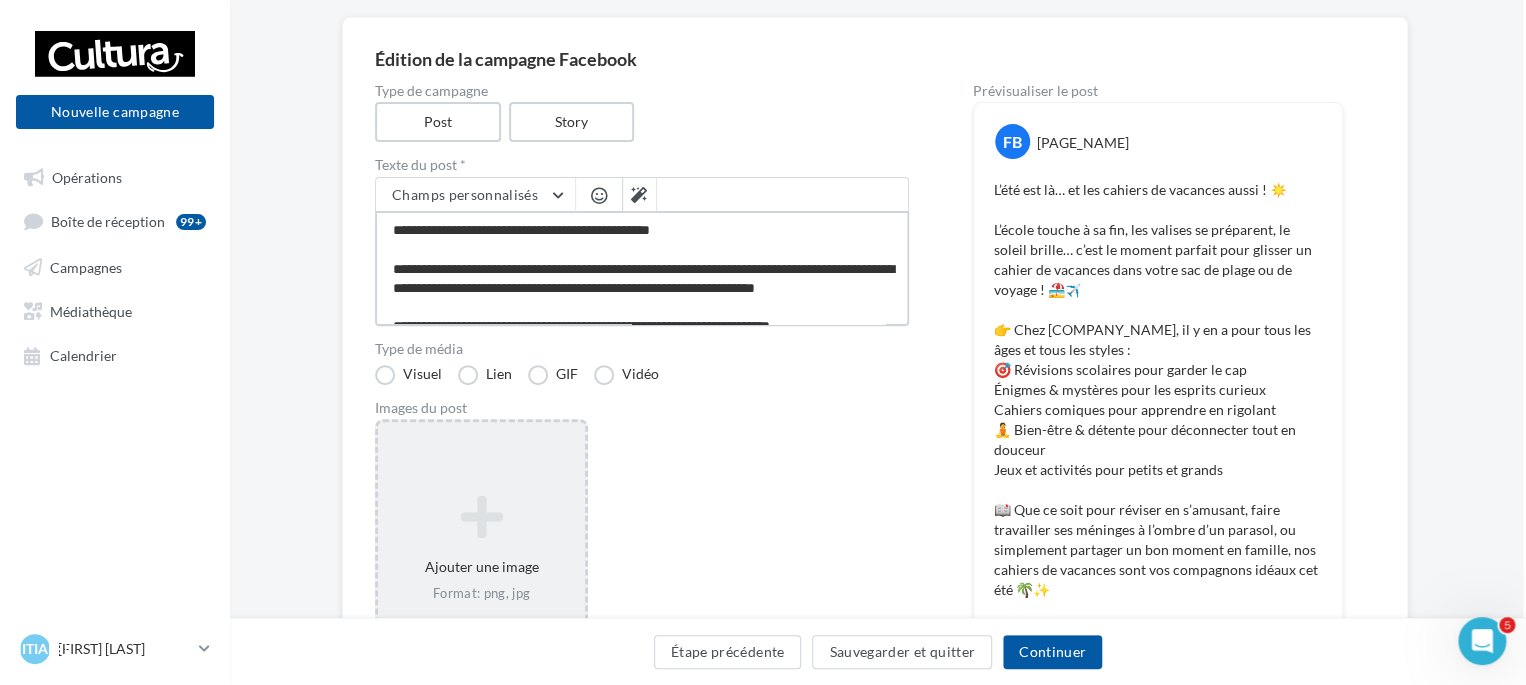 click on "**********" at bounding box center (642, 268) 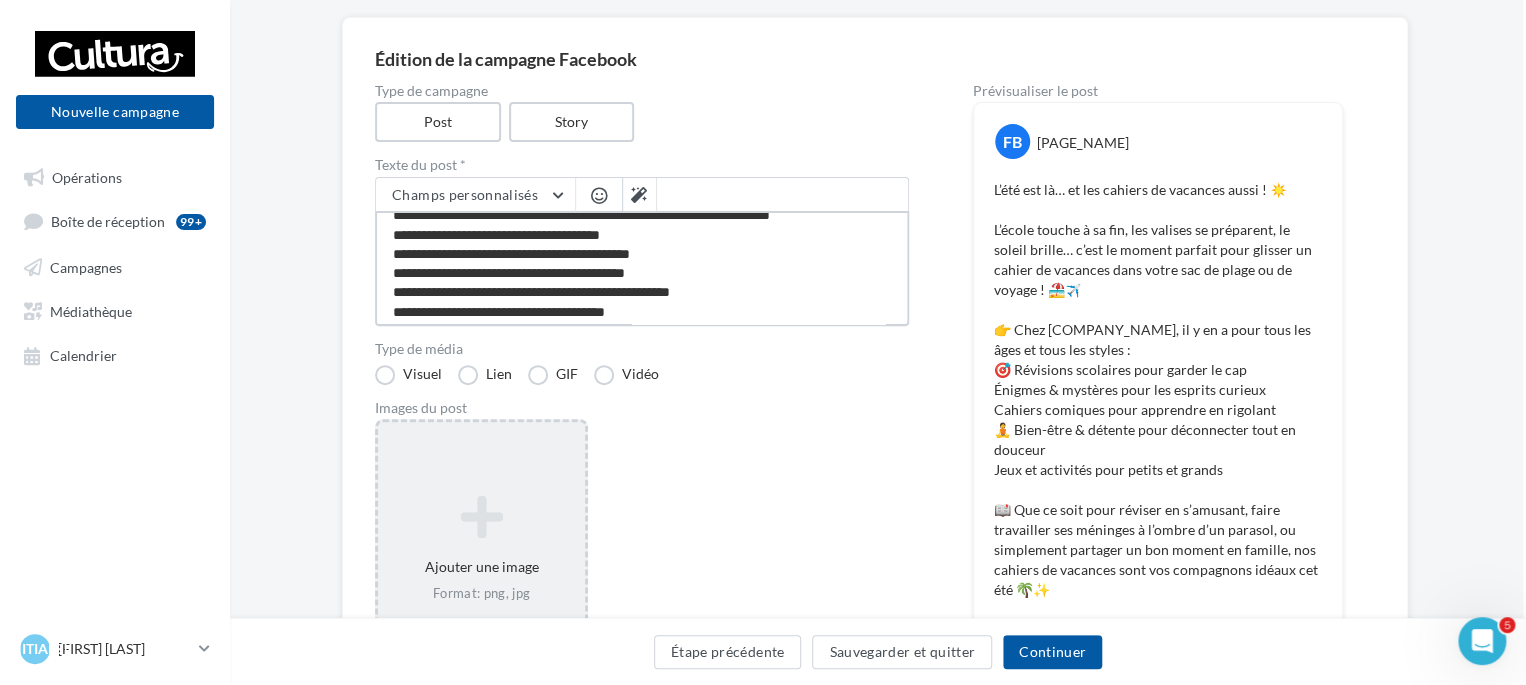 scroll, scrollTop: 110, scrollLeft: 0, axis: vertical 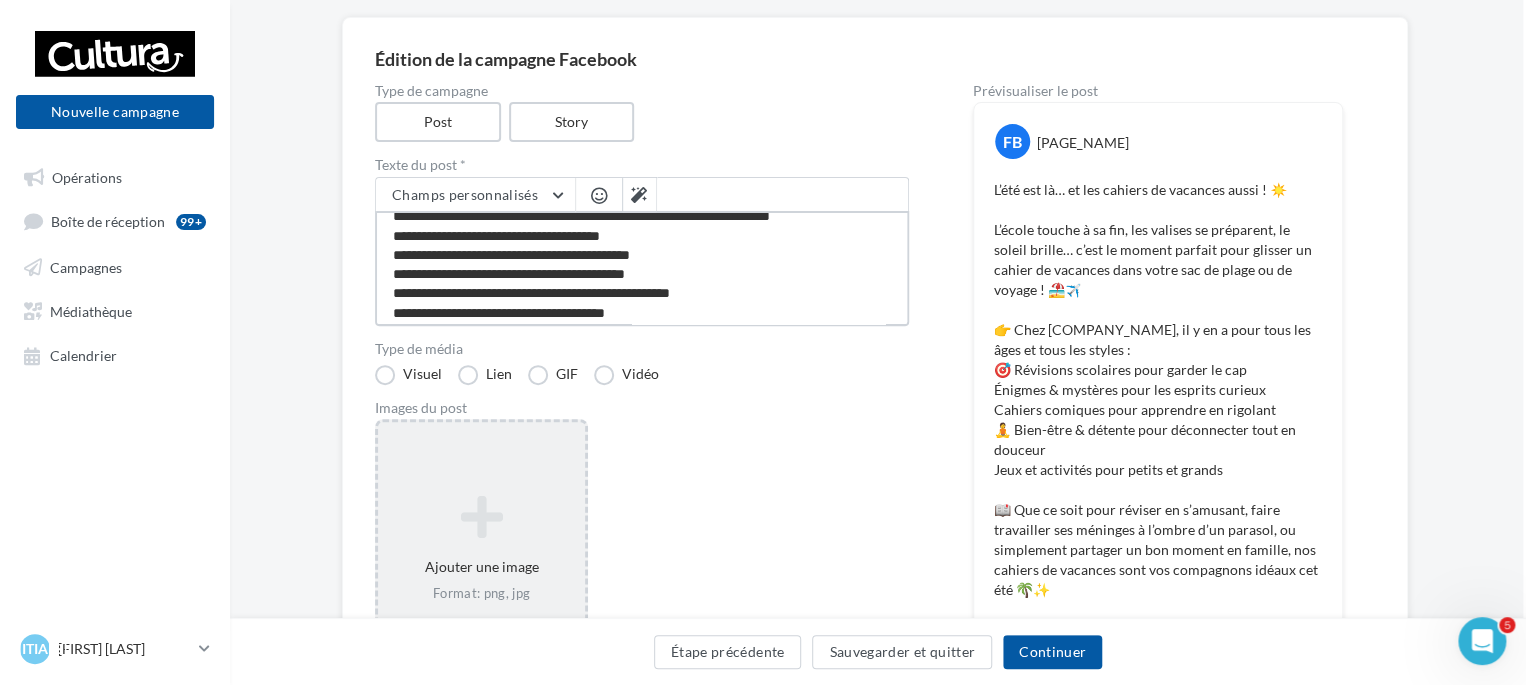 click on "**********" at bounding box center [642, 268] 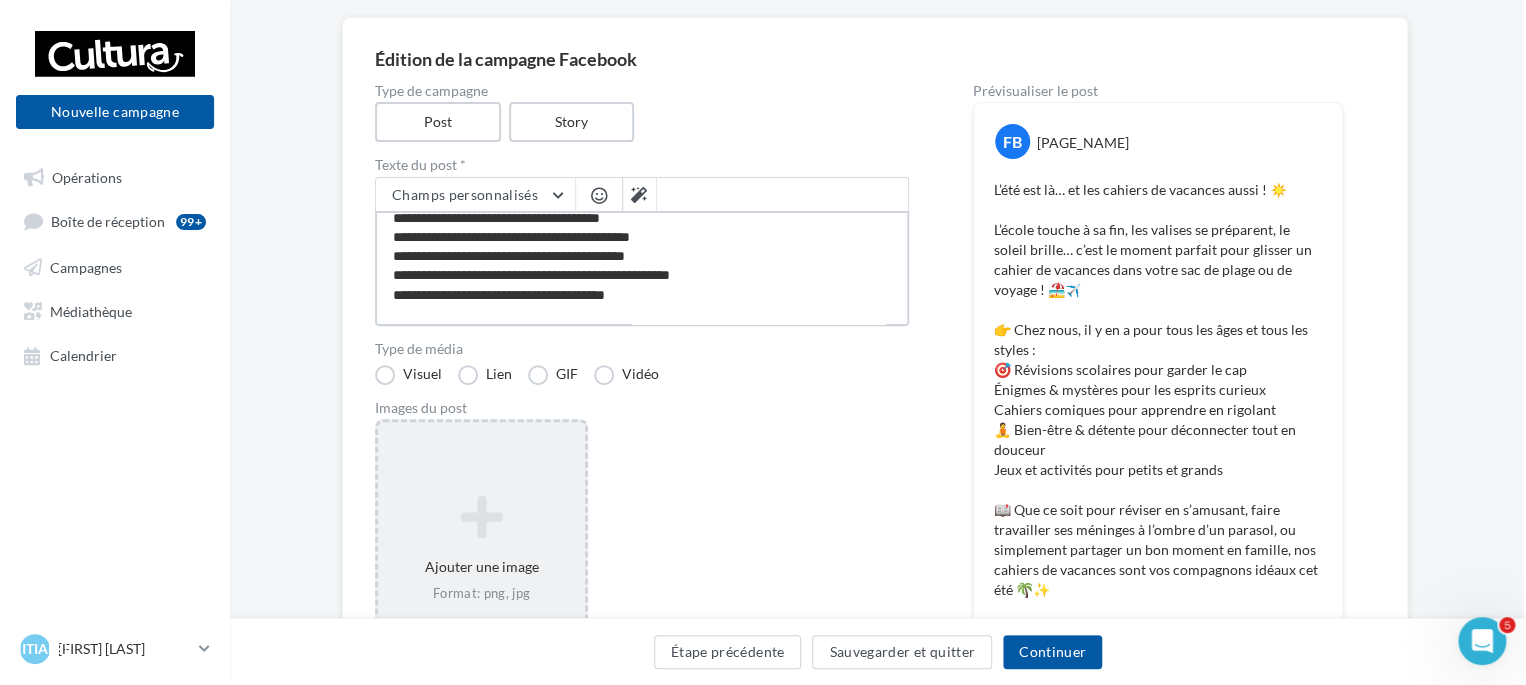 scroll, scrollTop: 116, scrollLeft: 0, axis: vertical 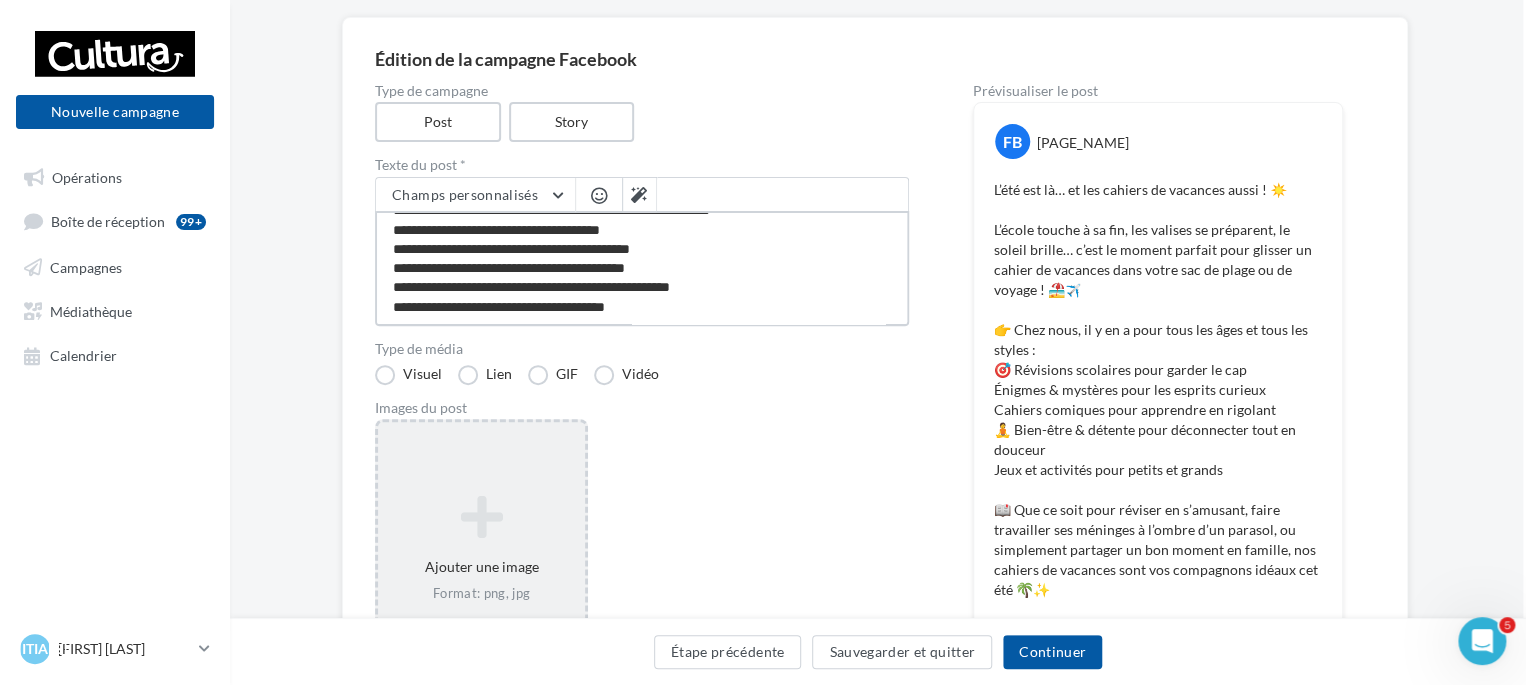 click on "**********" at bounding box center [642, 268] 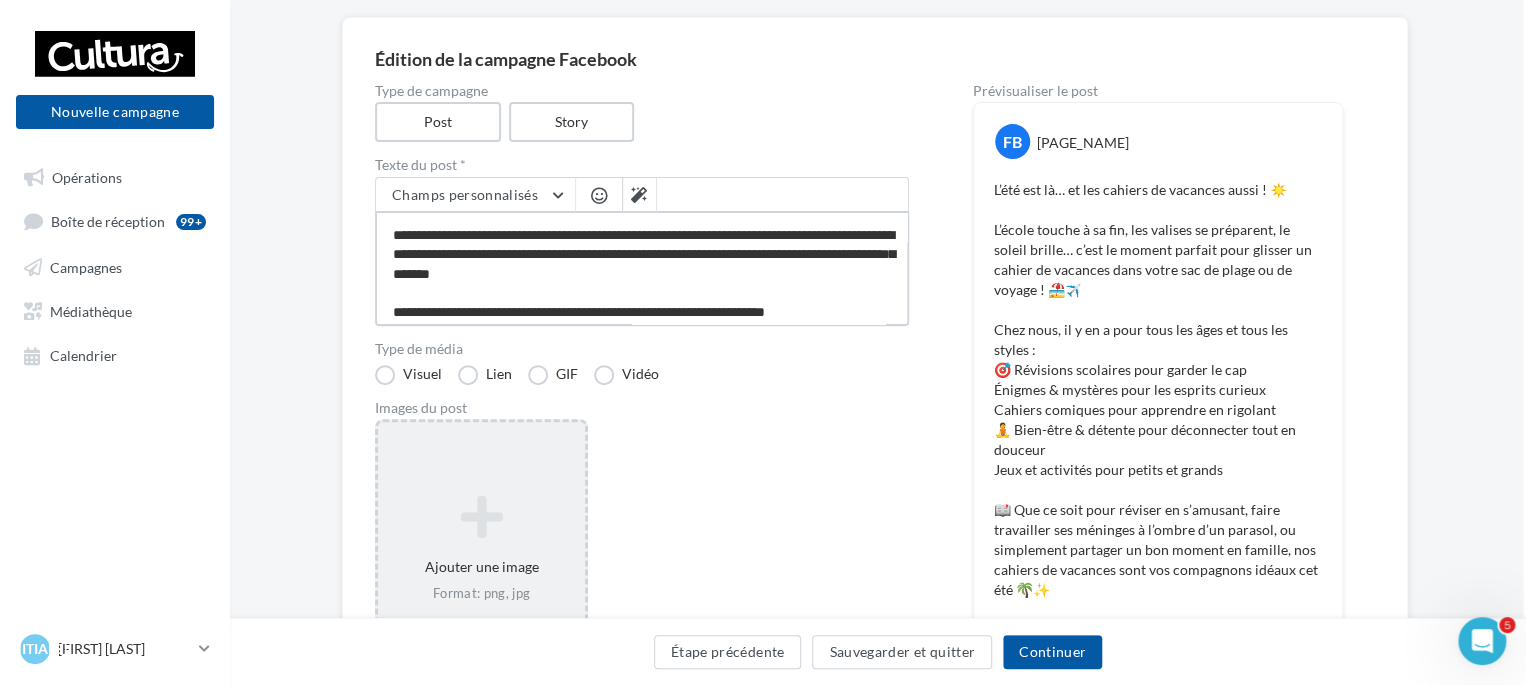 scroll, scrollTop: 227, scrollLeft: 0, axis: vertical 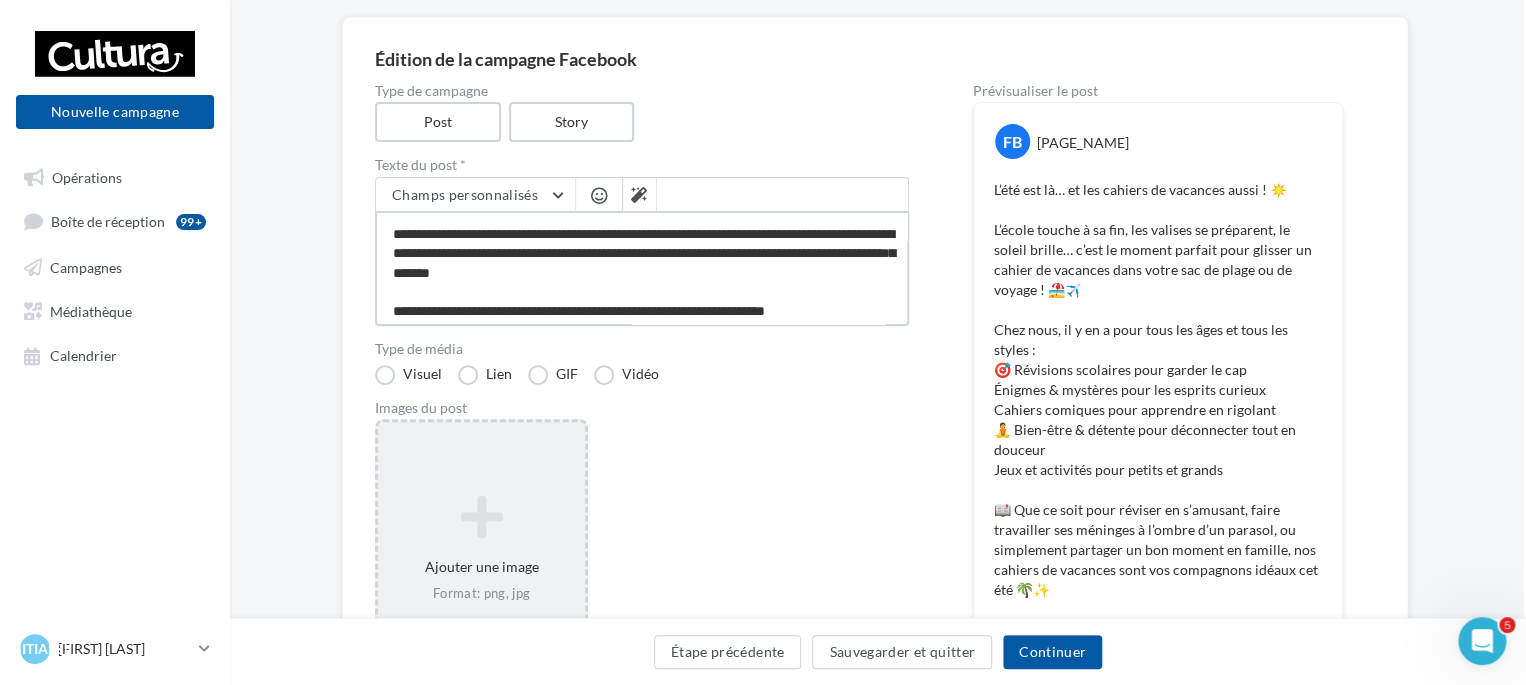 click on "**********" at bounding box center [642, 268] 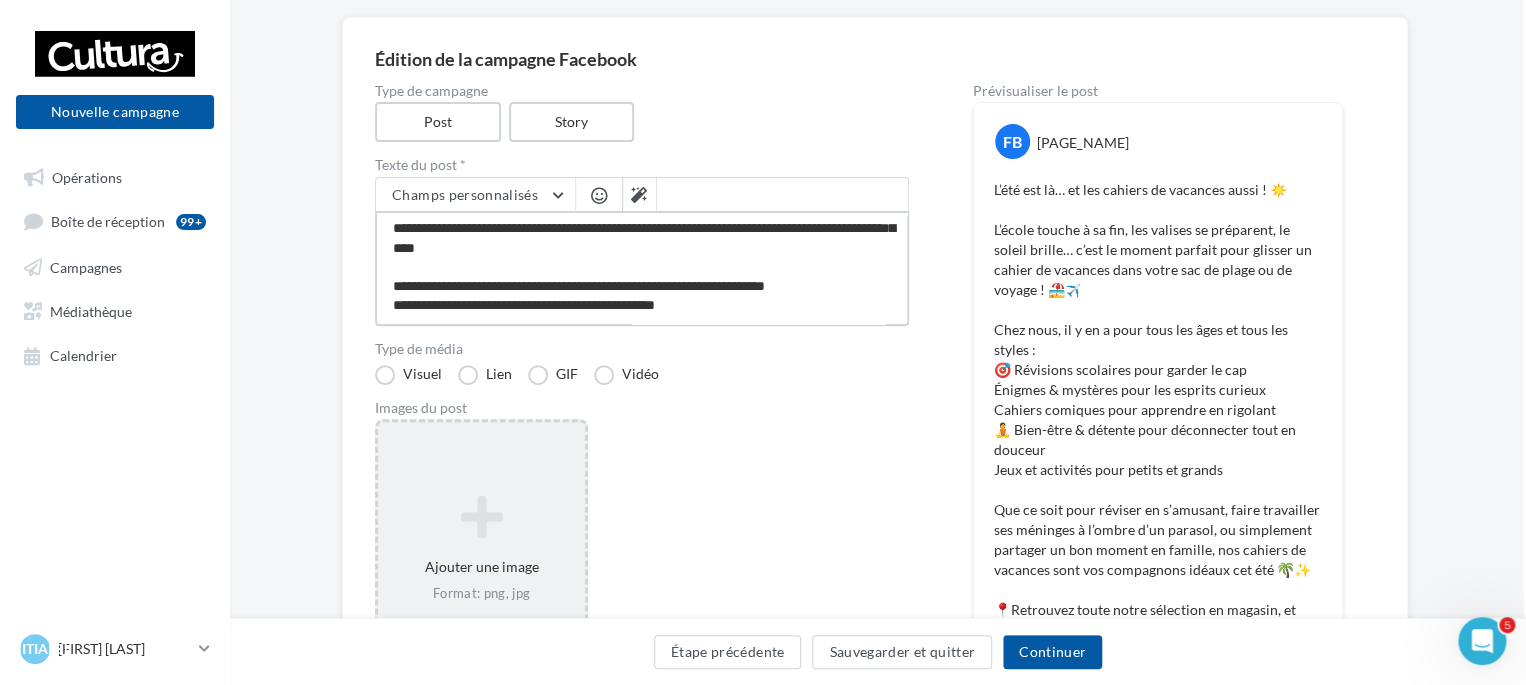 scroll, scrollTop: 269, scrollLeft: 0, axis: vertical 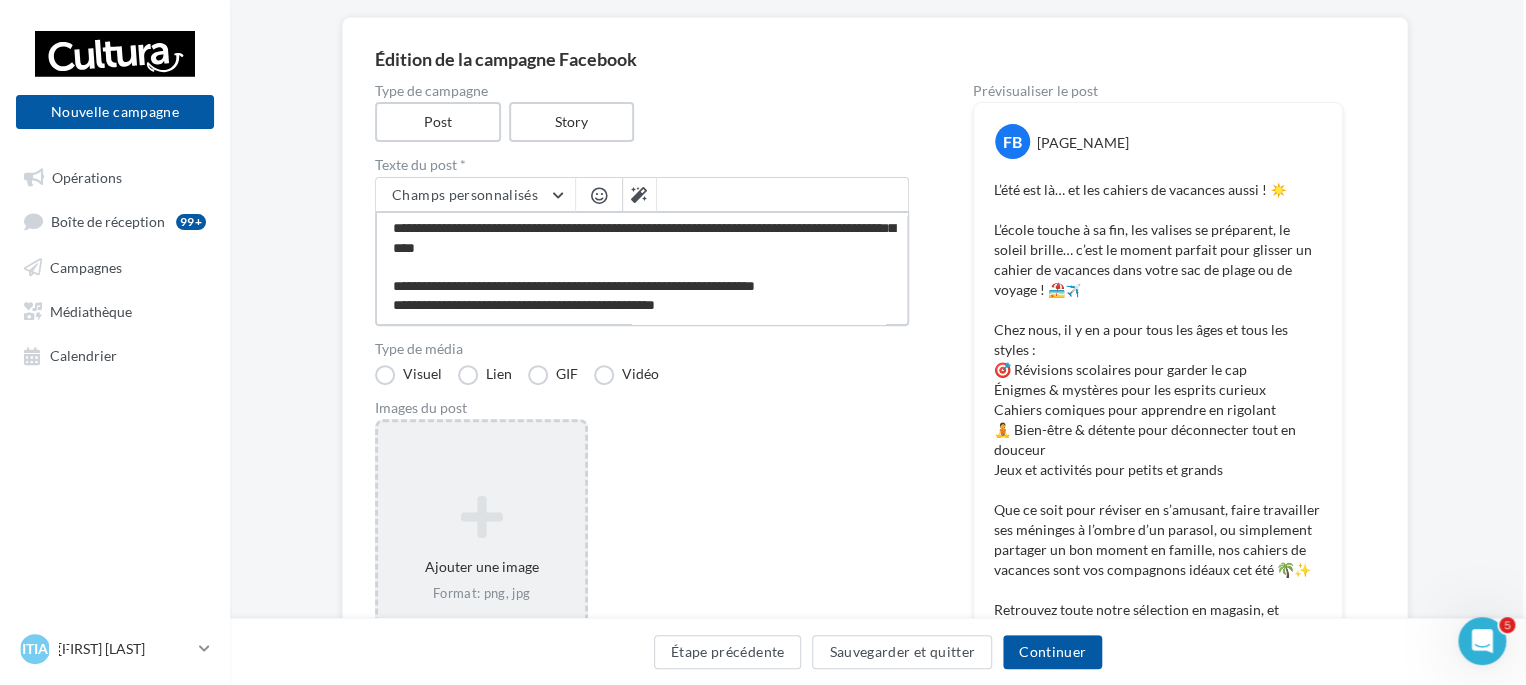 click on "**********" at bounding box center [642, 268] 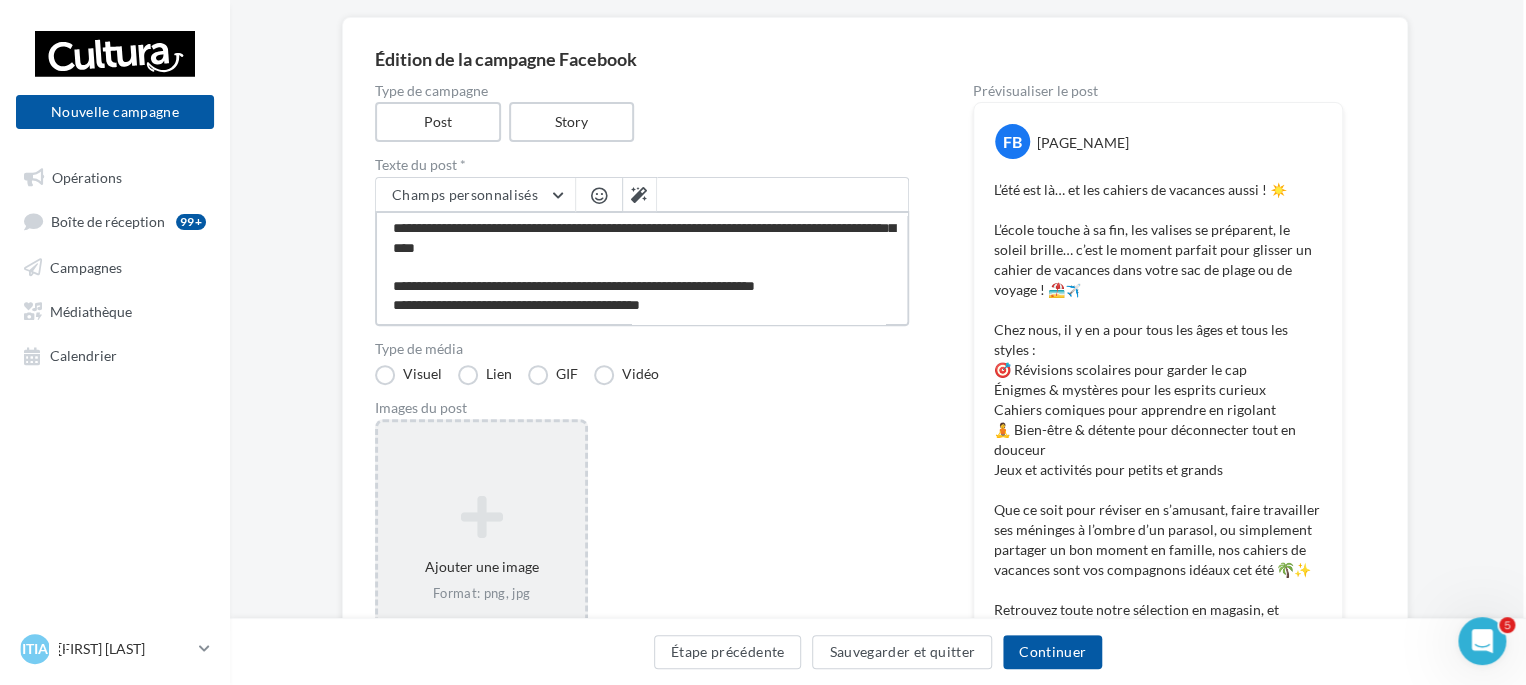 click on "**********" at bounding box center (642, 268) 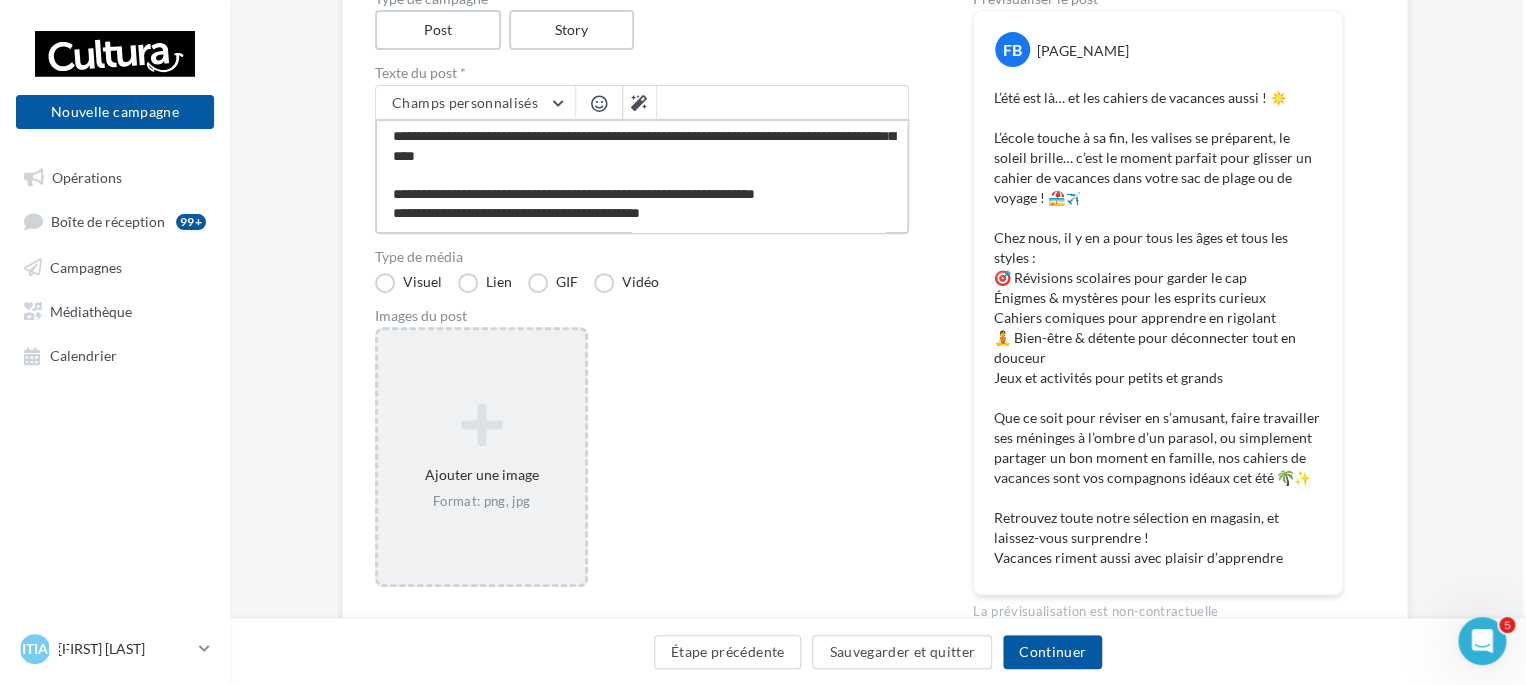 scroll, scrollTop: 247, scrollLeft: 3, axis: both 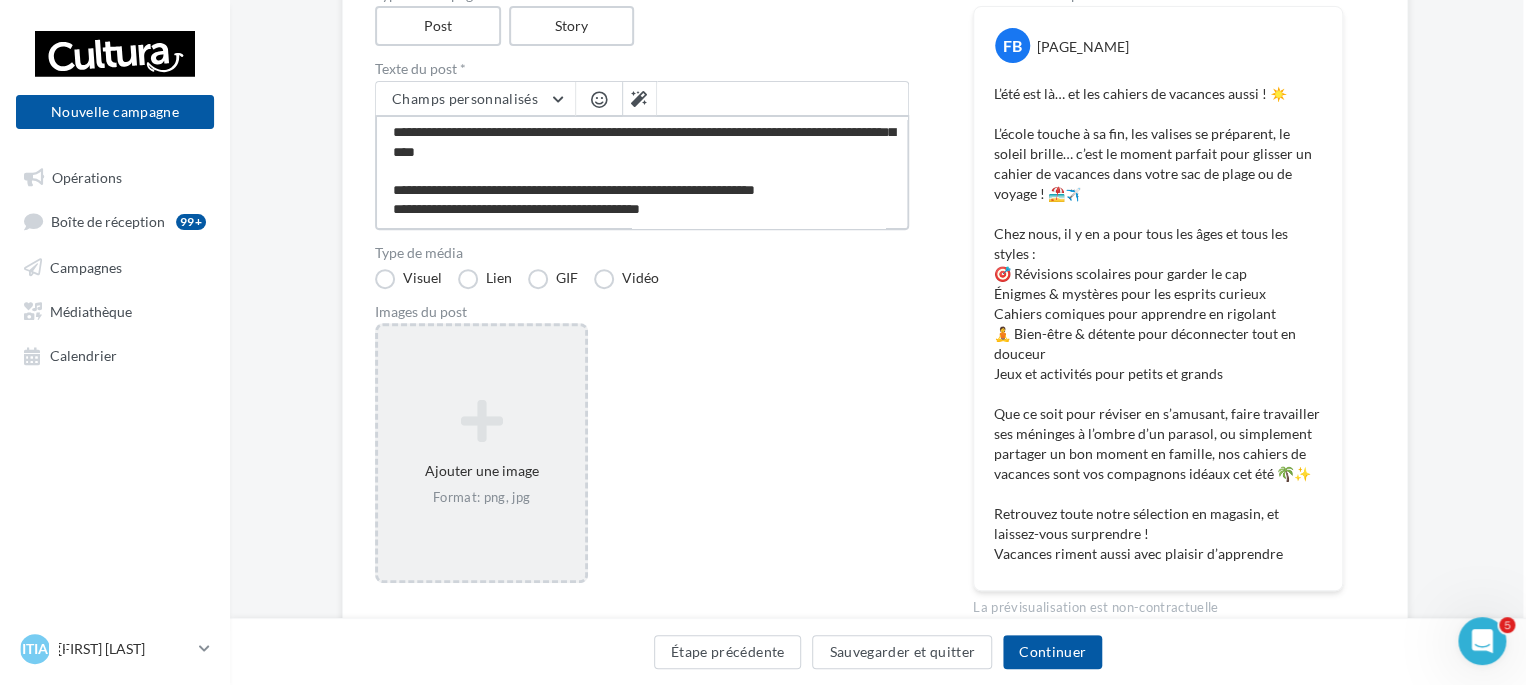 type on "**********" 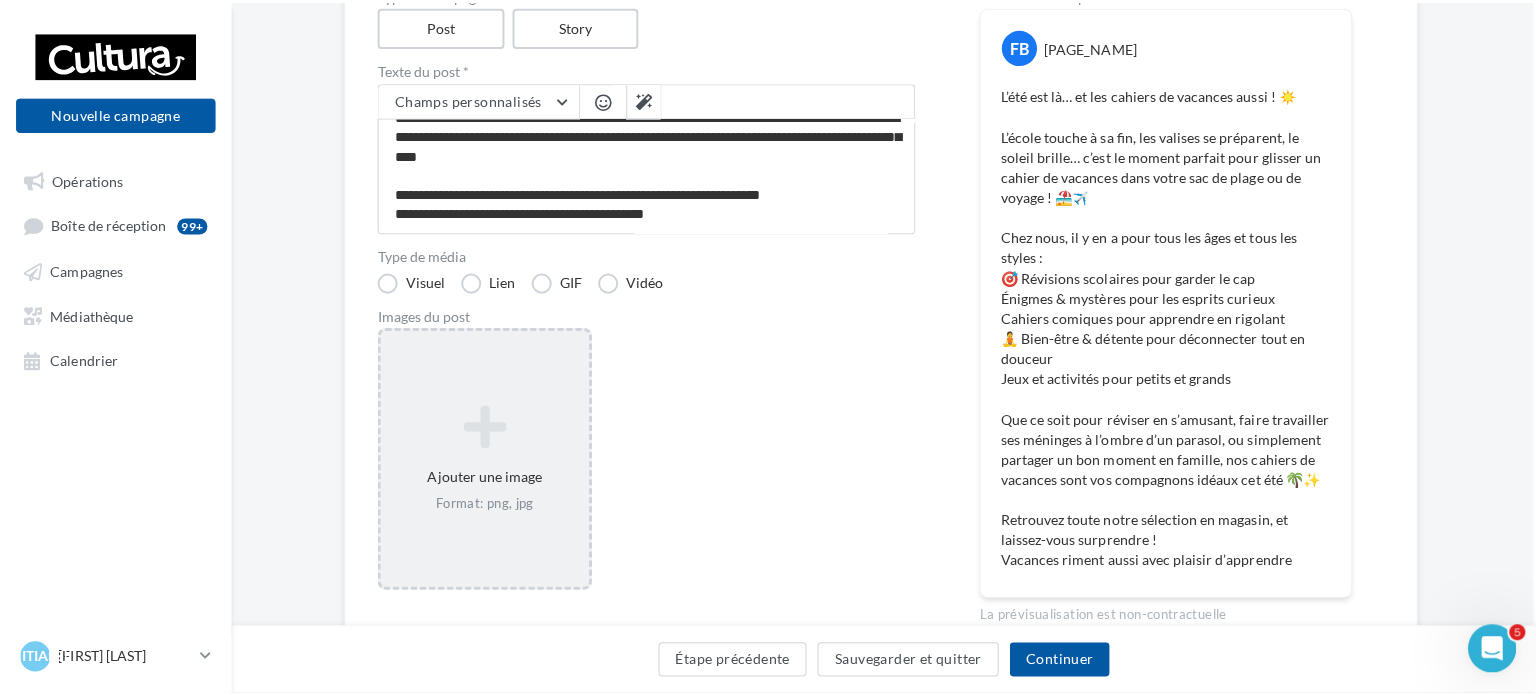 scroll, scrollTop: 268, scrollLeft: 0, axis: vertical 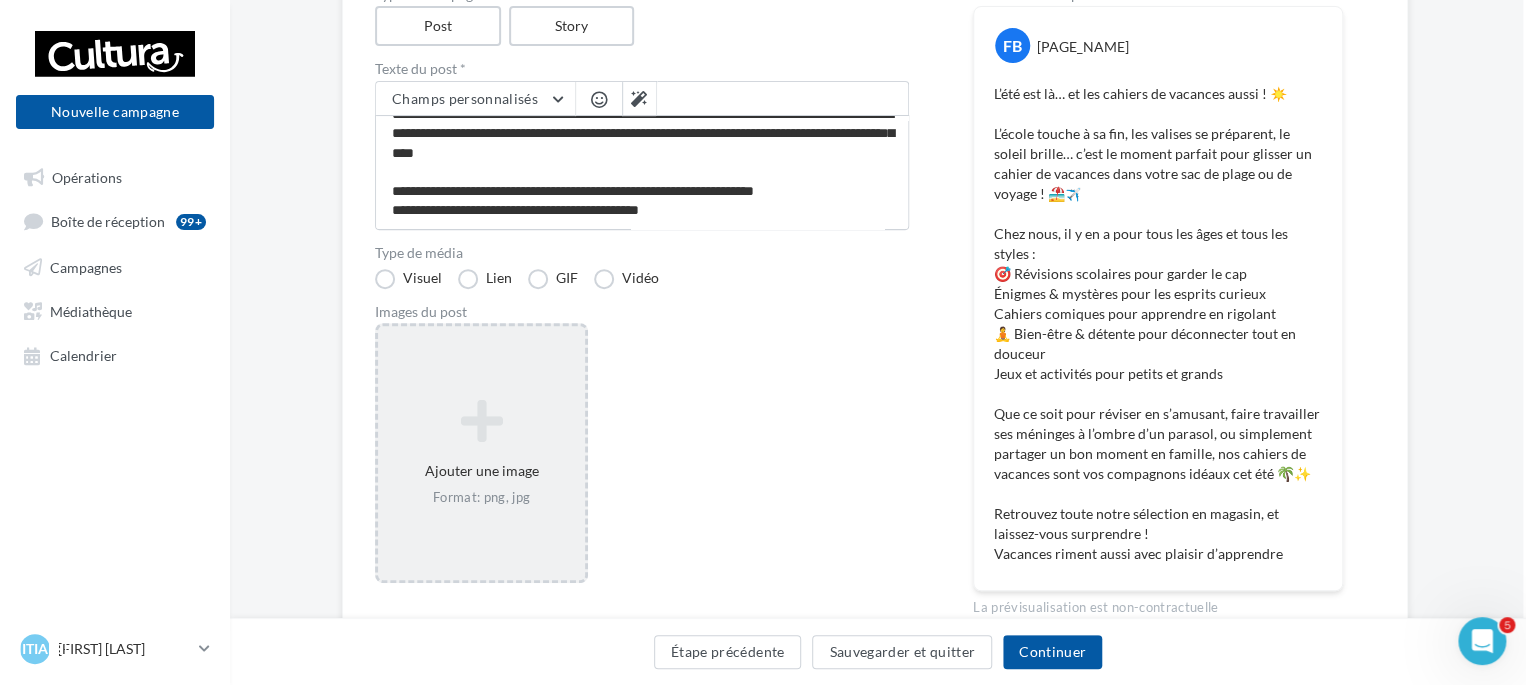 click on "Ajouter une image     Format: png, jpg" at bounding box center (481, 453) 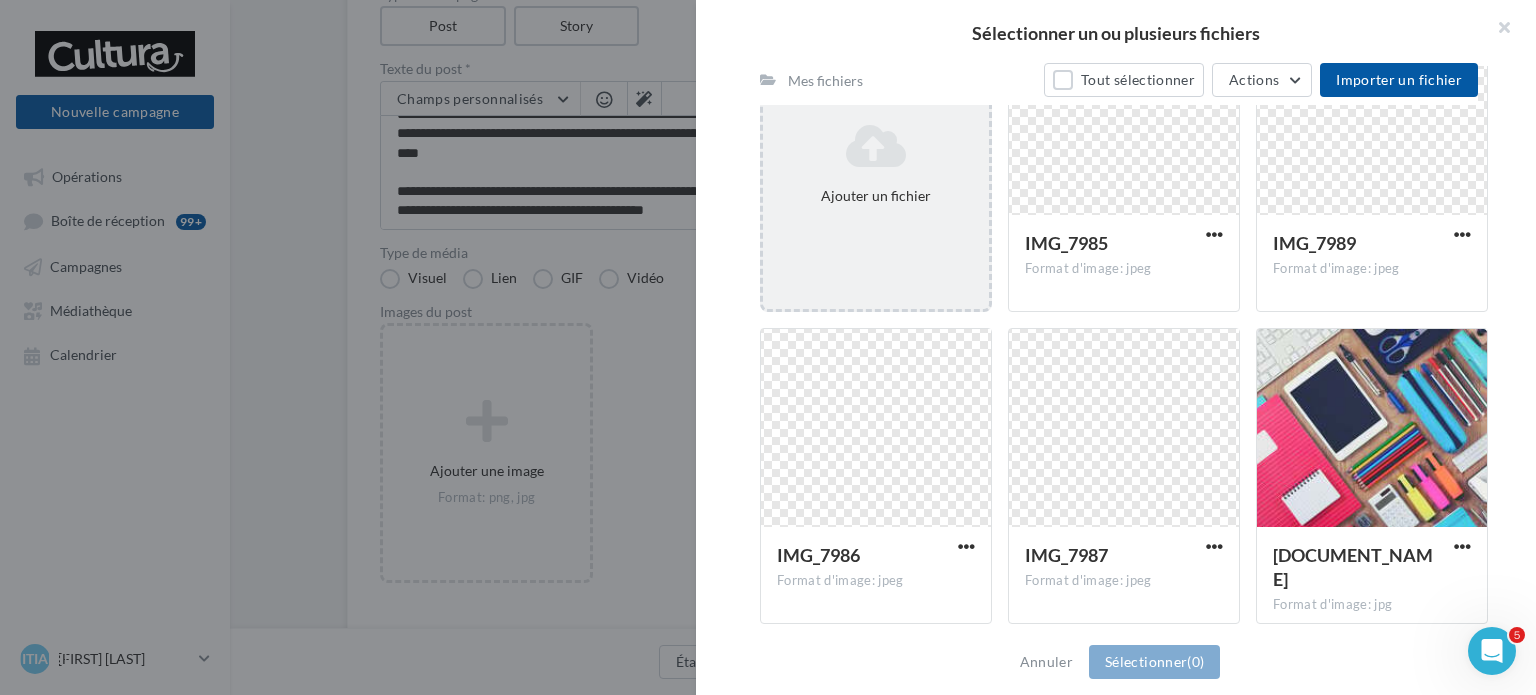 scroll, scrollTop: 347, scrollLeft: 0, axis: vertical 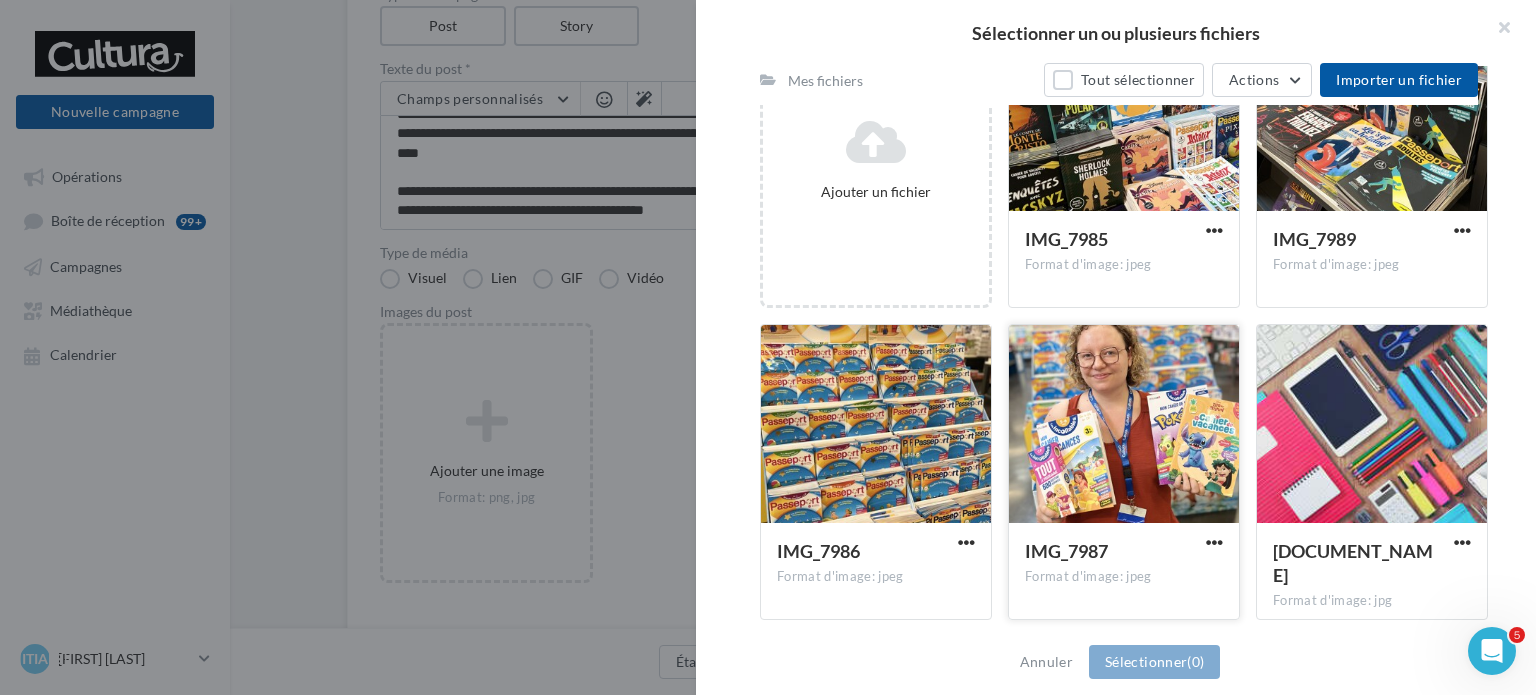 click at bounding box center [1124, 113] 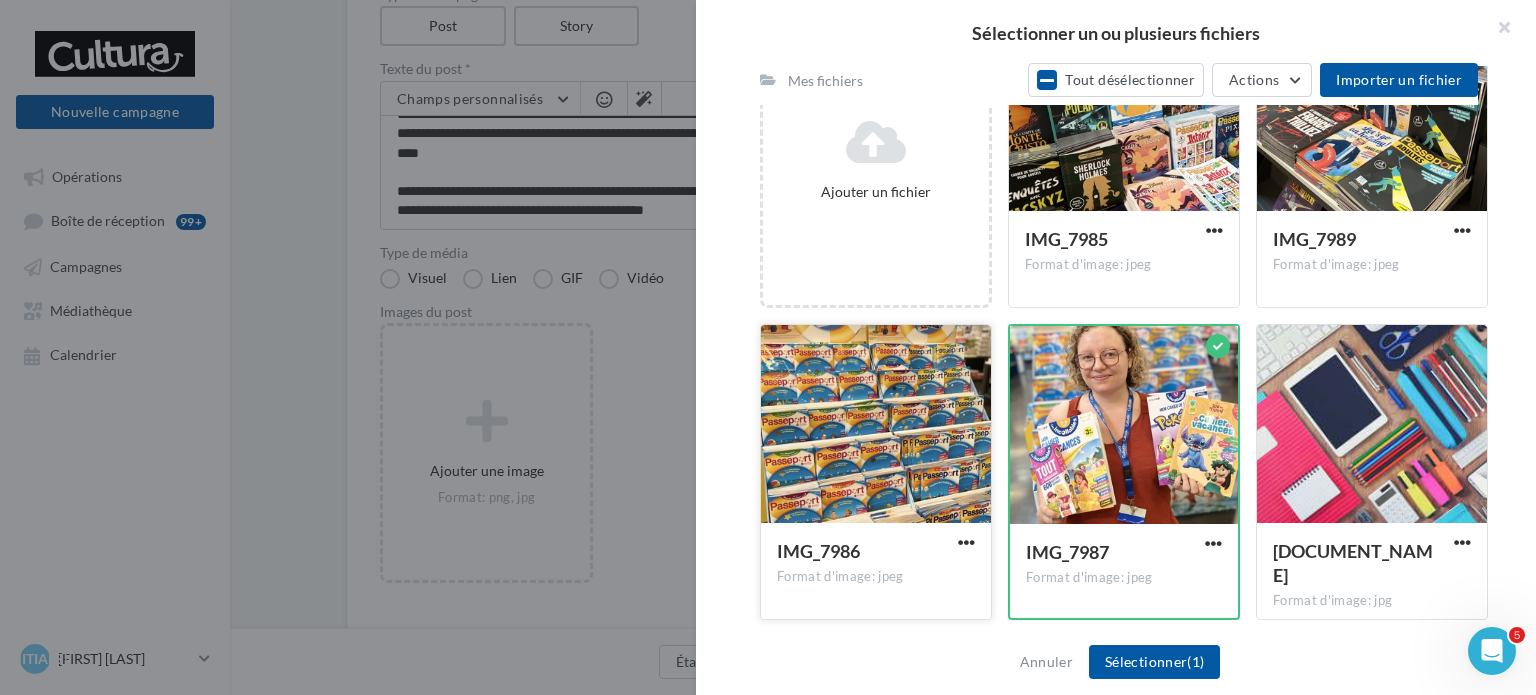 click at bounding box center [1124, 113] 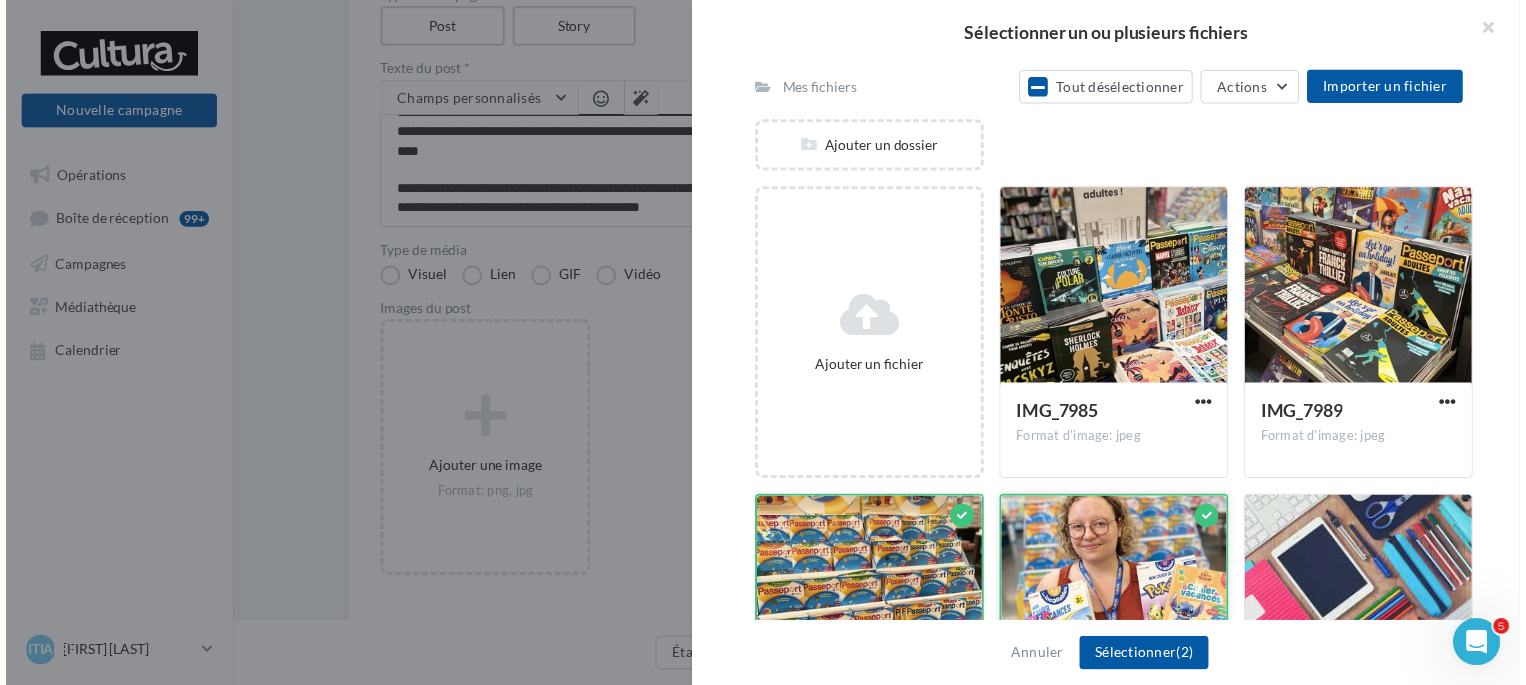 scroll, scrollTop: 168, scrollLeft: 0, axis: vertical 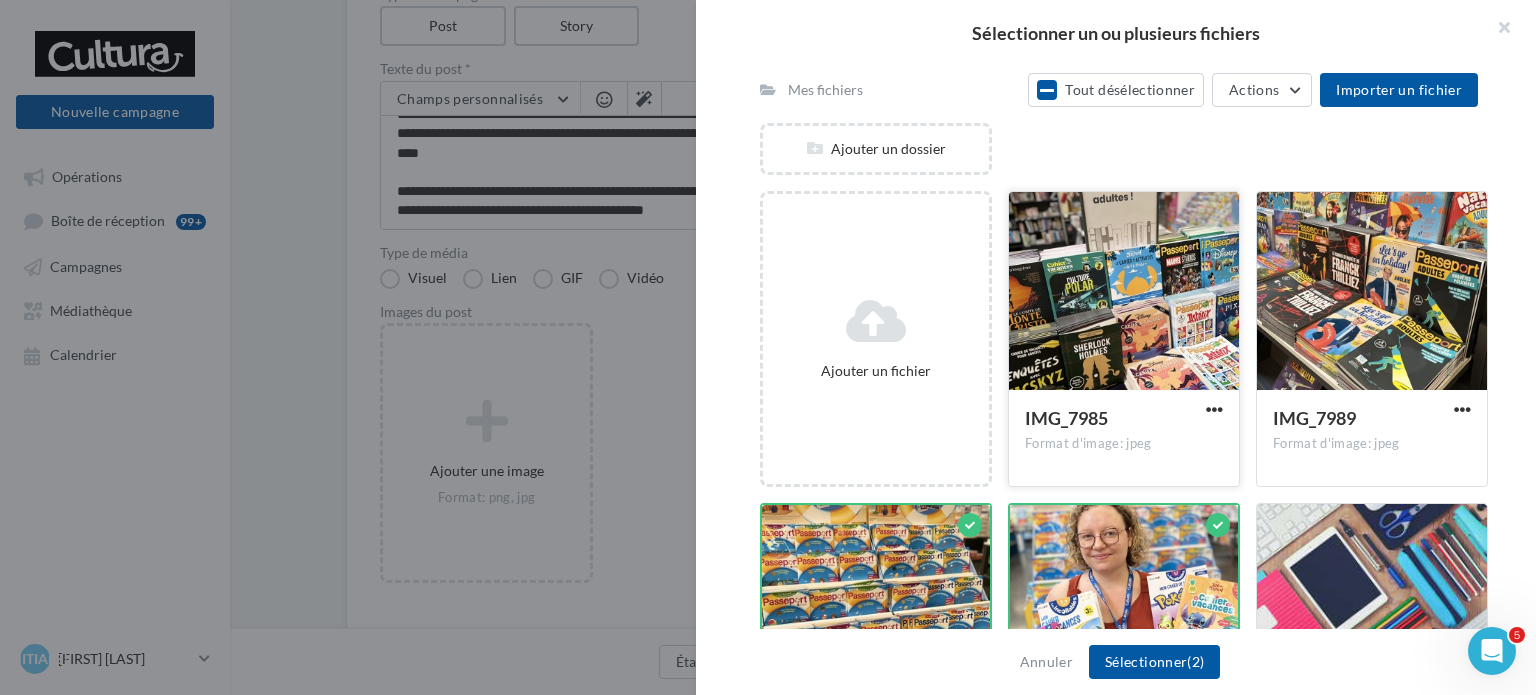 click at bounding box center [1124, 292] 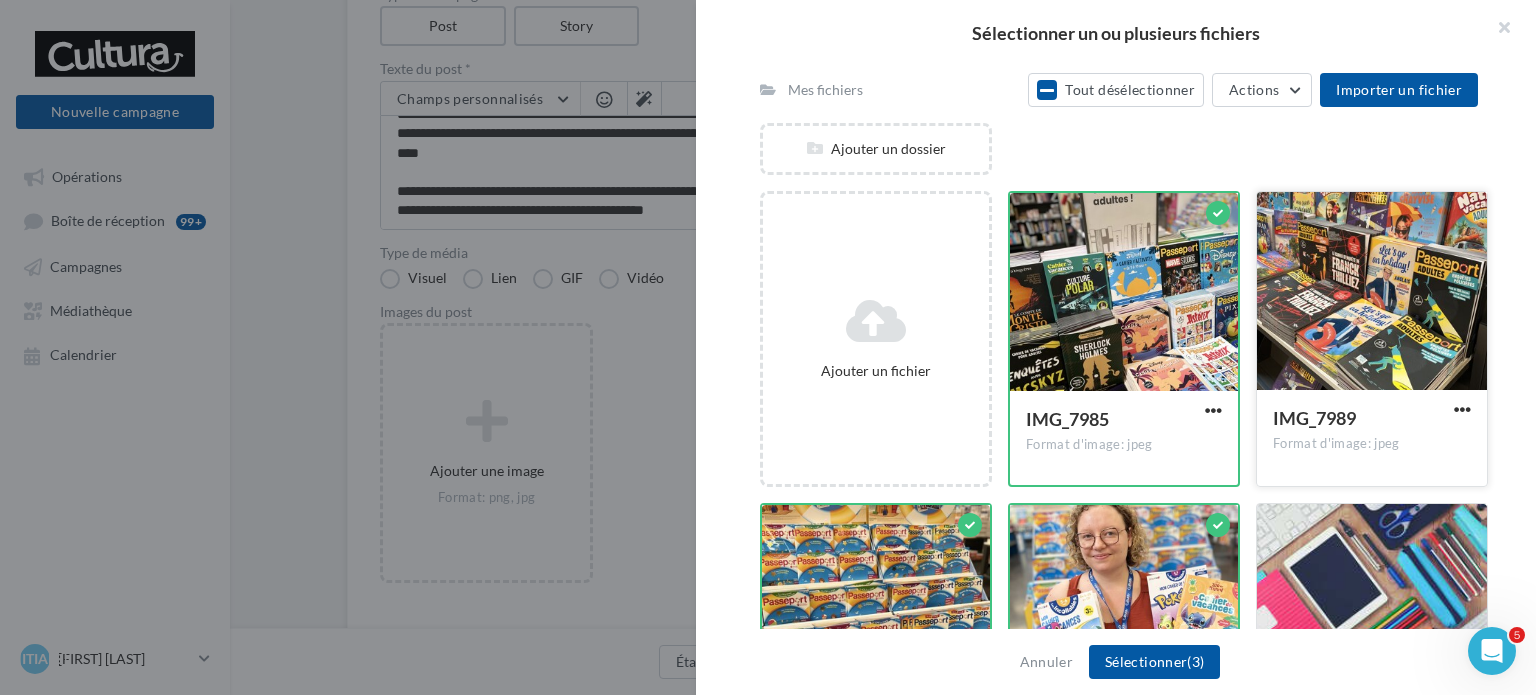 click at bounding box center [1124, 293] 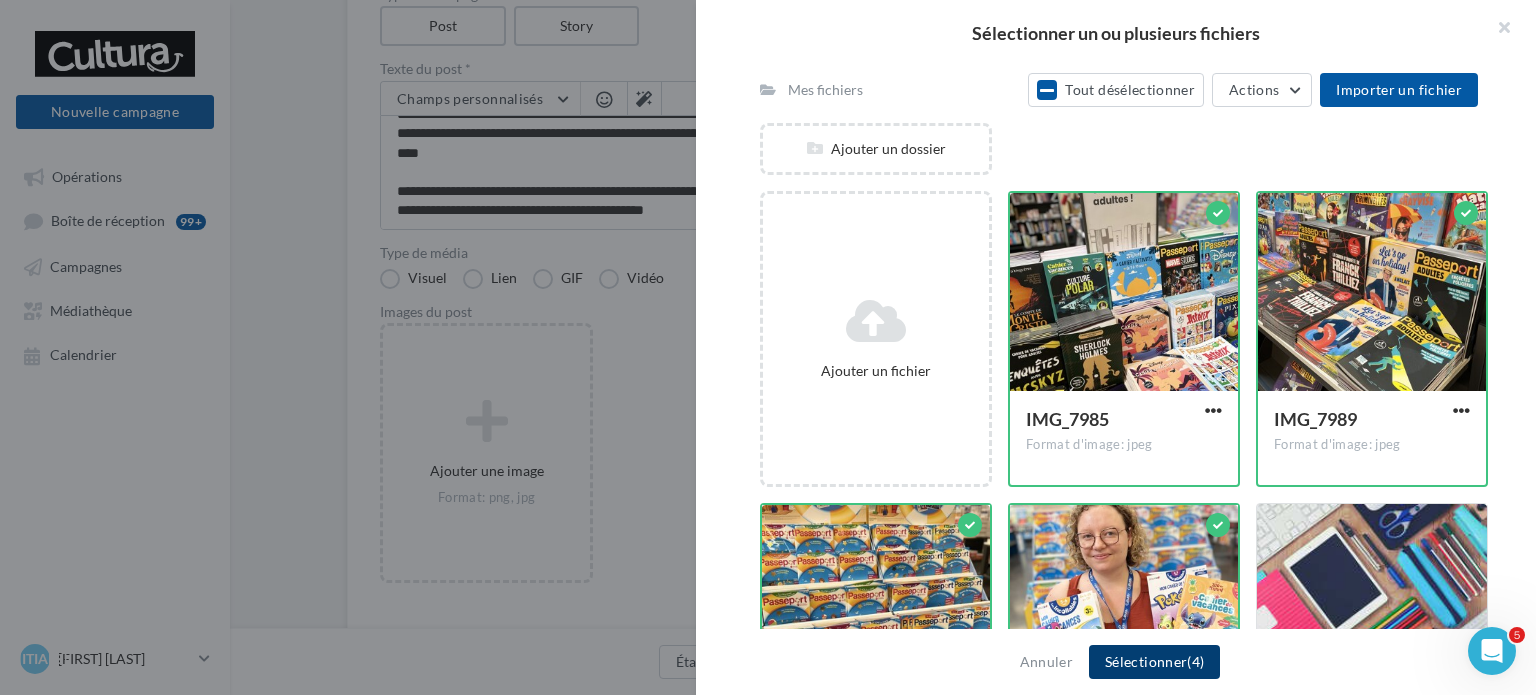 click on "(4)" at bounding box center (1195, 661) 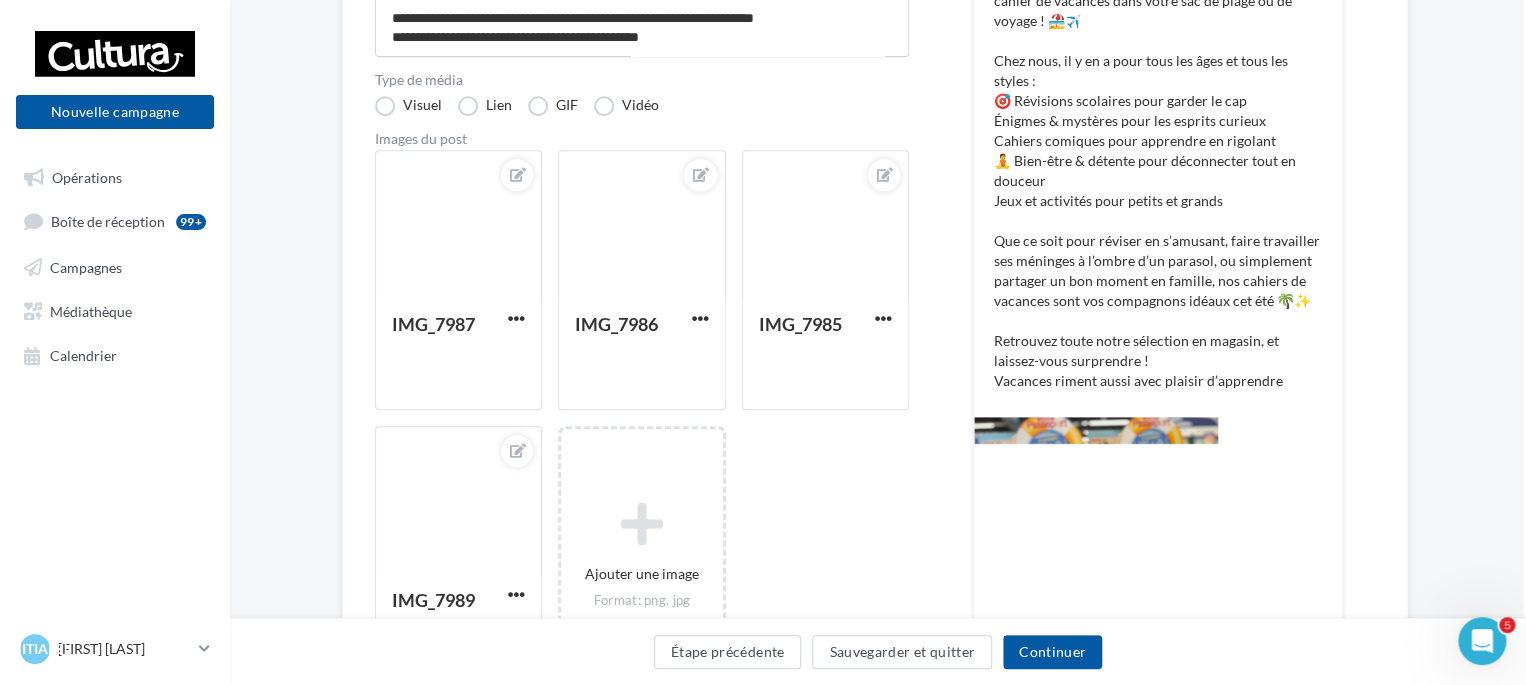 scroll, scrollTop: 416, scrollLeft: 3, axis: both 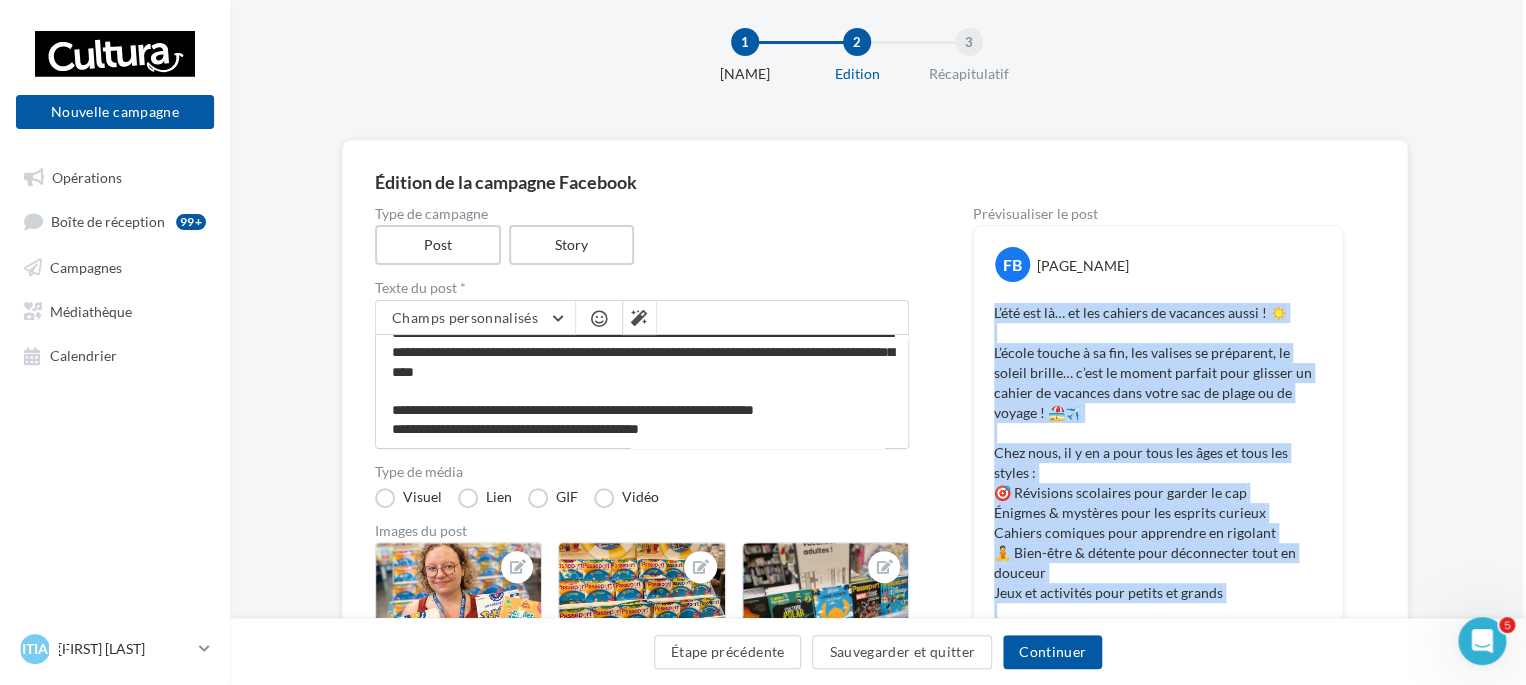 drag, startPoint x: 1275, startPoint y: 386, endPoint x: 988, endPoint y: 310, distance: 296.89224 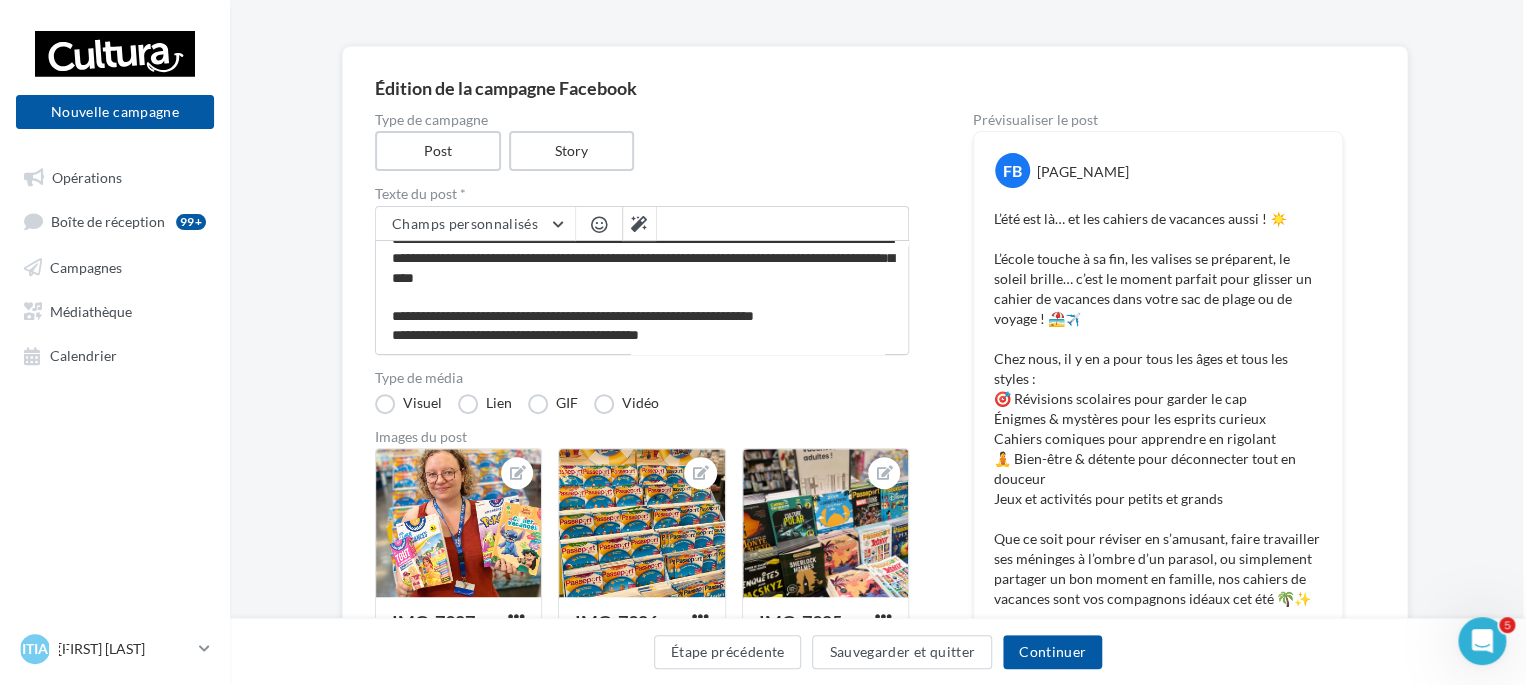 click on "Type de campagne
Post
Story
Texte du post
*     Champs personnalisés         Adresse de l'entreprise     Téléphone de l'entreprise     Site internet de l'entreprise     Signature de l'entreprise     Nom de l'entreprise     Code Postal     Ville                                        Type de média
Visuel   Lien   GIF   Vidéo
Images du post
IMG_7987
IMG_7986
IMG_7985
IMG_7989
Ajouter une image     Format: png, jpg
FB" at bounding box center (875, 619) 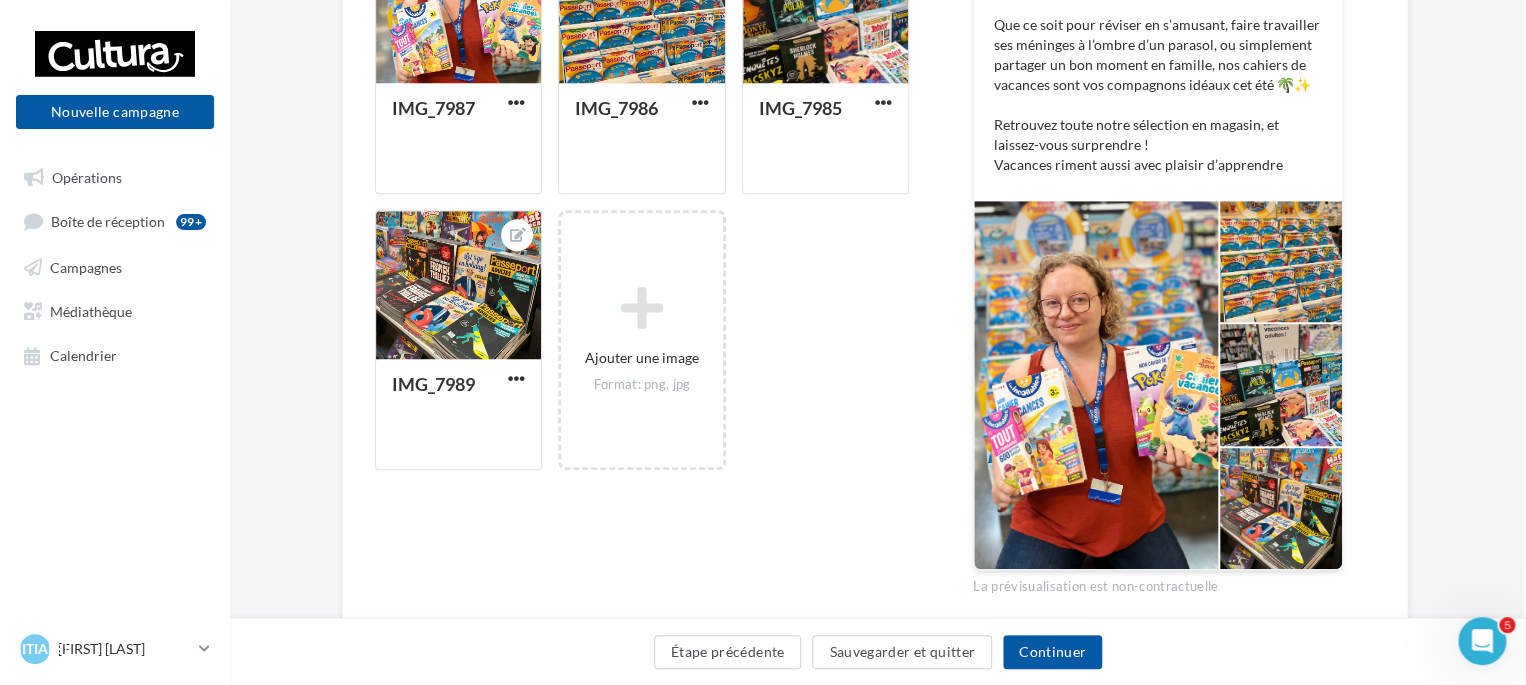scroll, scrollTop: 637, scrollLeft: 3, axis: both 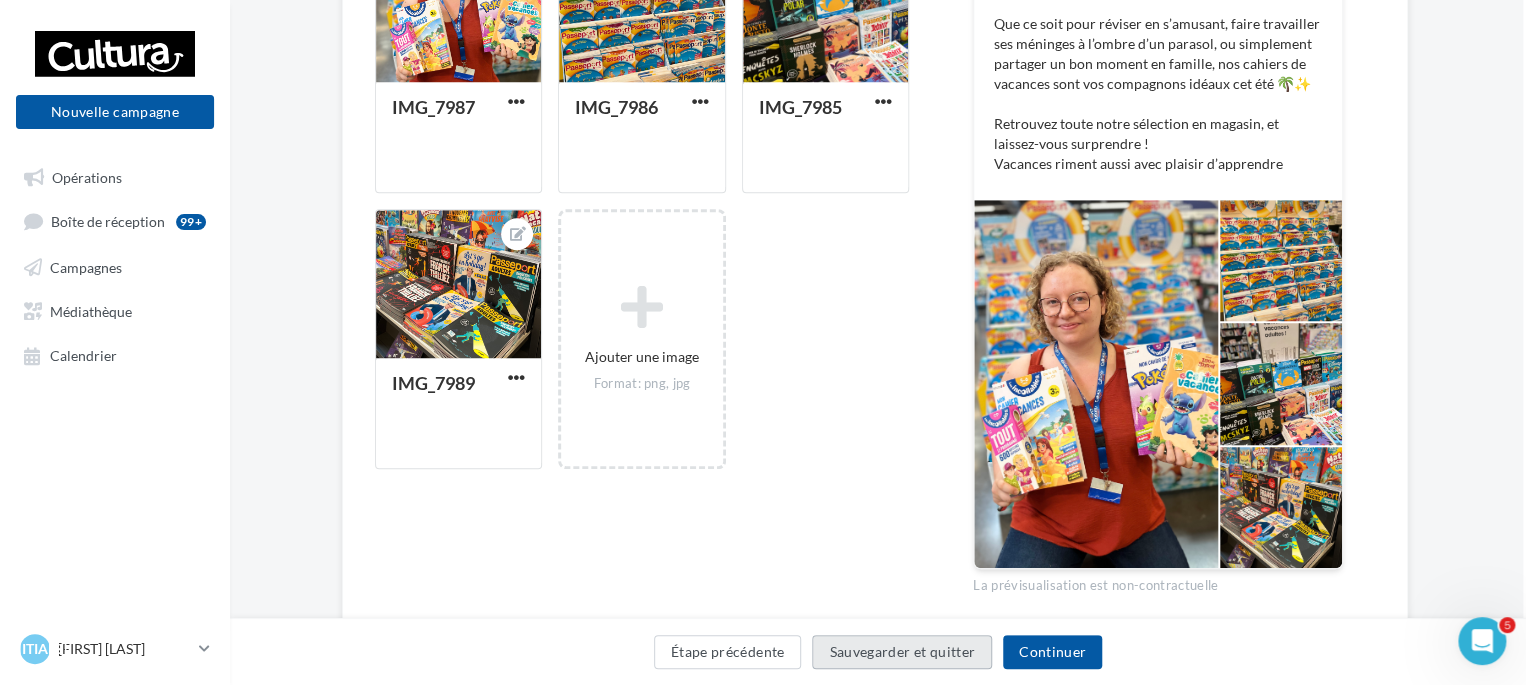 click on "[SAVE_AND_QUIT]" at bounding box center [902, 652] 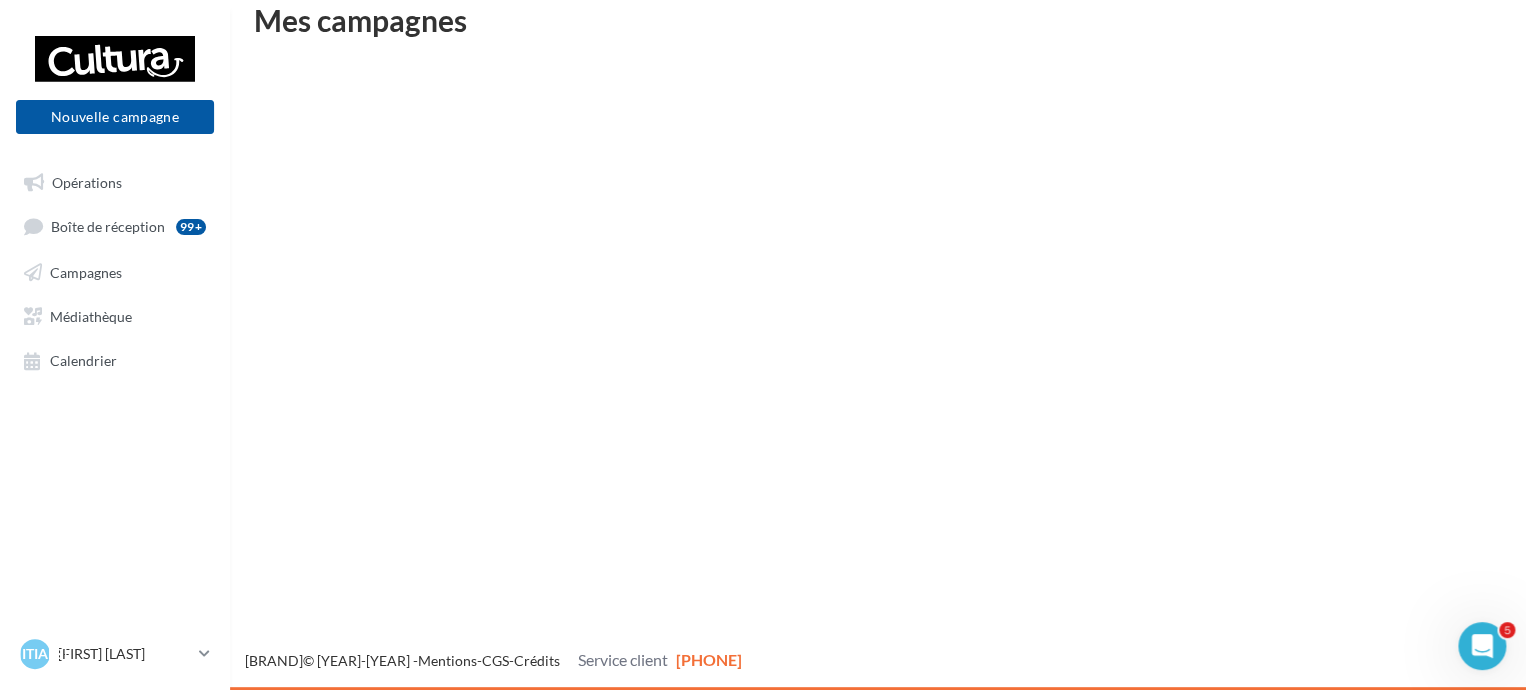 scroll, scrollTop: 32, scrollLeft: 0, axis: vertical 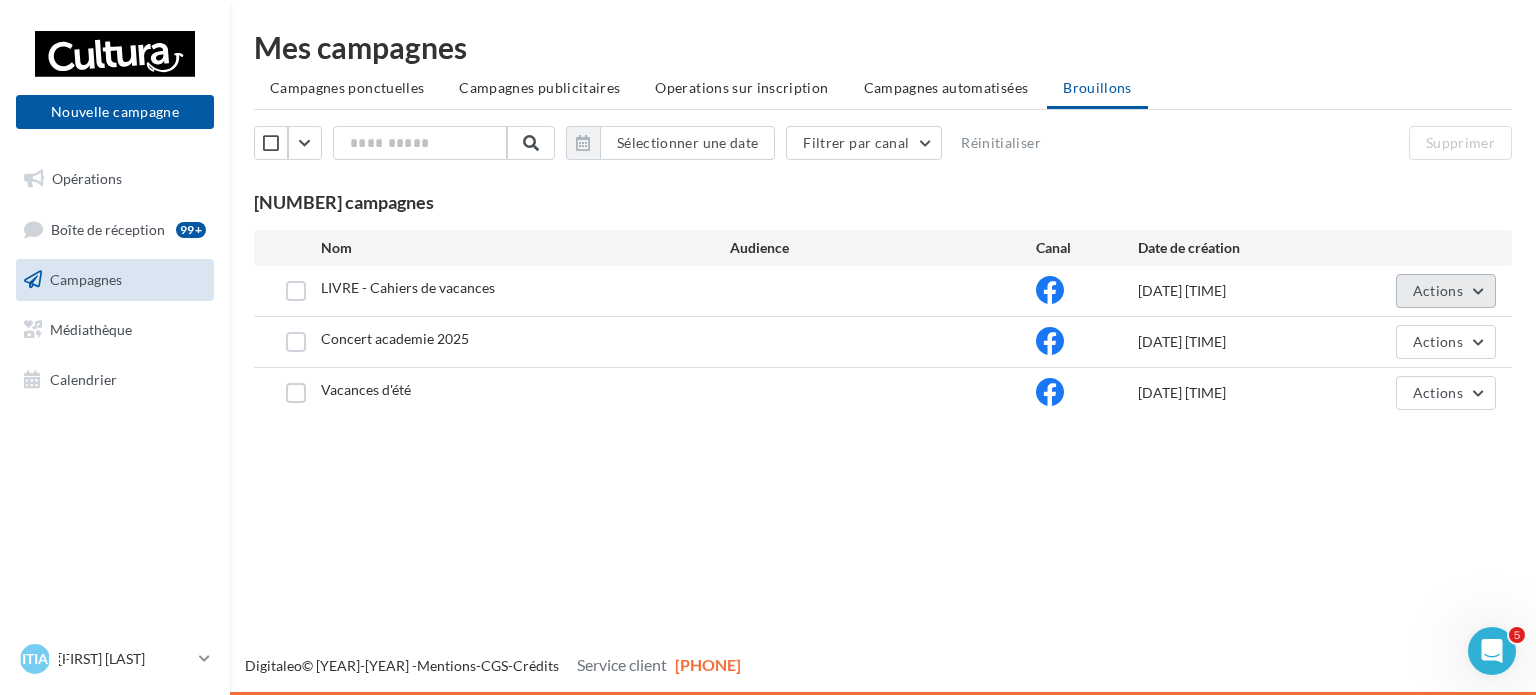 click on "Actions" at bounding box center [1438, 290] 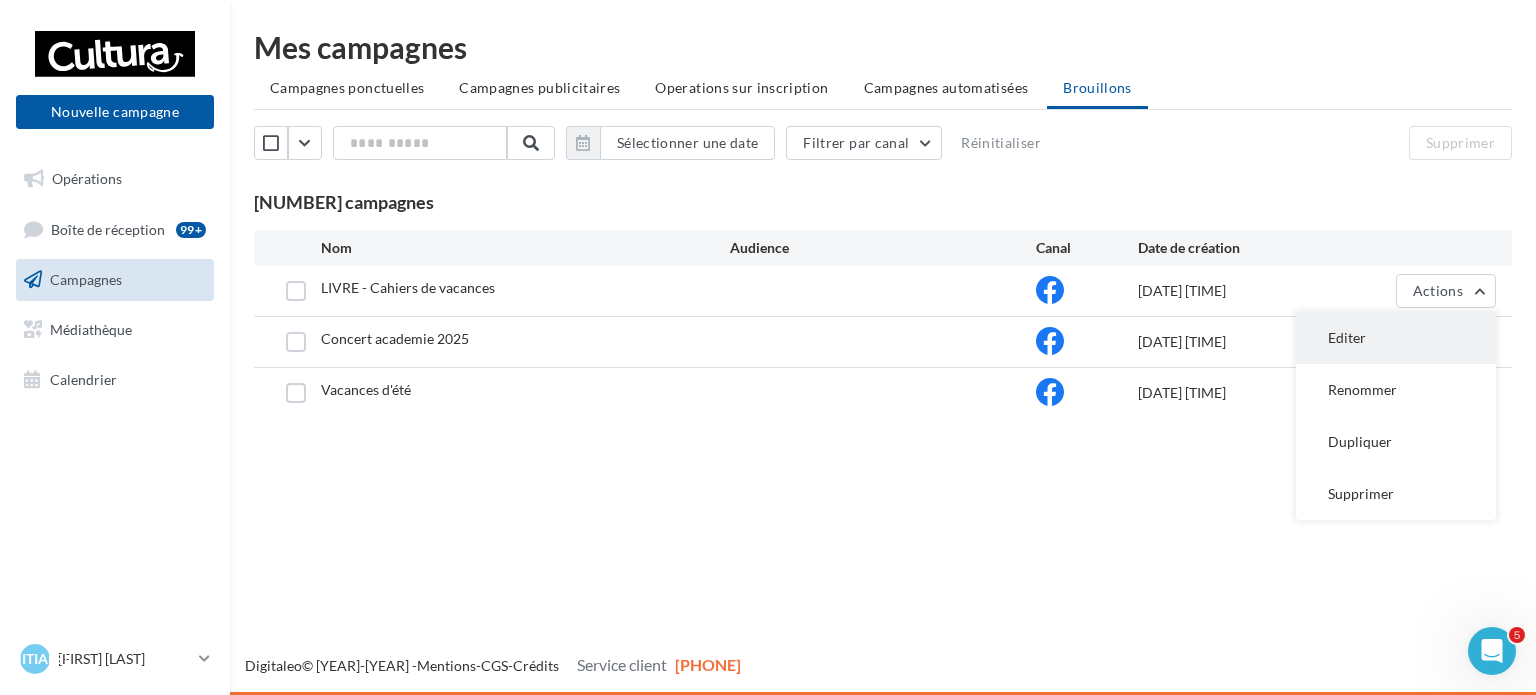 click on "Editer" at bounding box center (1396, 338) 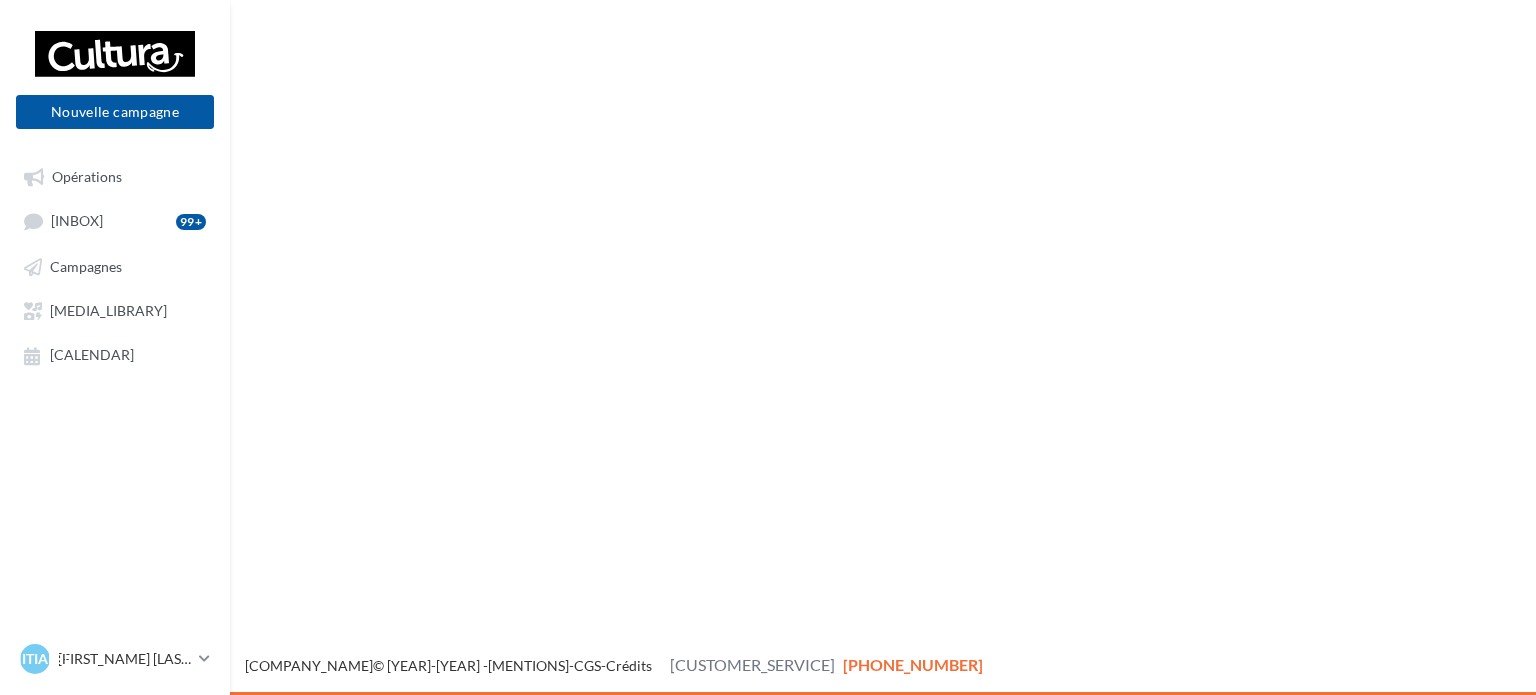 scroll, scrollTop: 0, scrollLeft: 0, axis: both 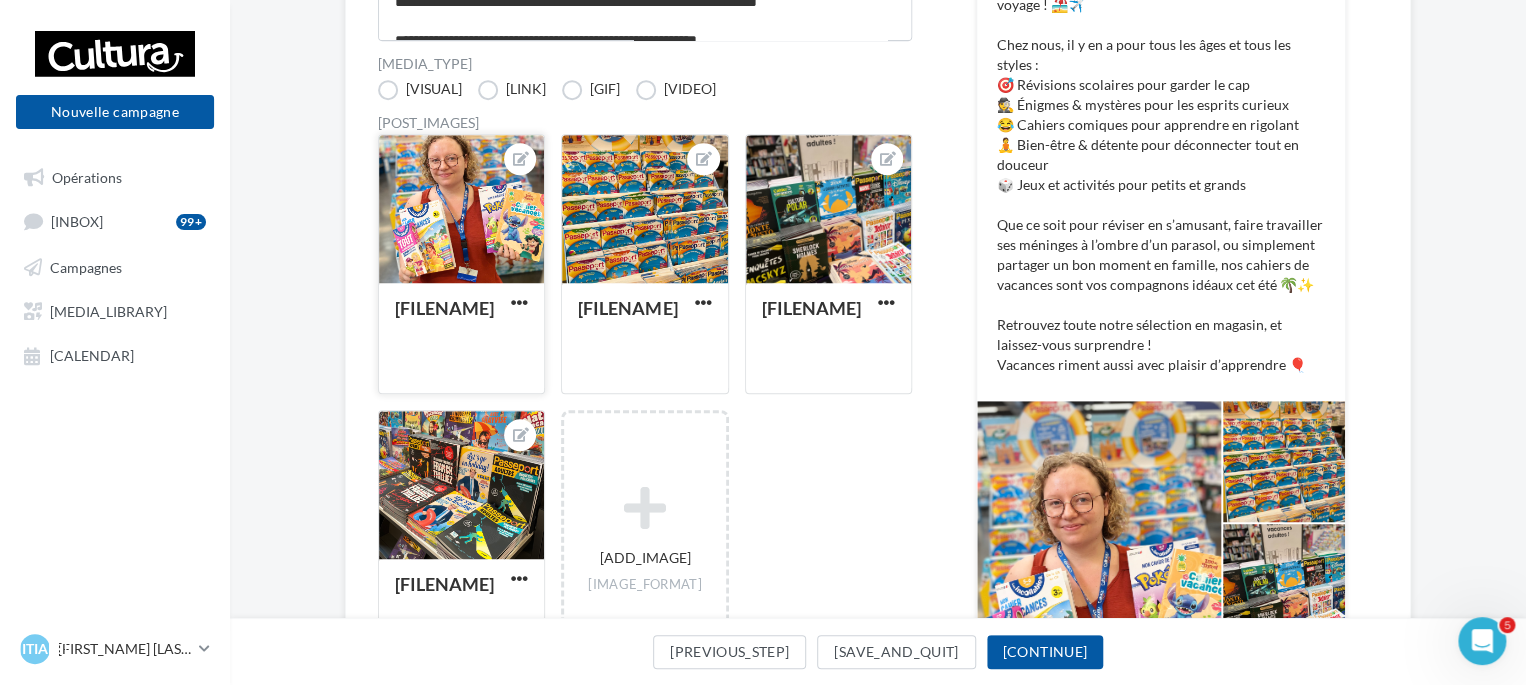 click at bounding box center [461, 210] 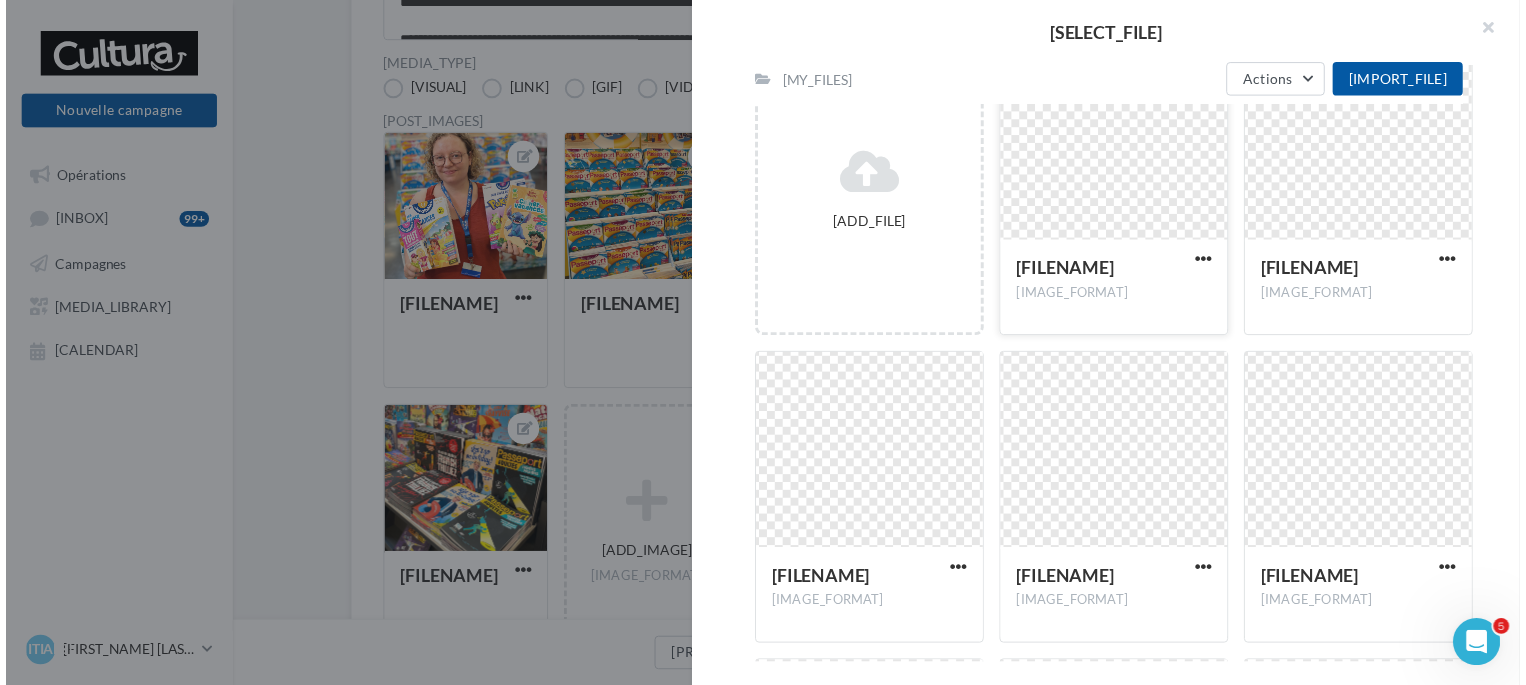 scroll, scrollTop: 325, scrollLeft: 0, axis: vertical 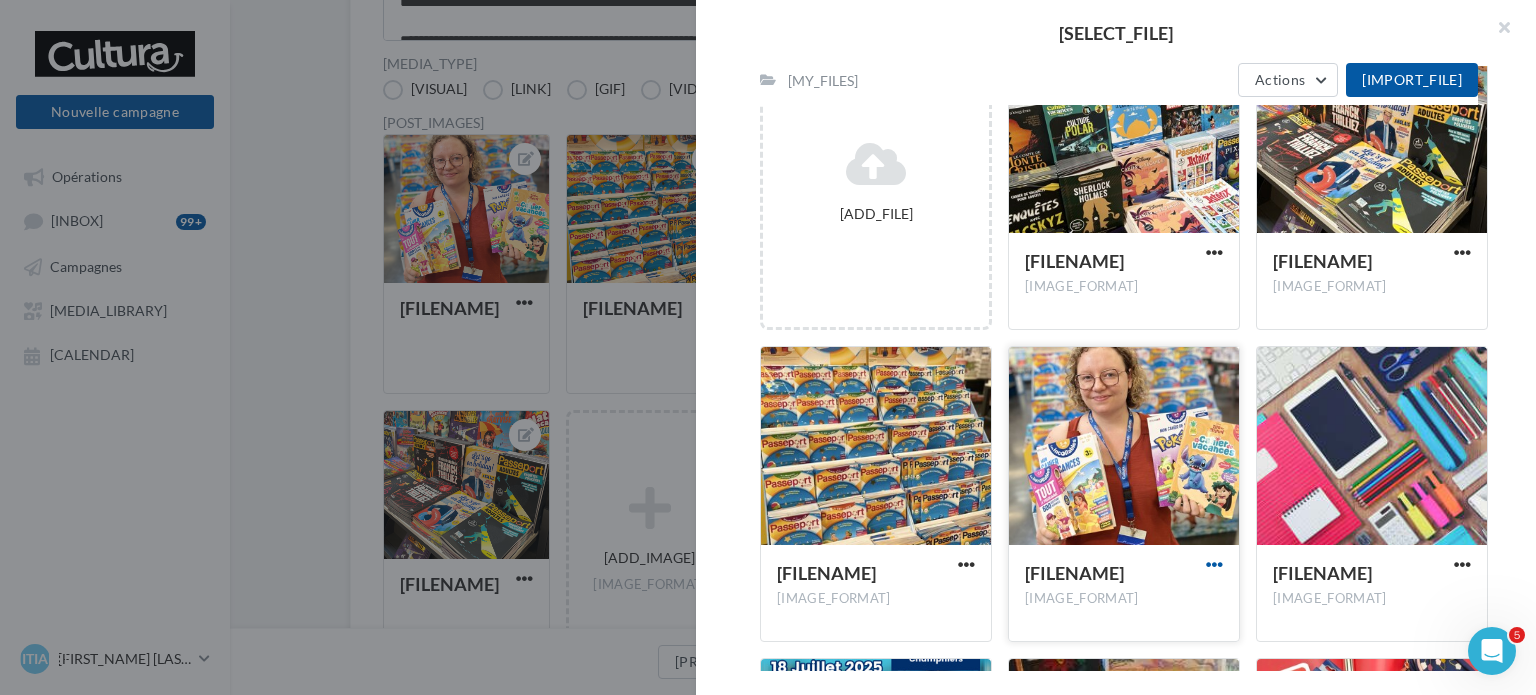 click at bounding box center (1214, 252) 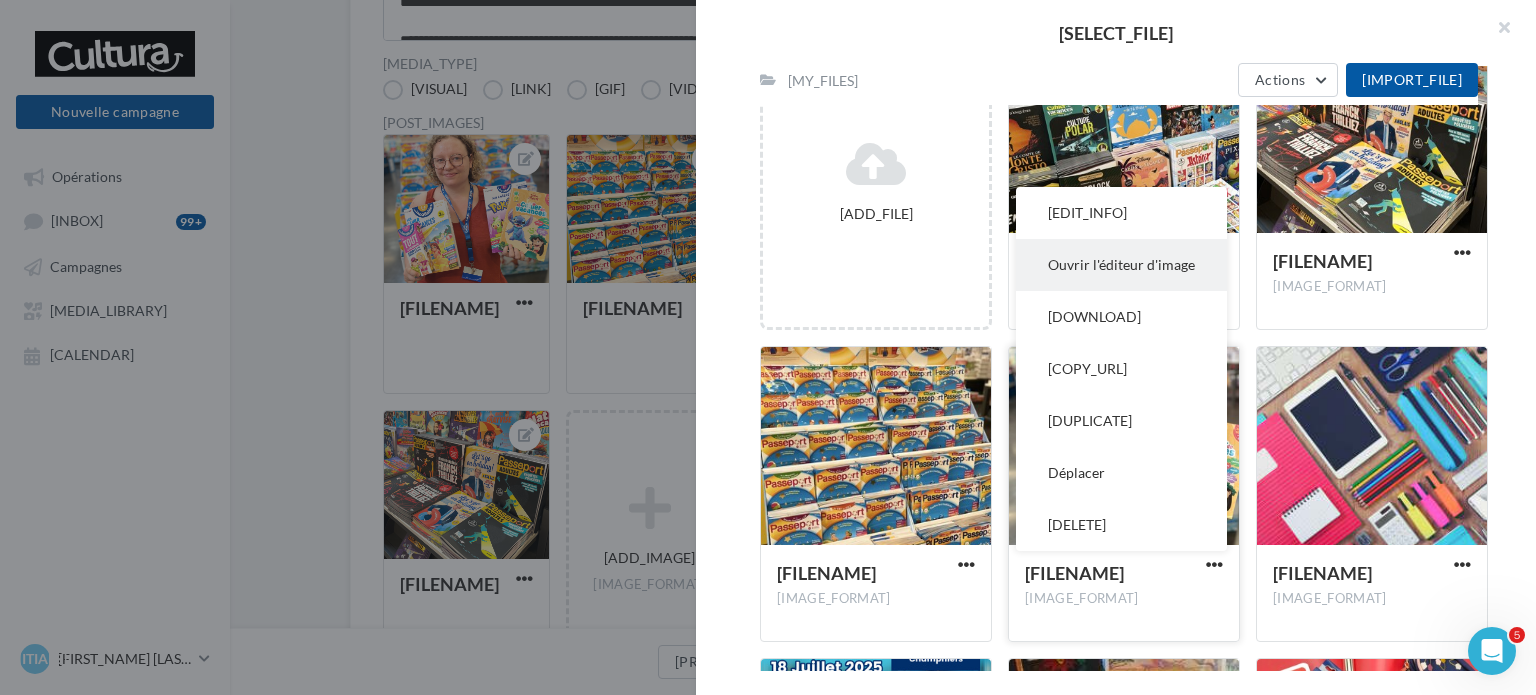 click on "Ouvrir l'éditeur d'image" at bounding box center [1121, 213] 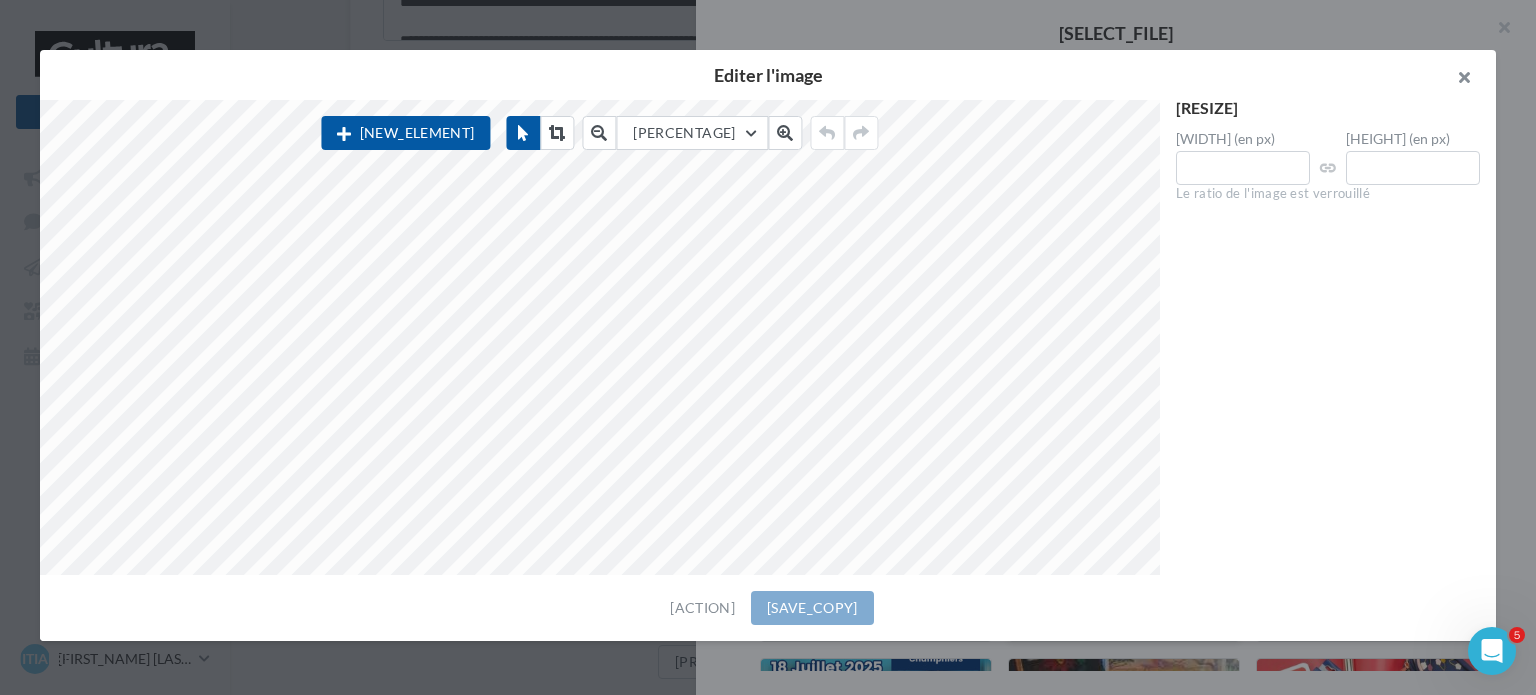 click at bounding box center (1456, 80) 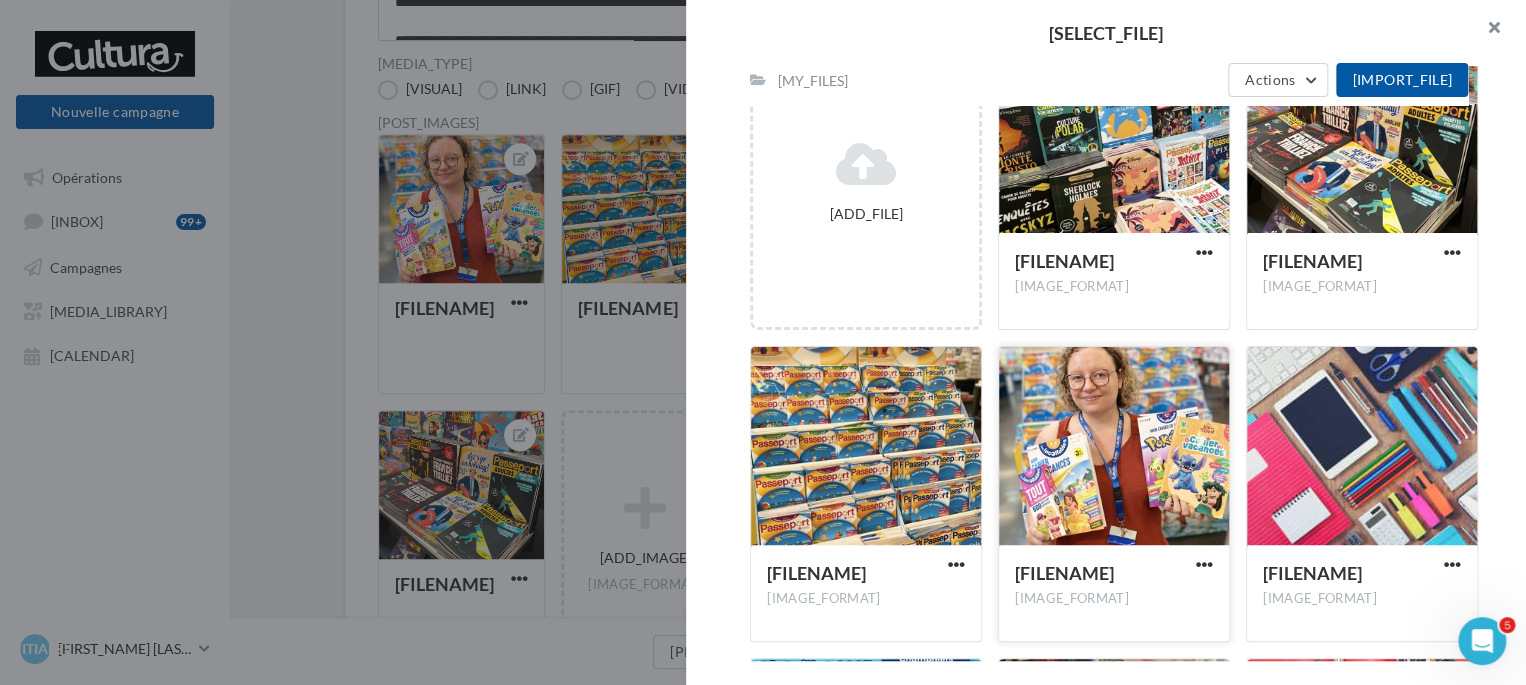 click at bounding box center [1486, 30] 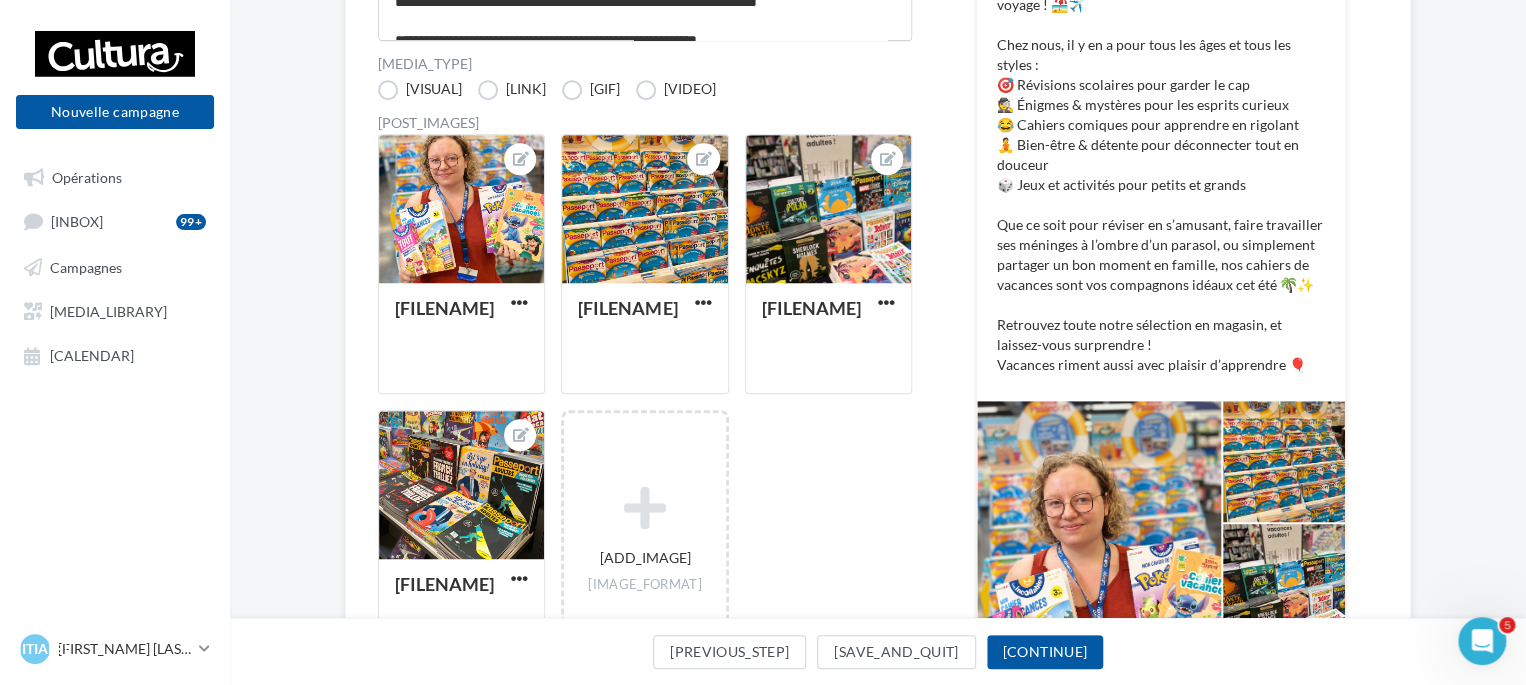 scroll, scrollTop: 713, scrollLeft: 0, axis: vertical 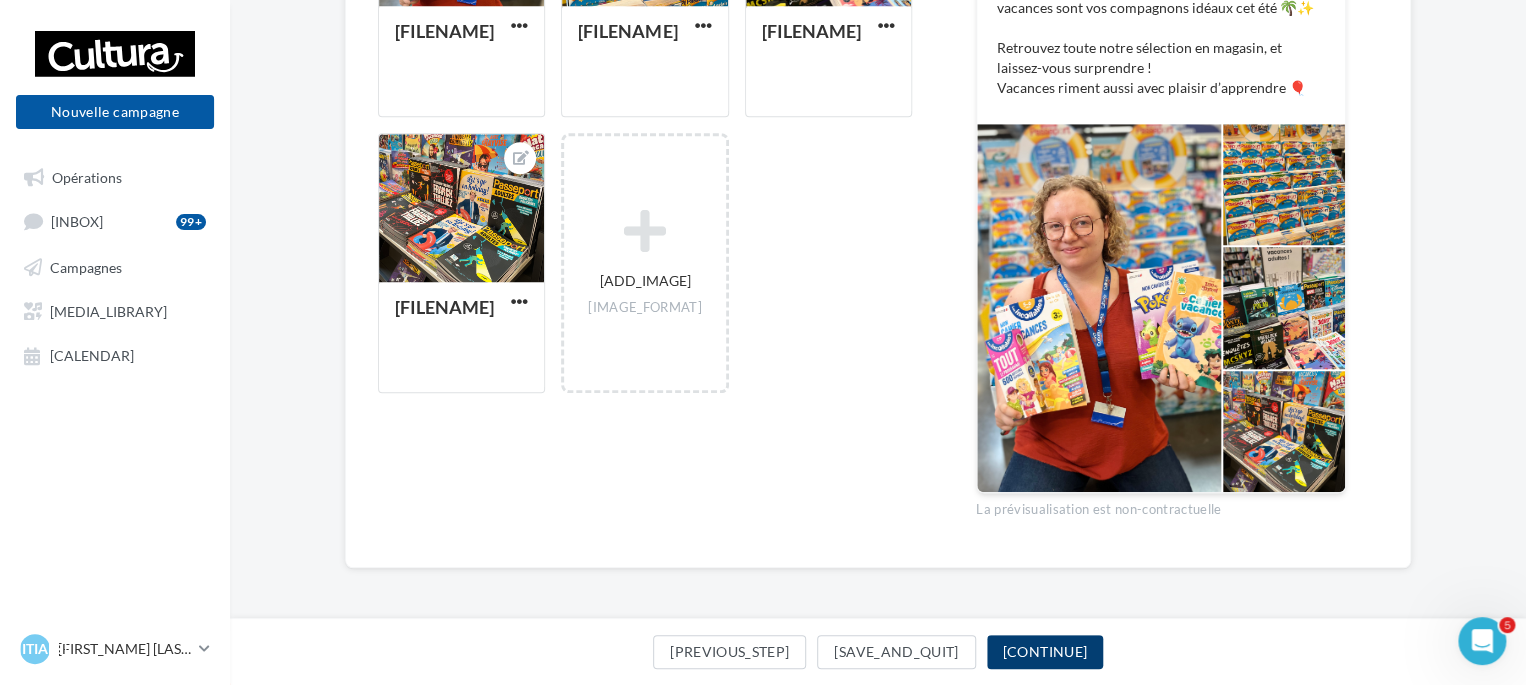 click on "[CONTINUE]" at bounding box center [1045, 652] 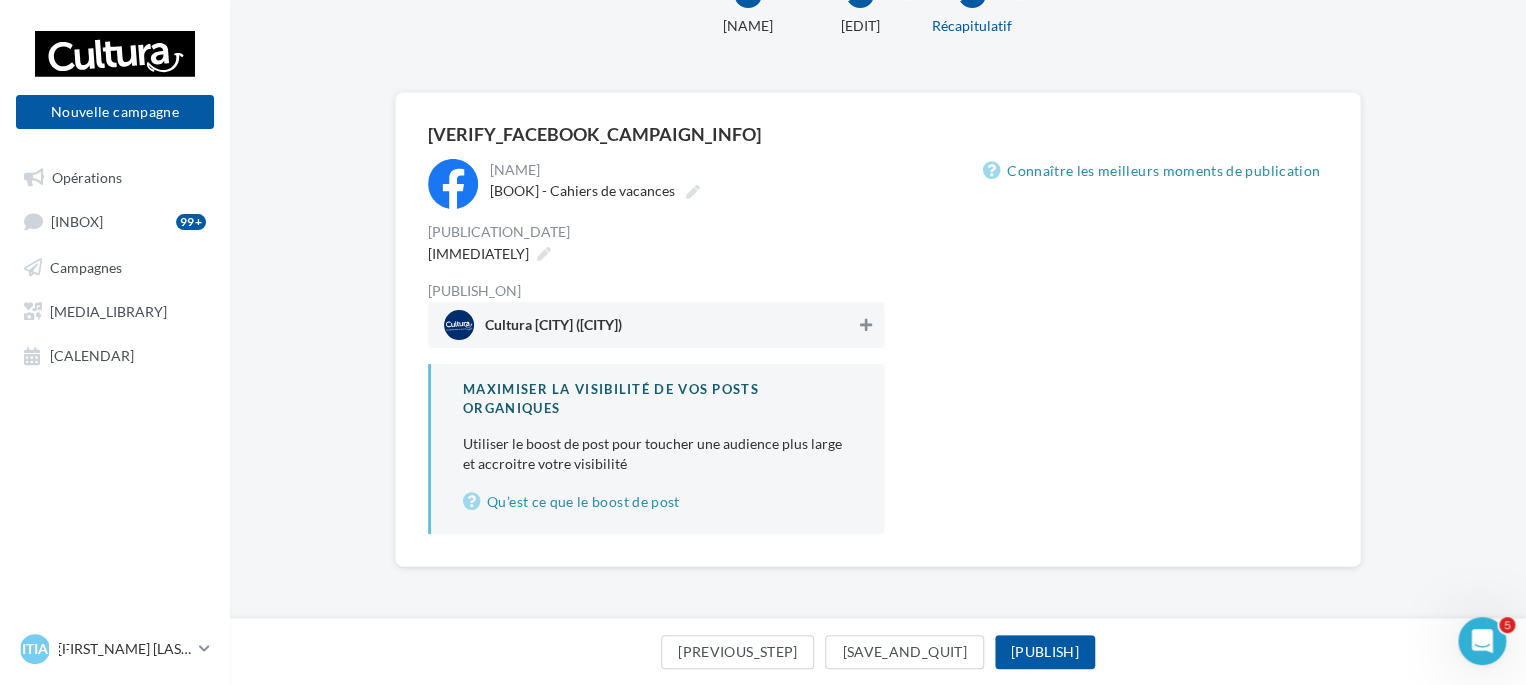 scroll, scrollTop: 75, scrollLeft: 0, axis: vertical 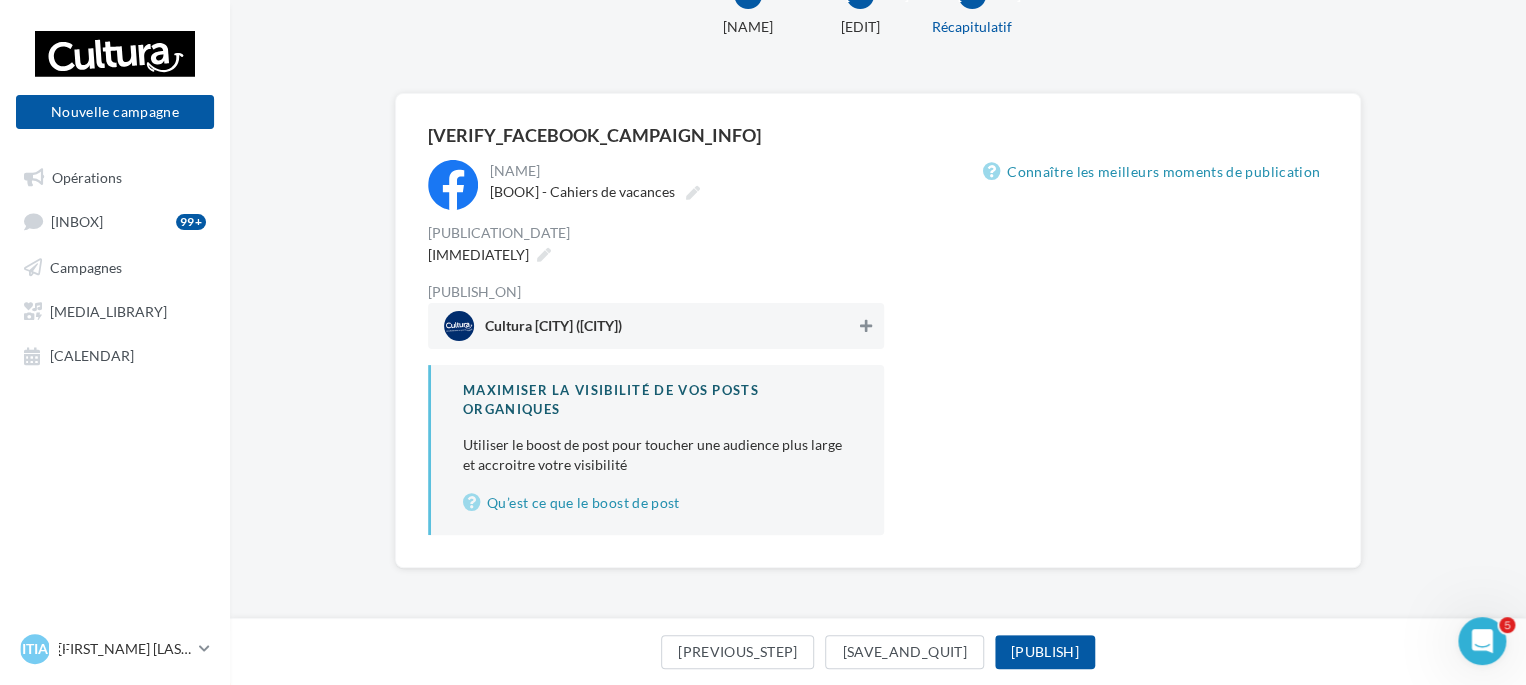 click on "**********" at bounding box center (656, 347) 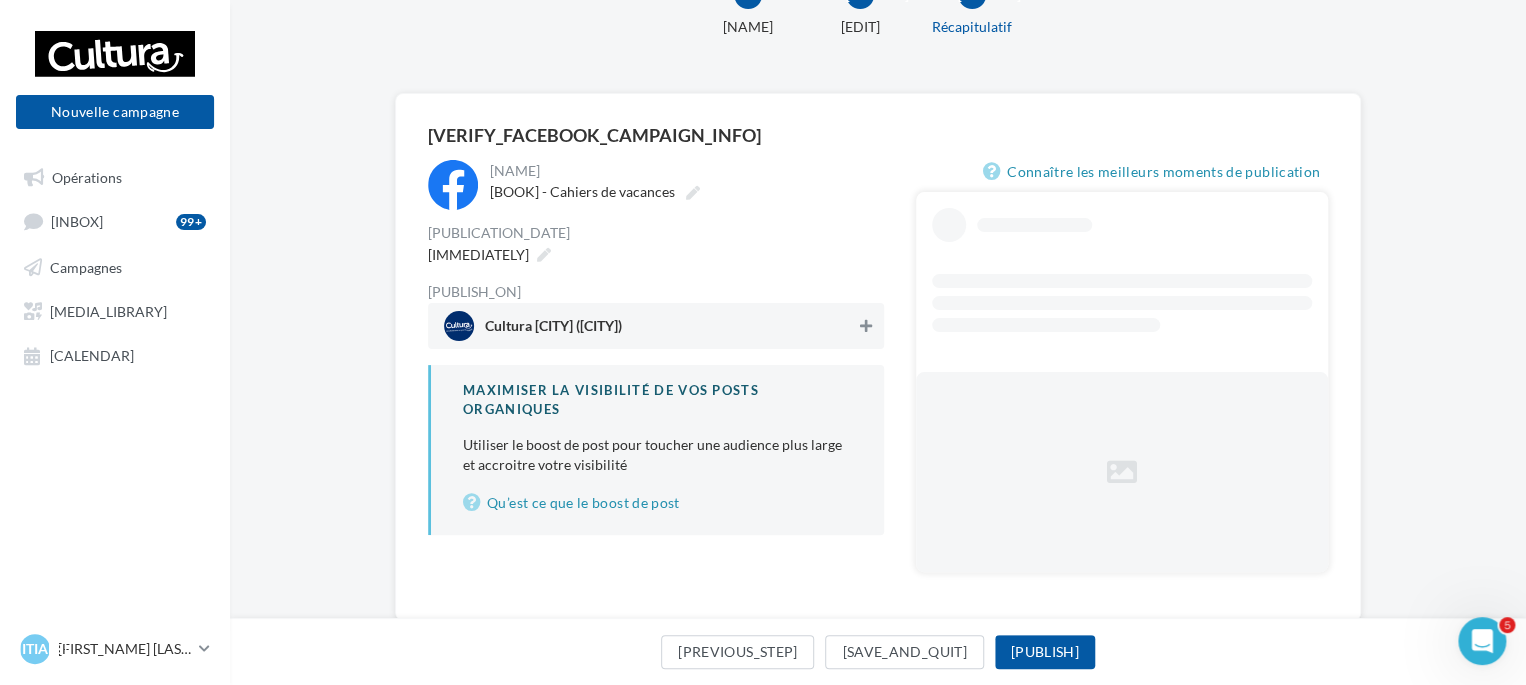 click at bounding box center [866, 326] 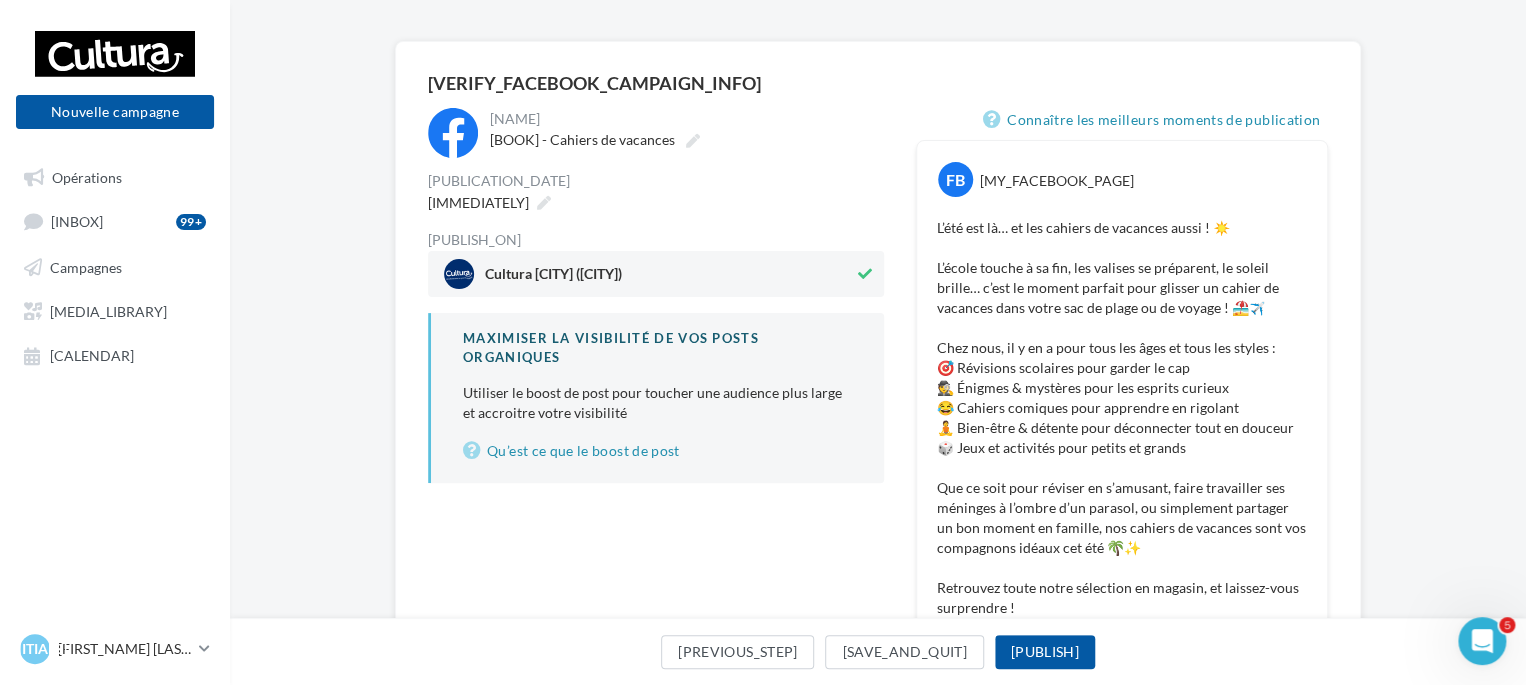 scroll, scrollTop: 120, scrollLeft: 0, axis: vertical 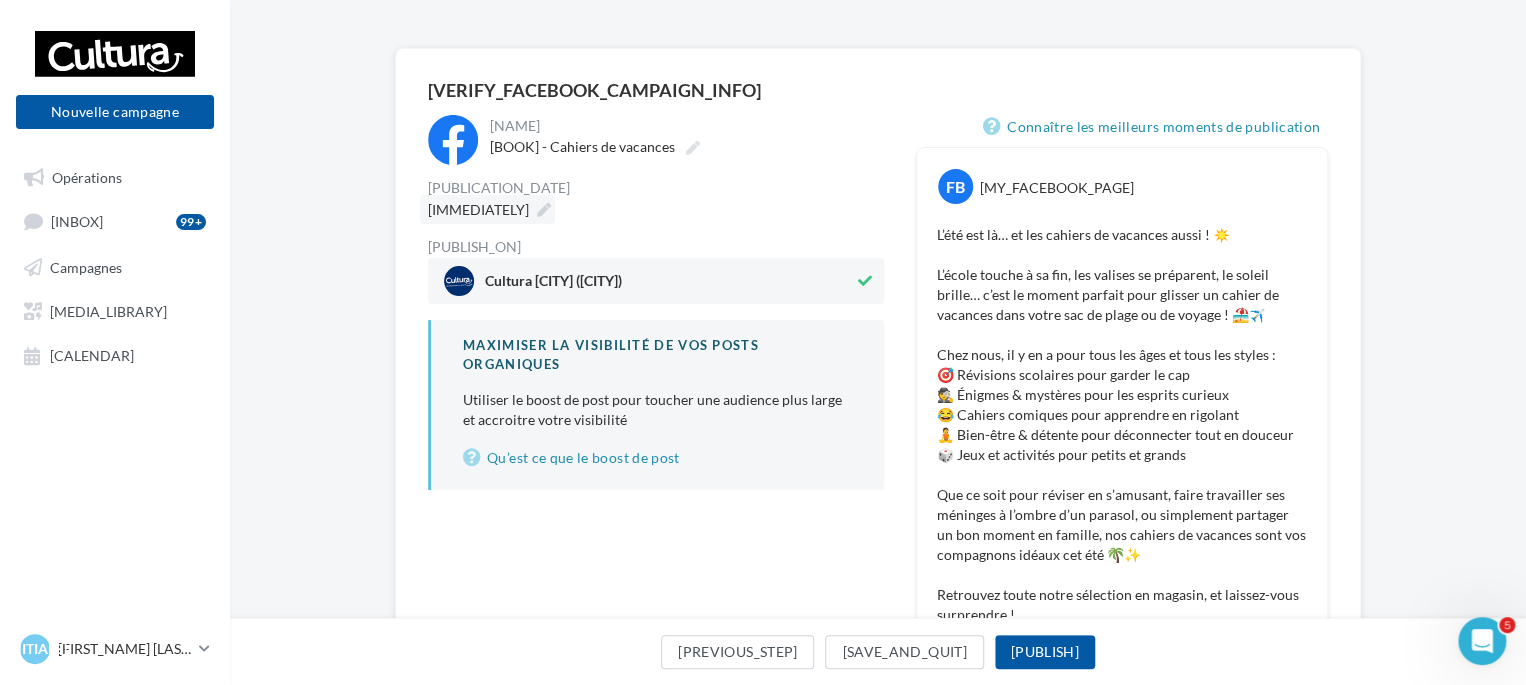 click at bounding box center [544, 210] 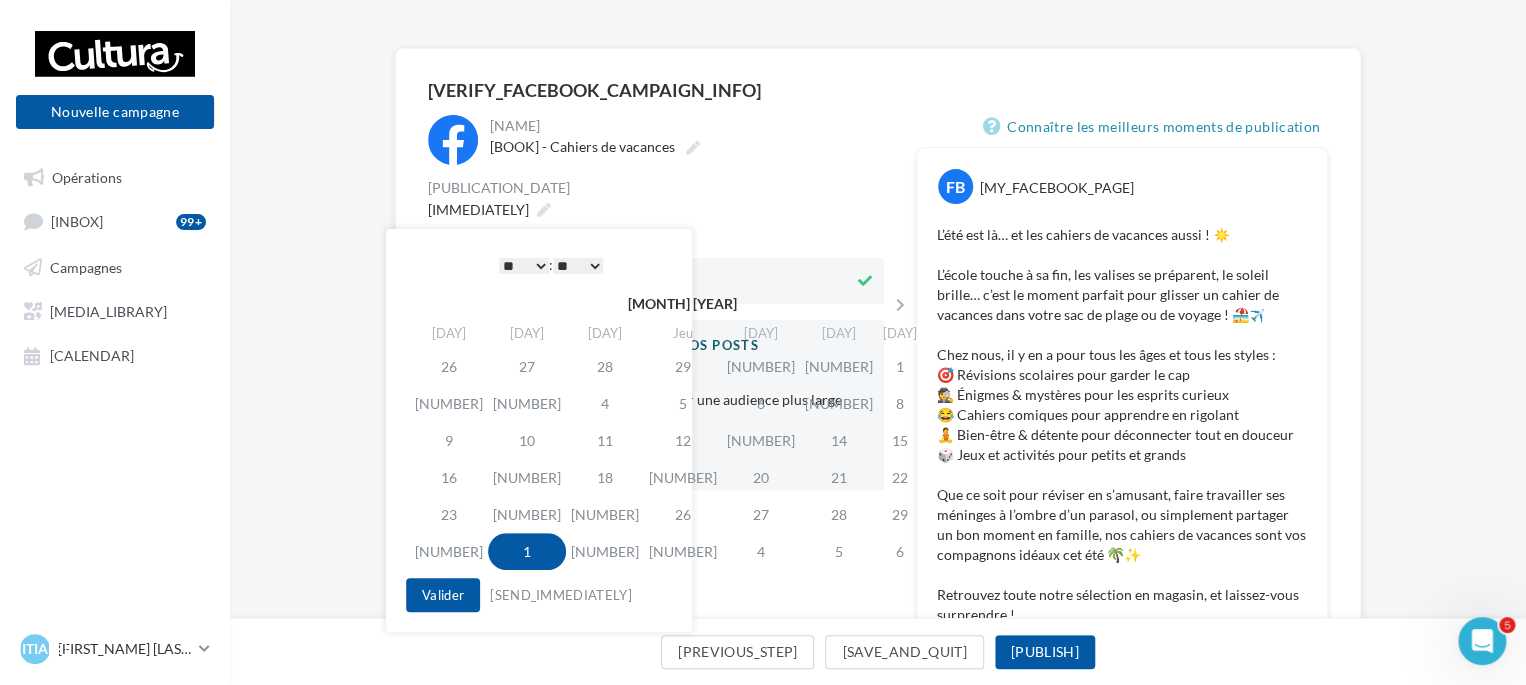 click on "* * * * * * * * * * ** ** ** ** ** ** ** ** ** ** ** ** ** **" at bounding box center (524, 266) 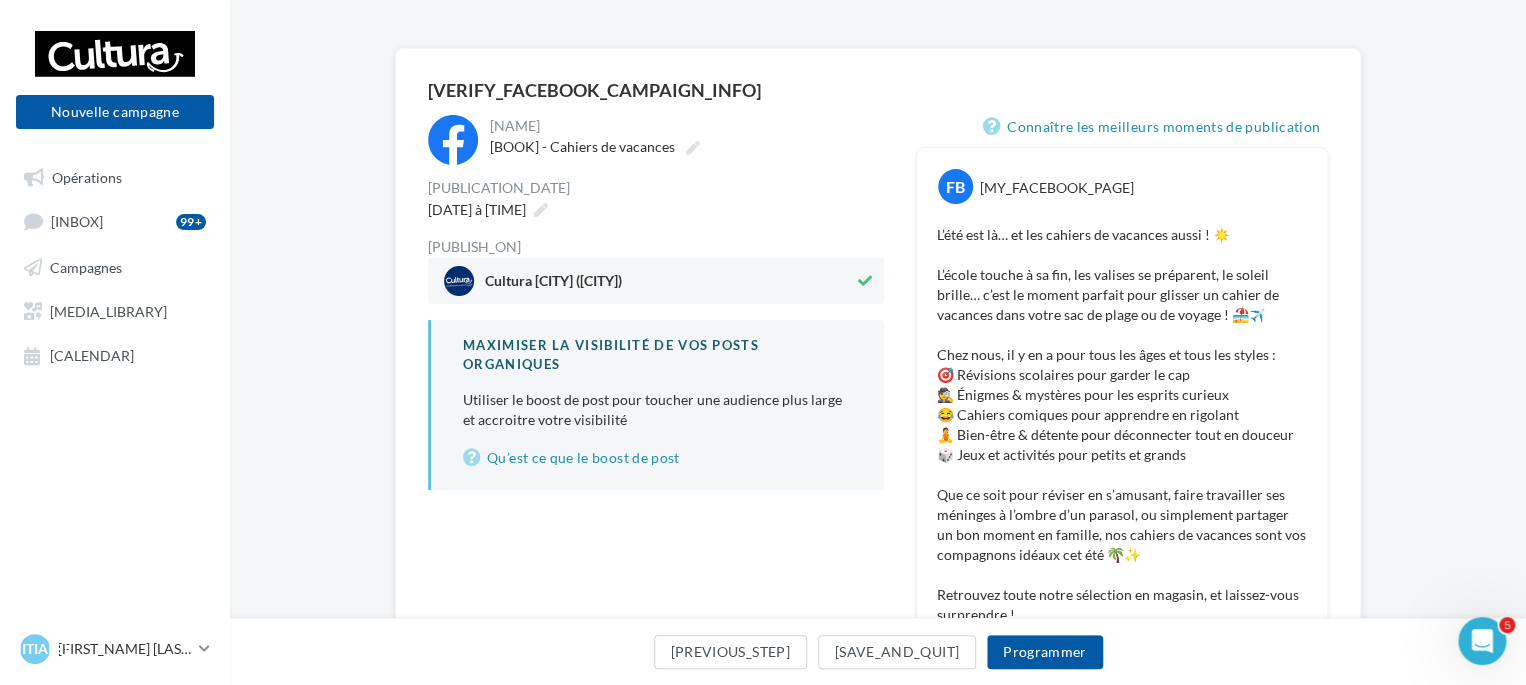 click on "[BOOK] - Cahiers de vacances" at bounding box center (685, 147) 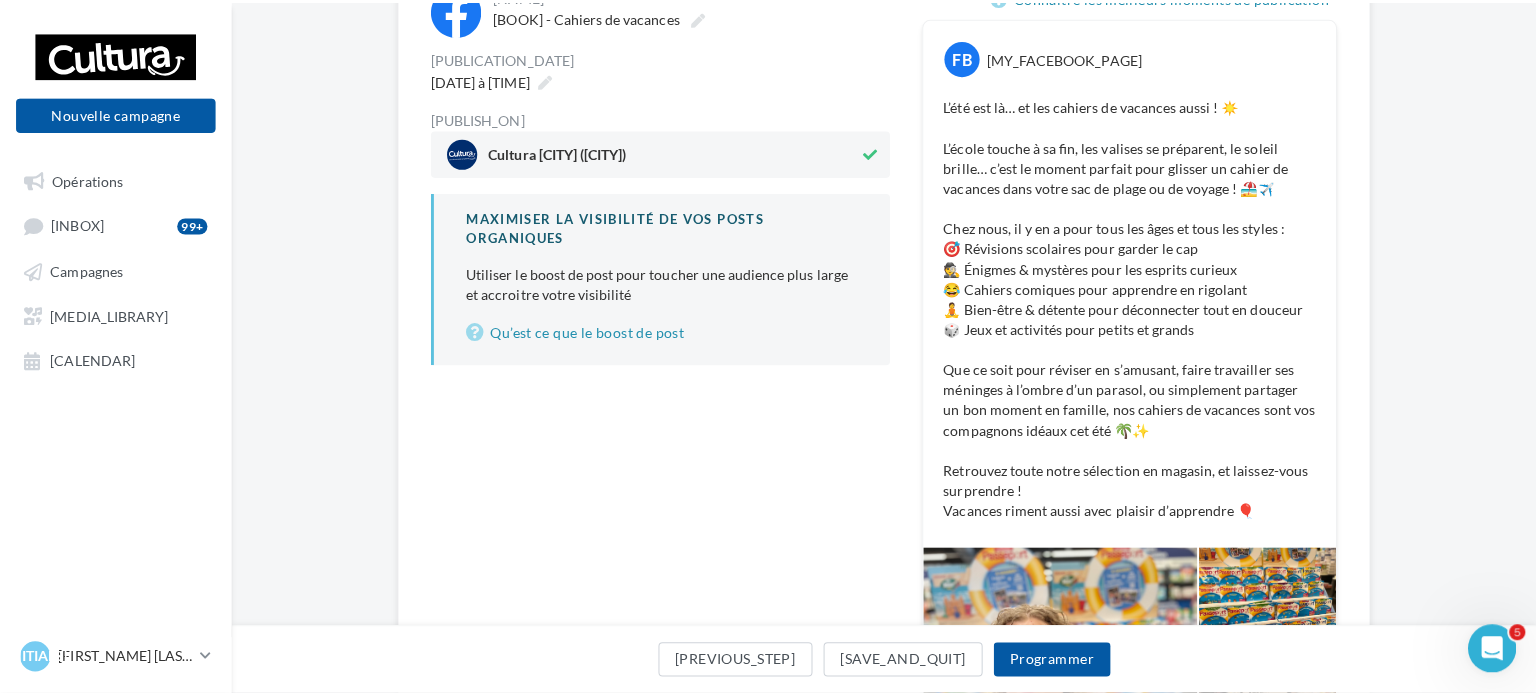 scroll, scrollTop: 257, scrollLeft: 0, axis: vertical 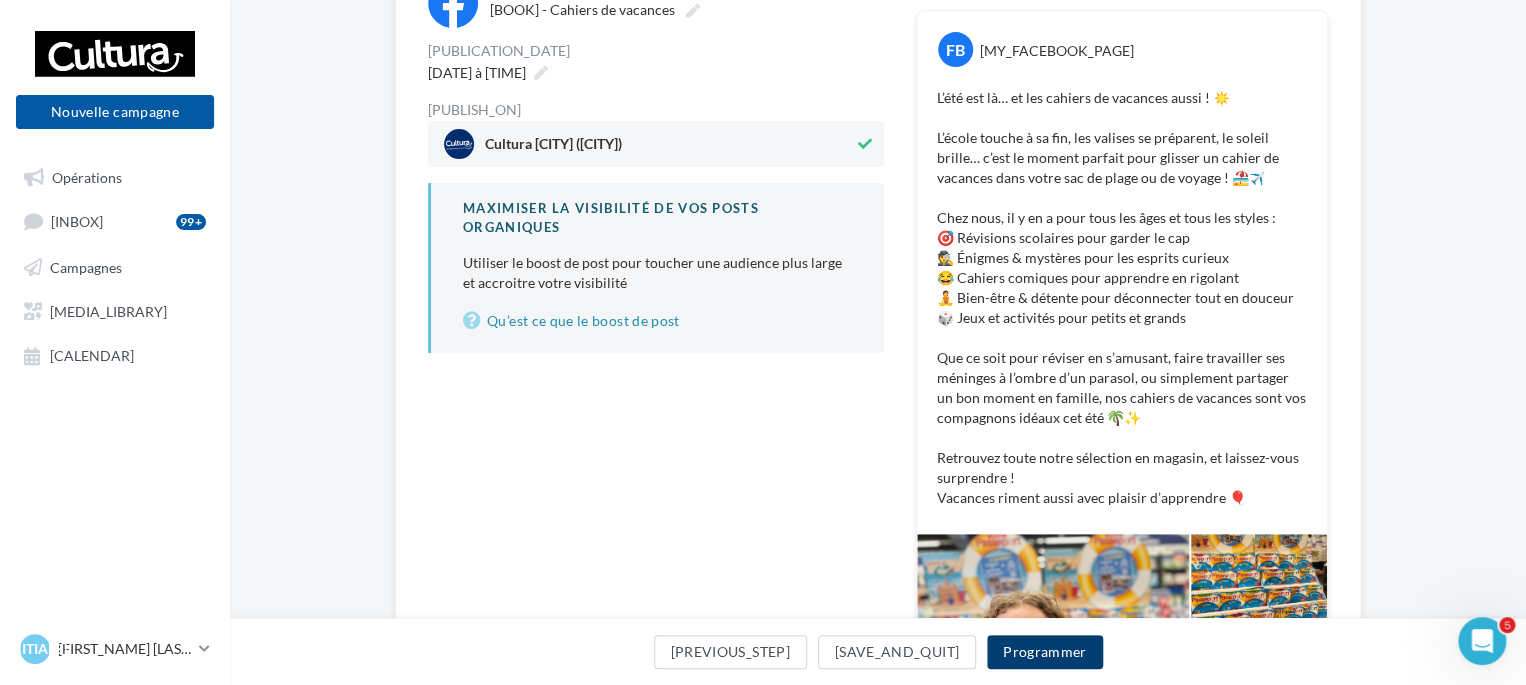 click on "Programmer" at bounding box center (1045, 652) 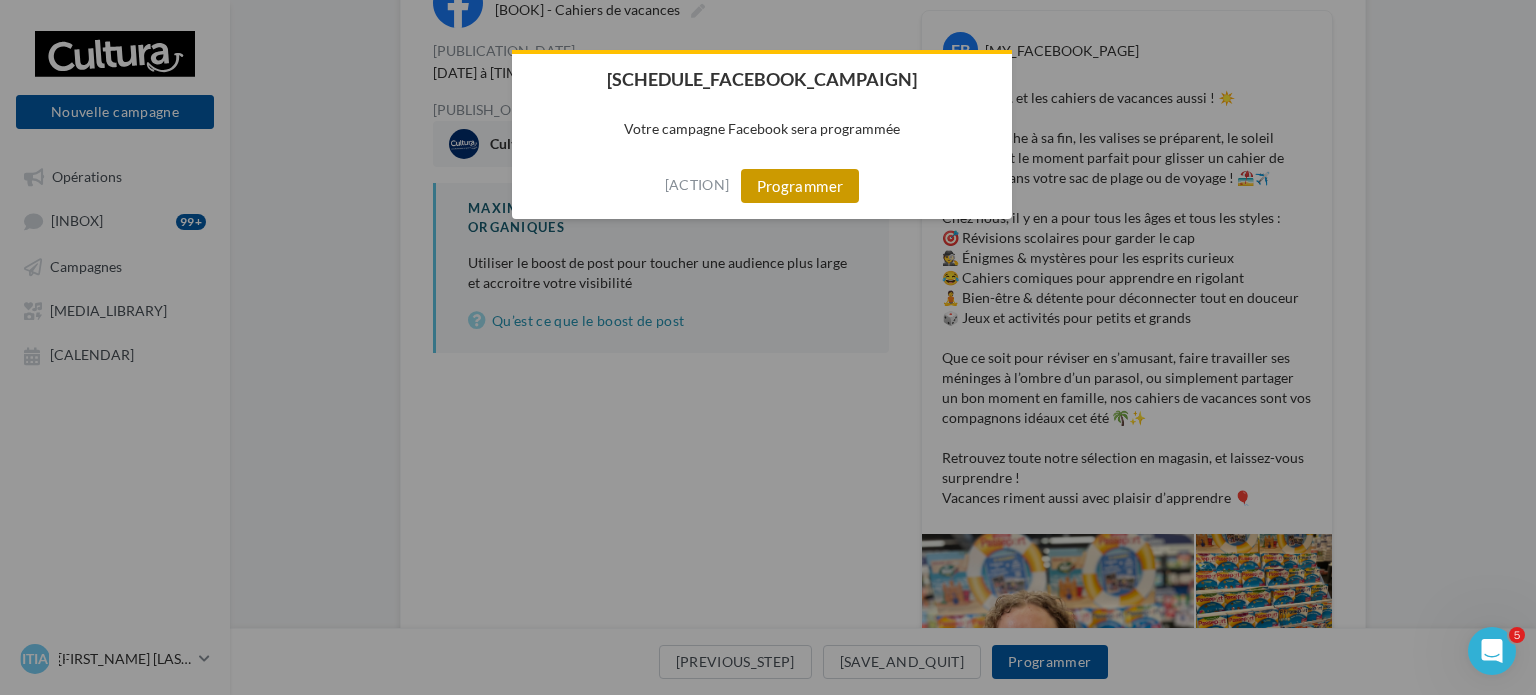 click on "Programmer" at bounding box center (800, 186) 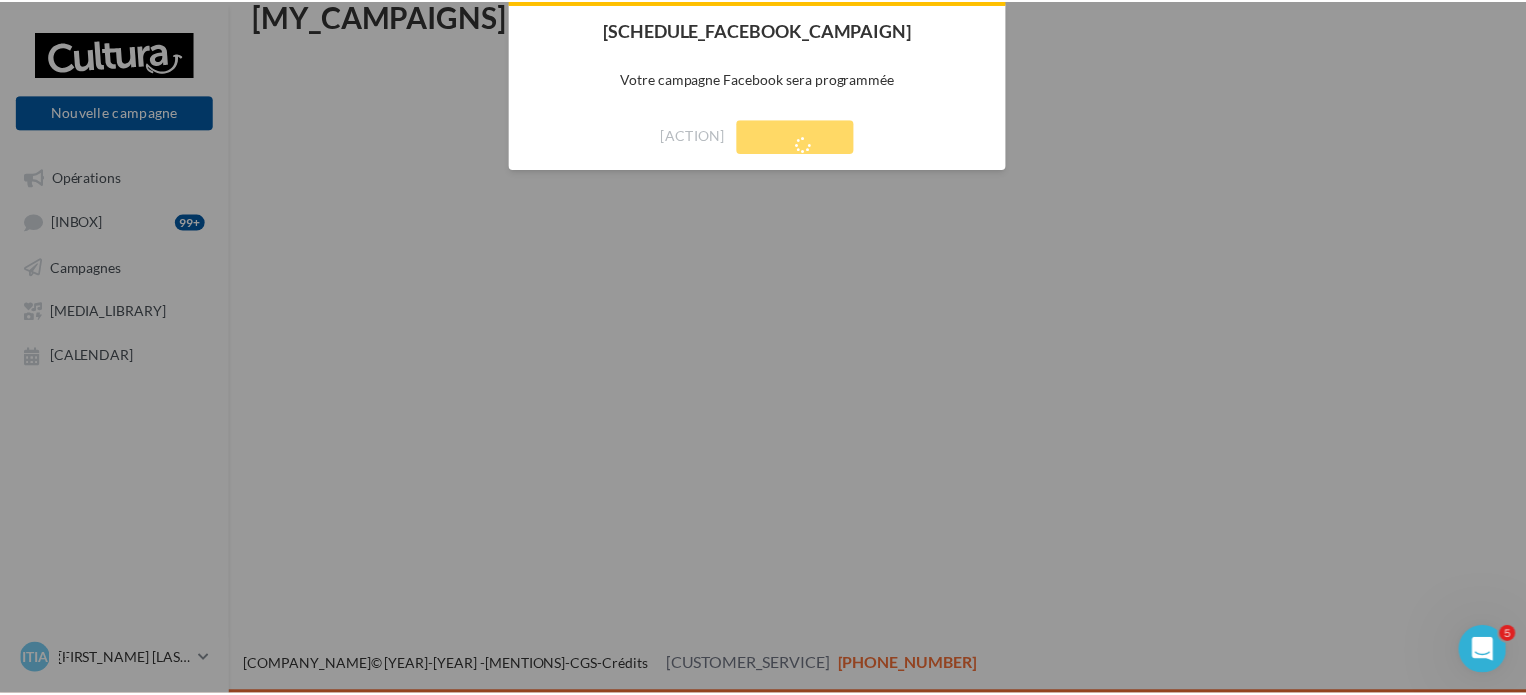 scroll, scrollTop: 32, scrollLeft: 0, axis: vertical 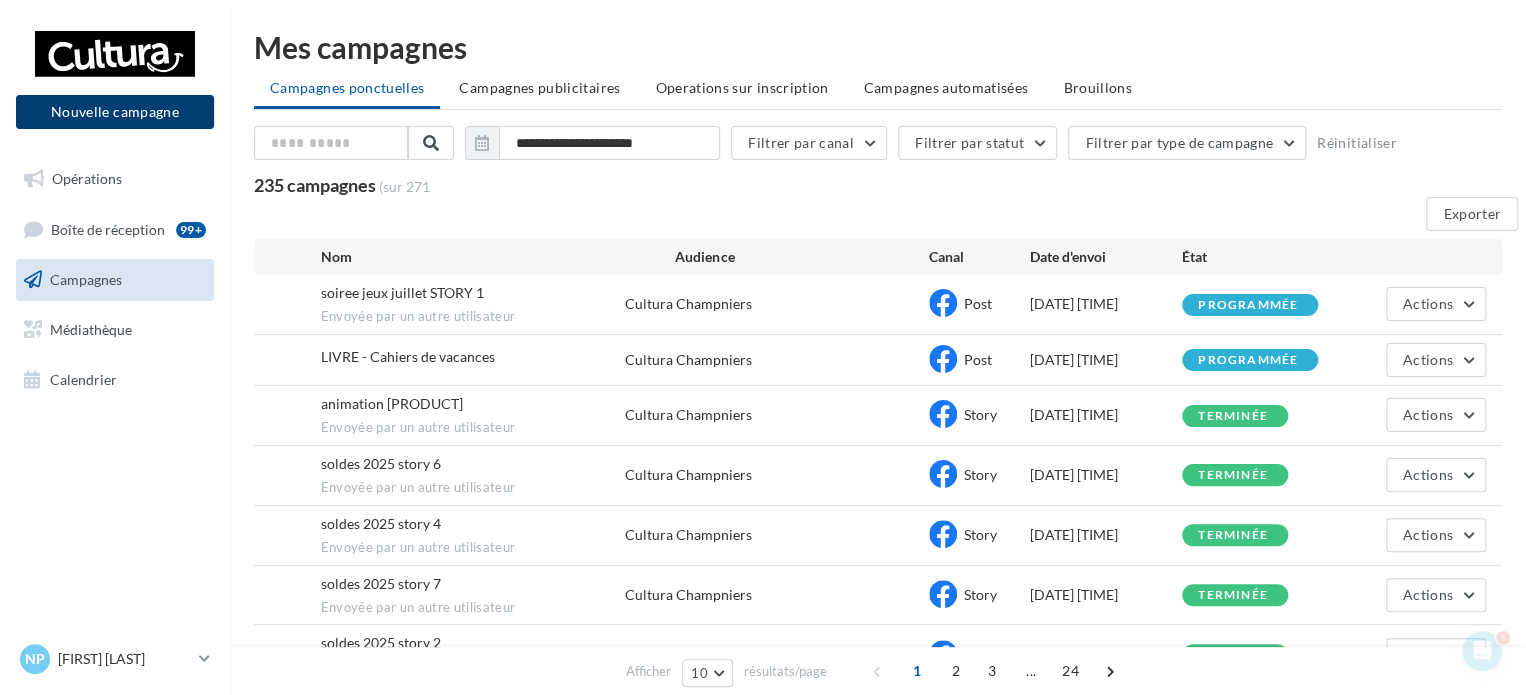 click on "Nouvelle campagne" at bounding box center [115, 112] 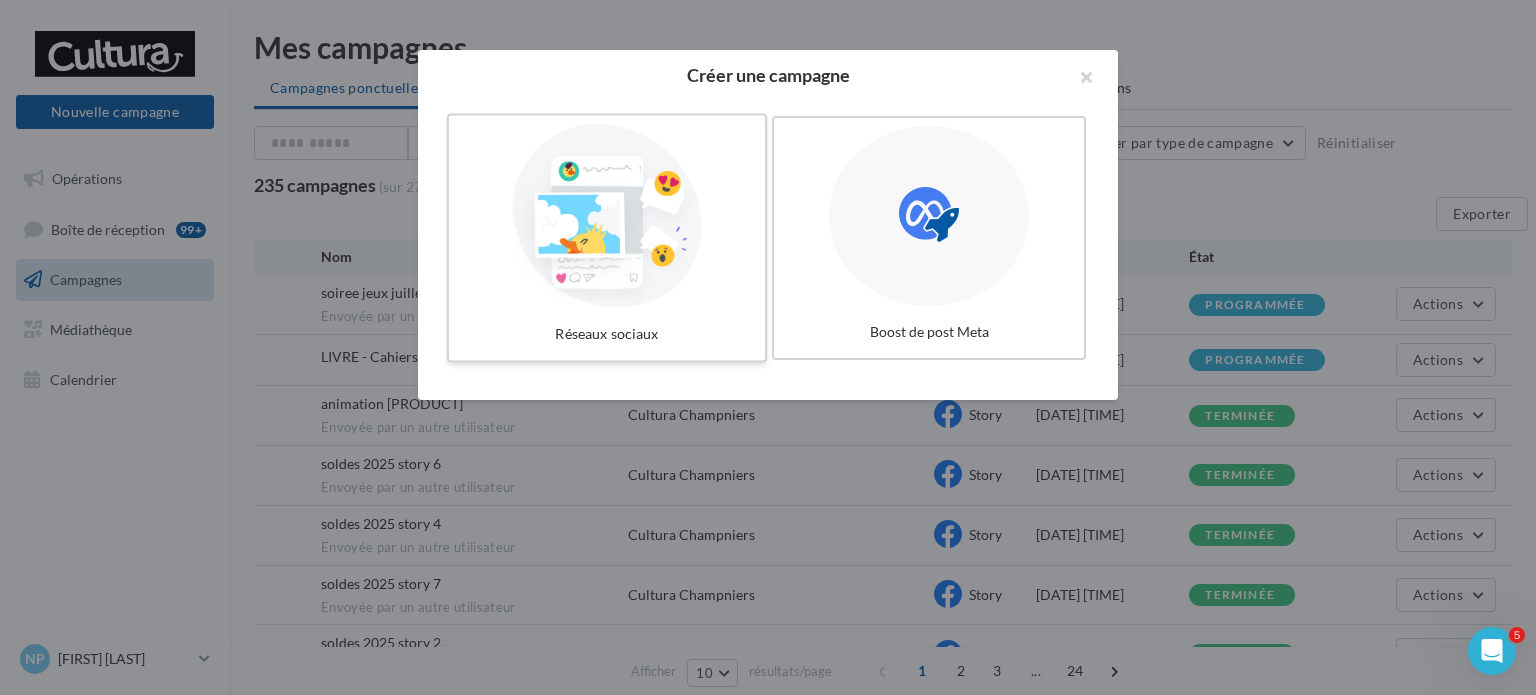 click at bounding box center (607, 216) 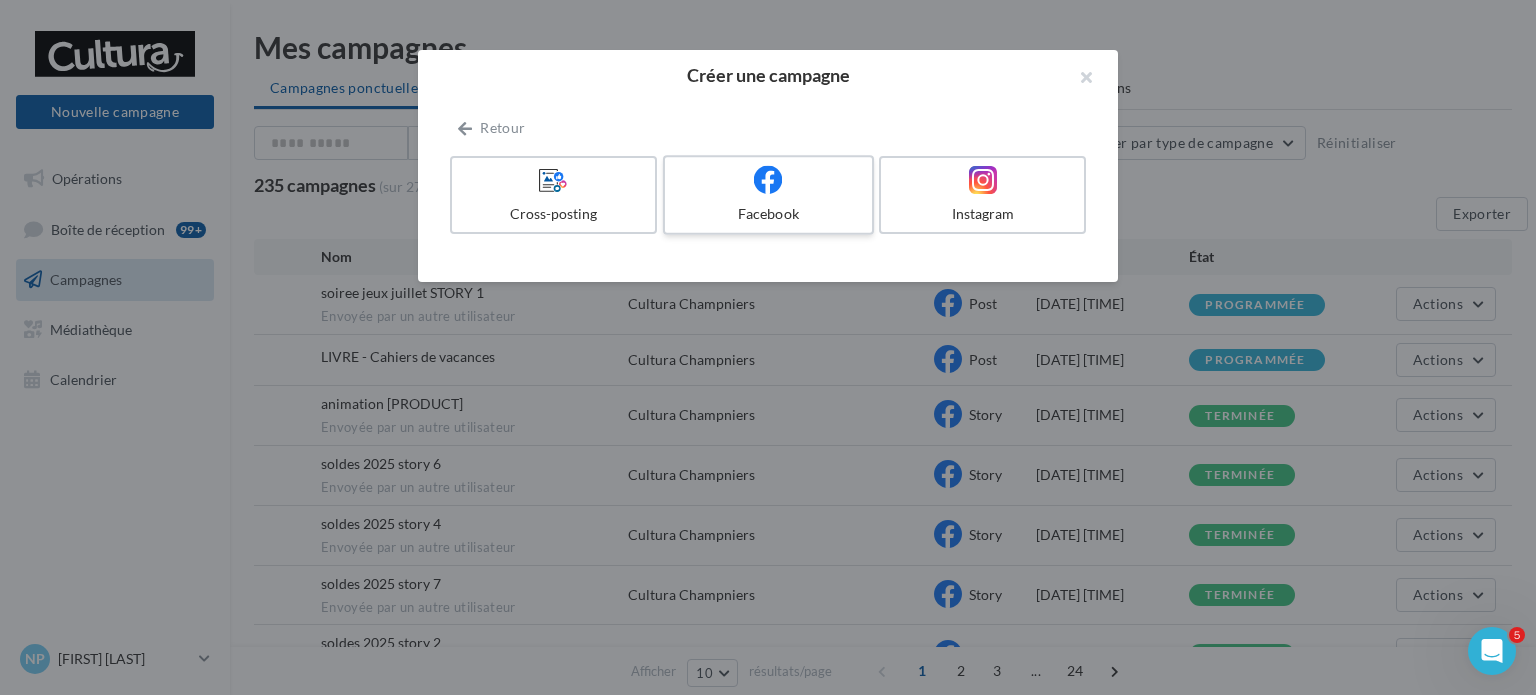 click on "Facebook" at bounding box center [768, 214] 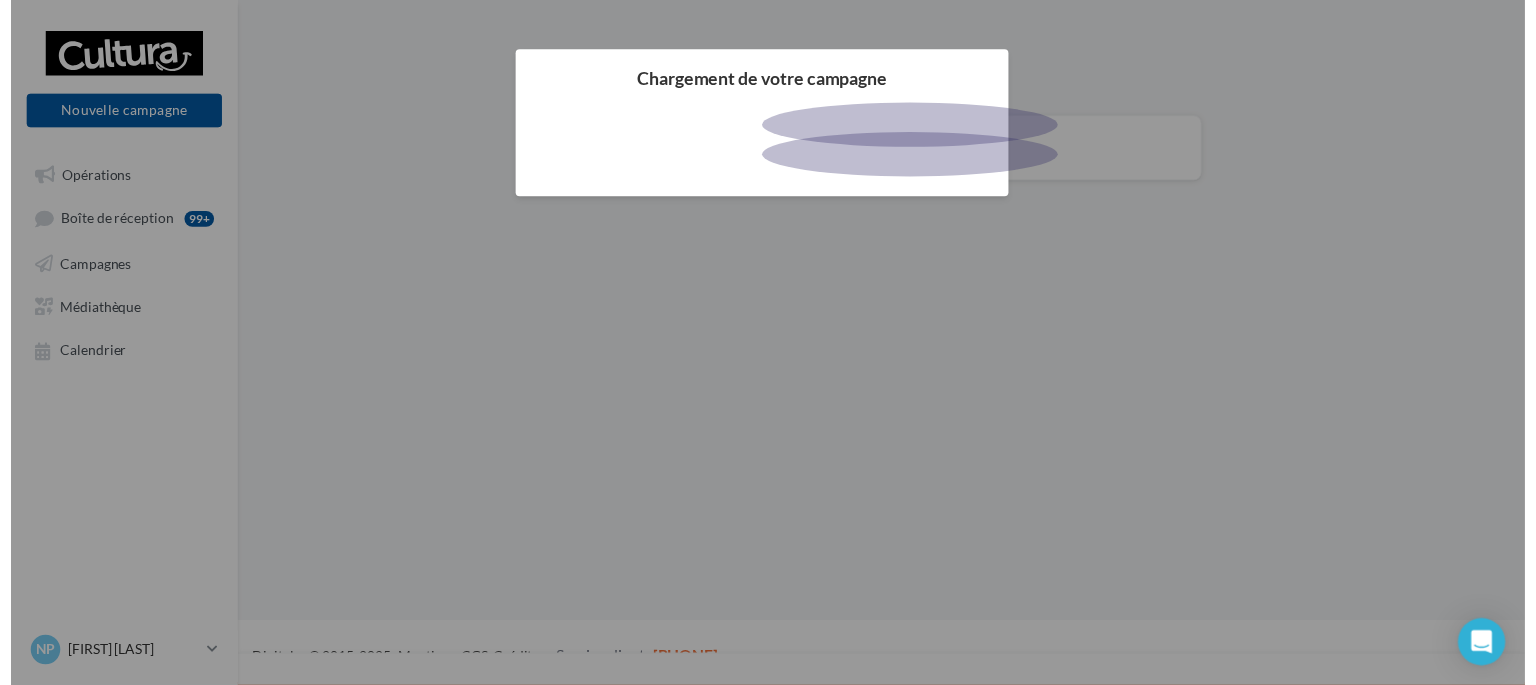 scroll, scrollTop: 0, scrollLeft: 0, axis: both 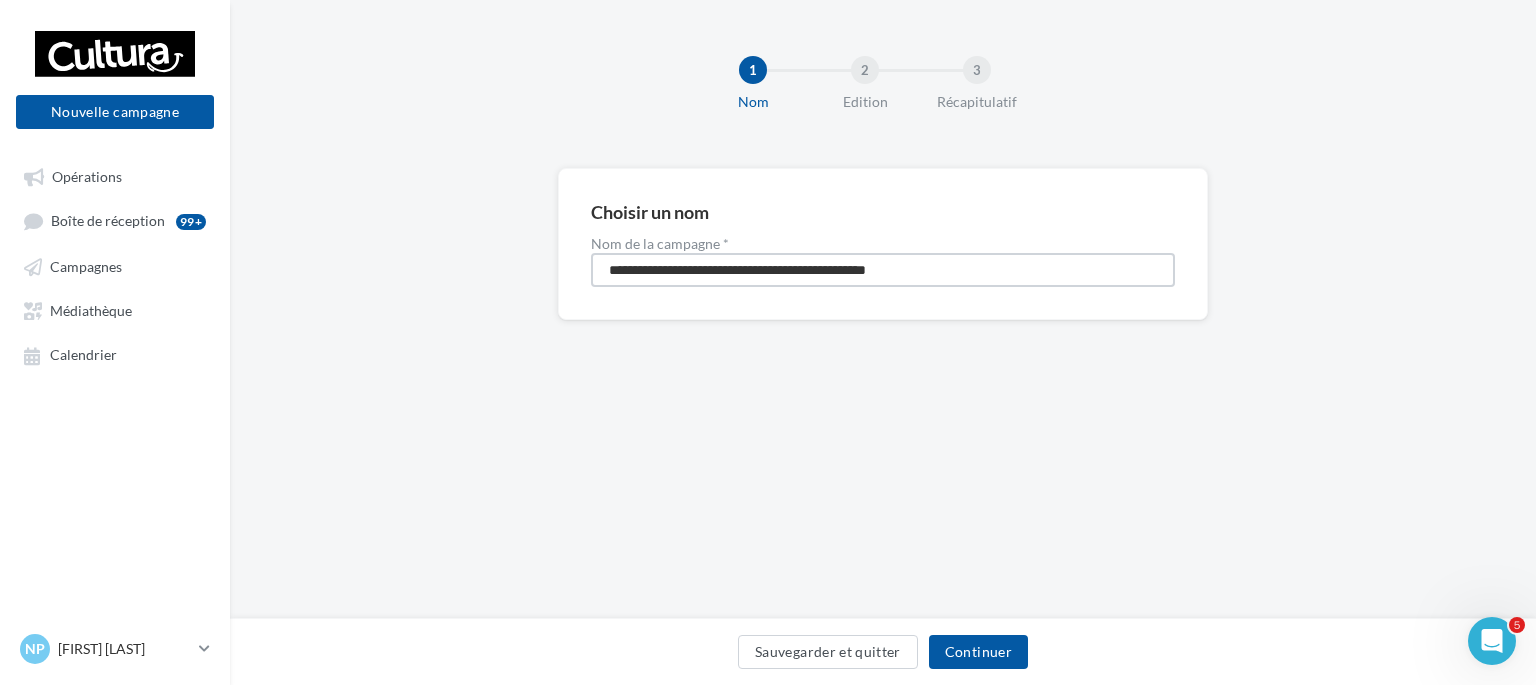 click on "**********" at bounding box center [883, 270] 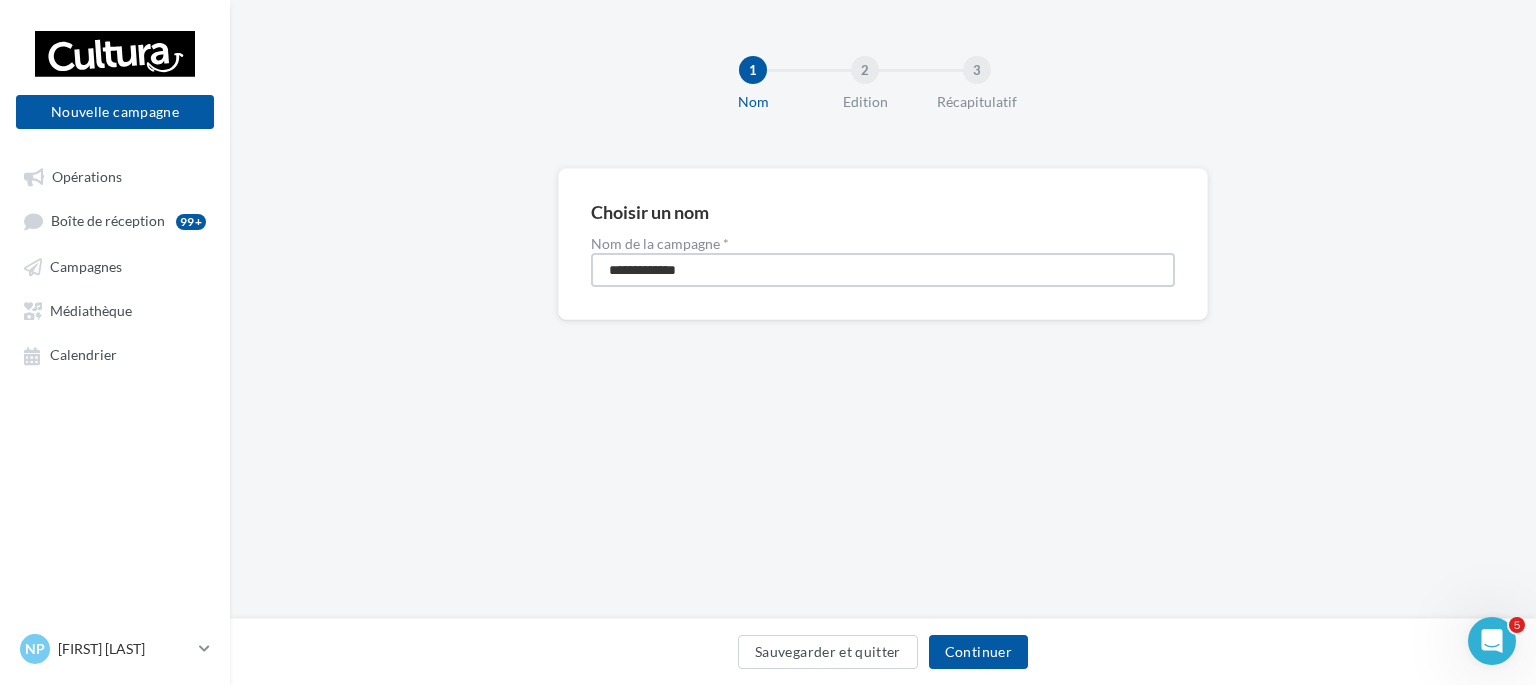 type on "**********" 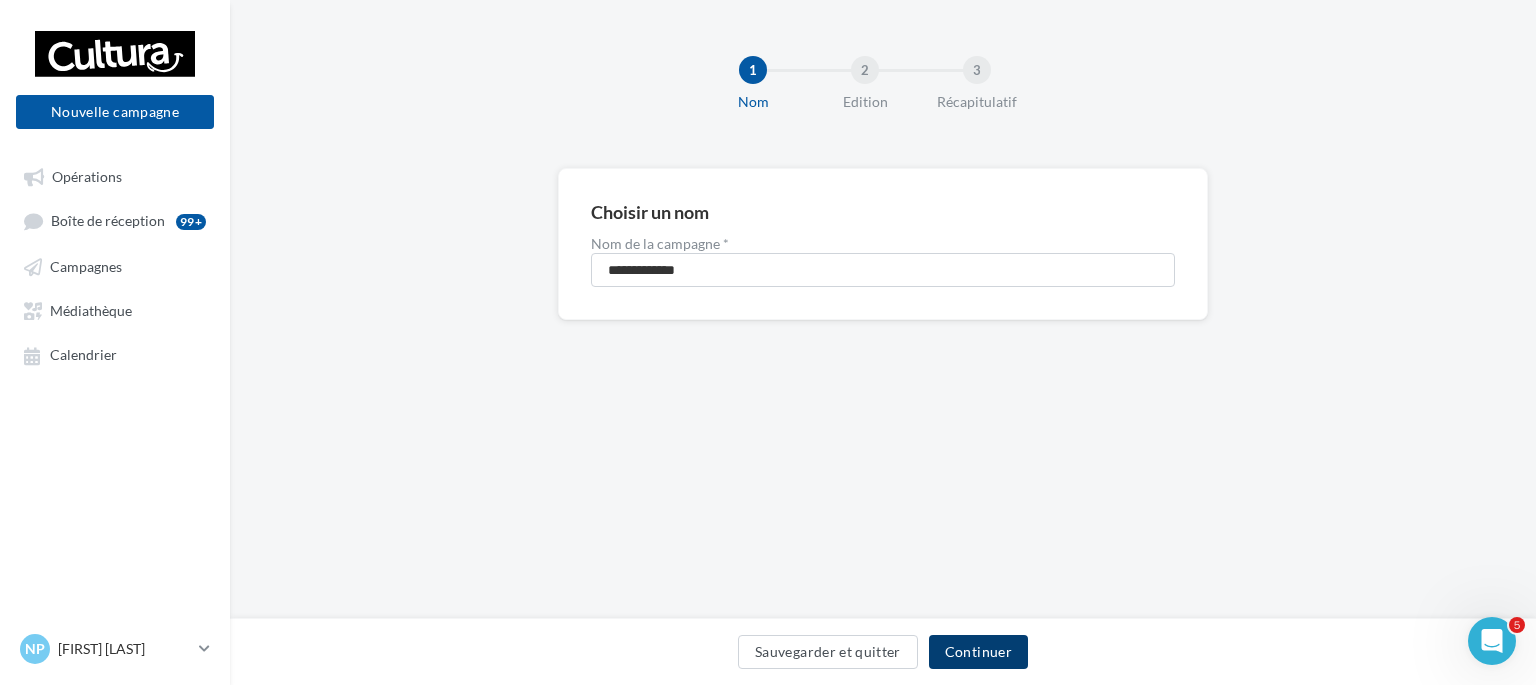 click on "Continuer" at bounding box center [978, 652] 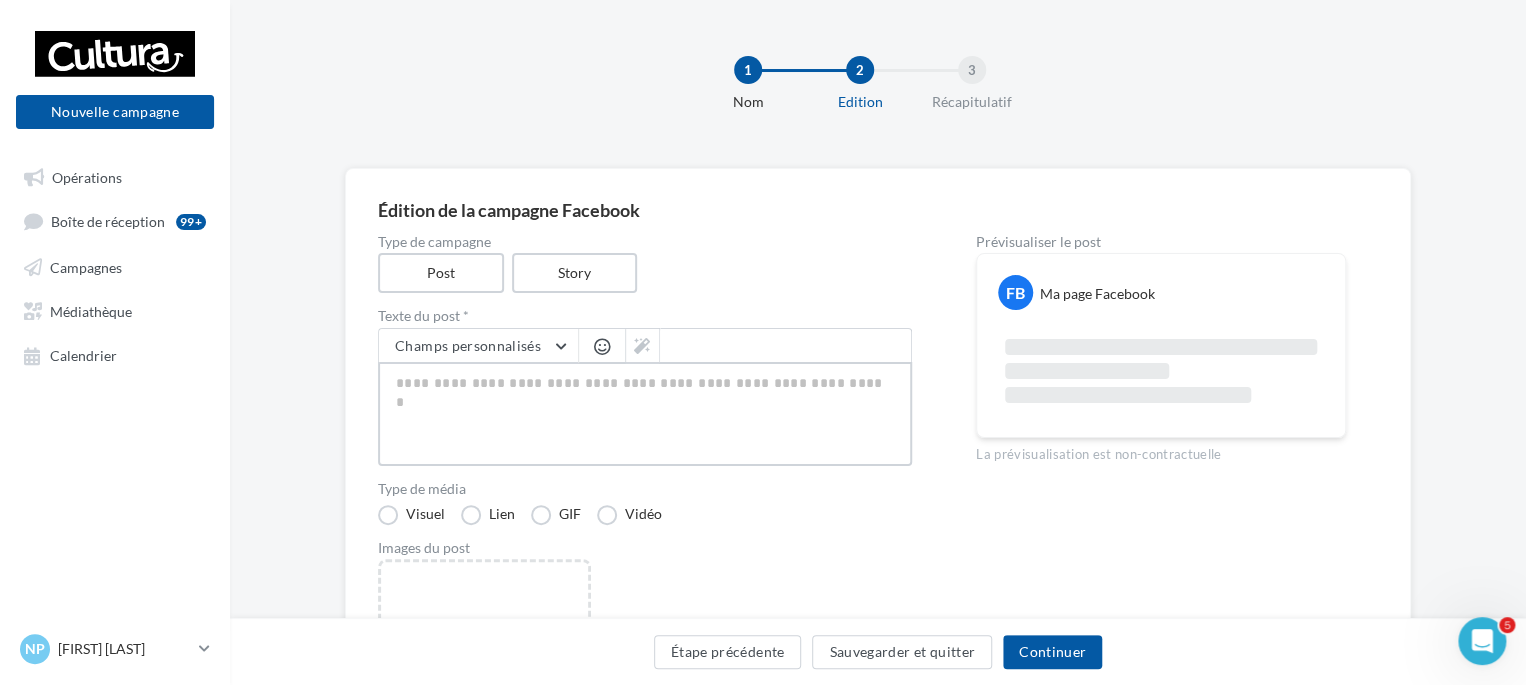 click at bounding box center [645, 414] 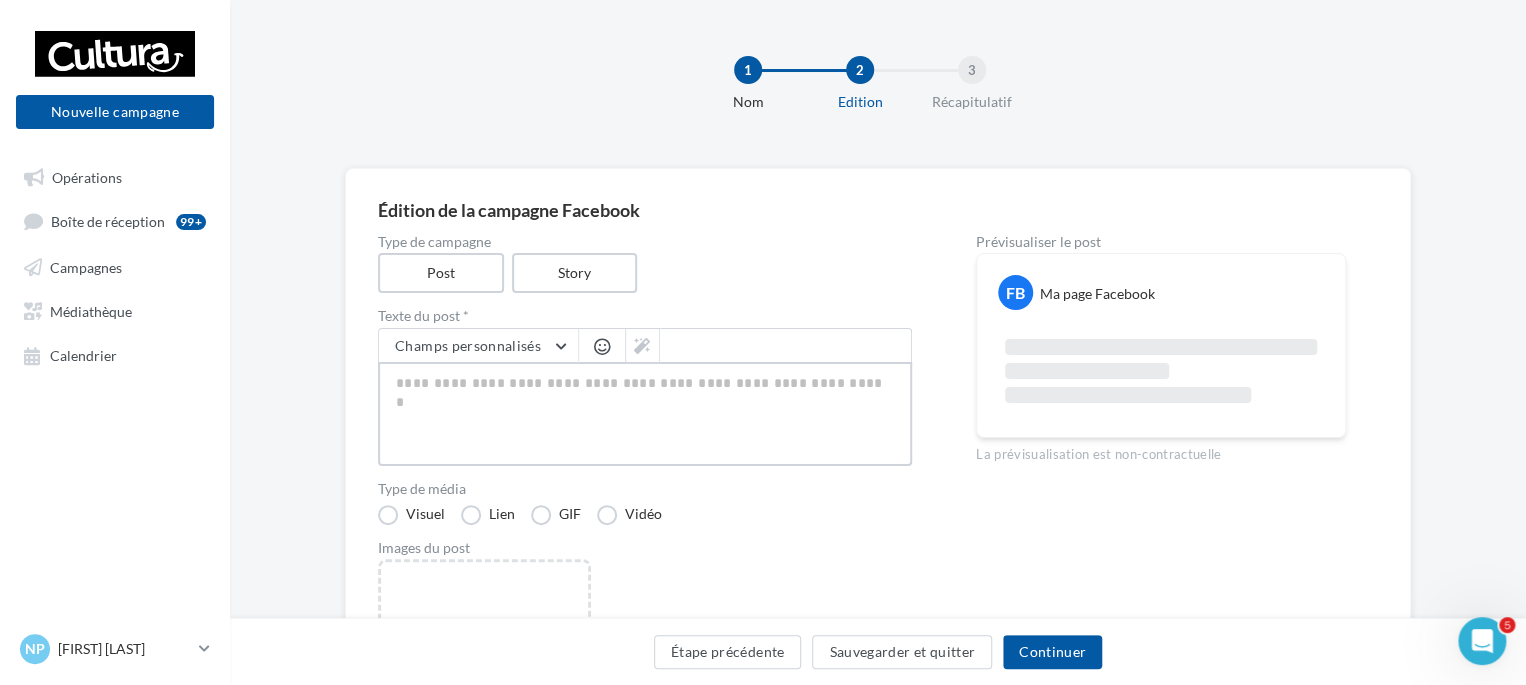 scroll, scrollTop: 212, scrollLeft: 0, axis: vertical 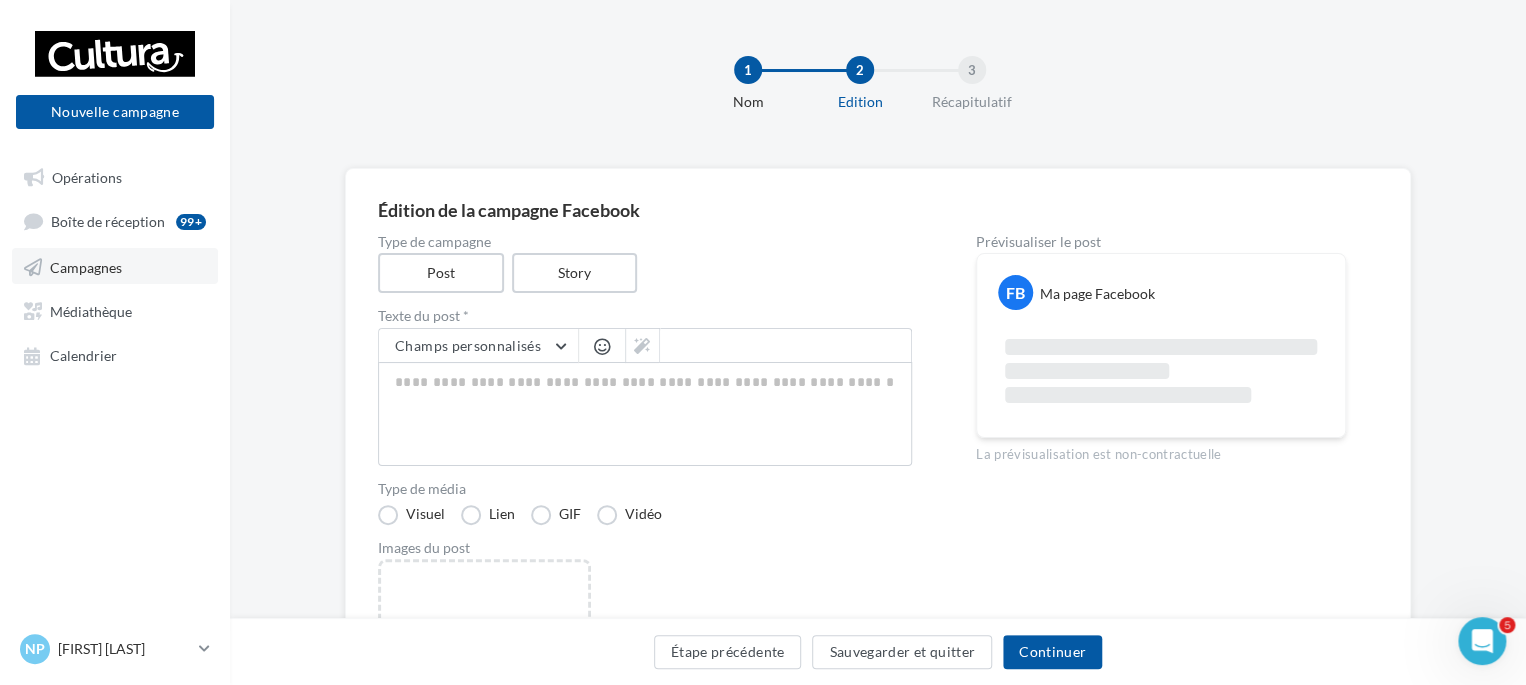 click on "Campagnes" at bounding box center (86, 266) 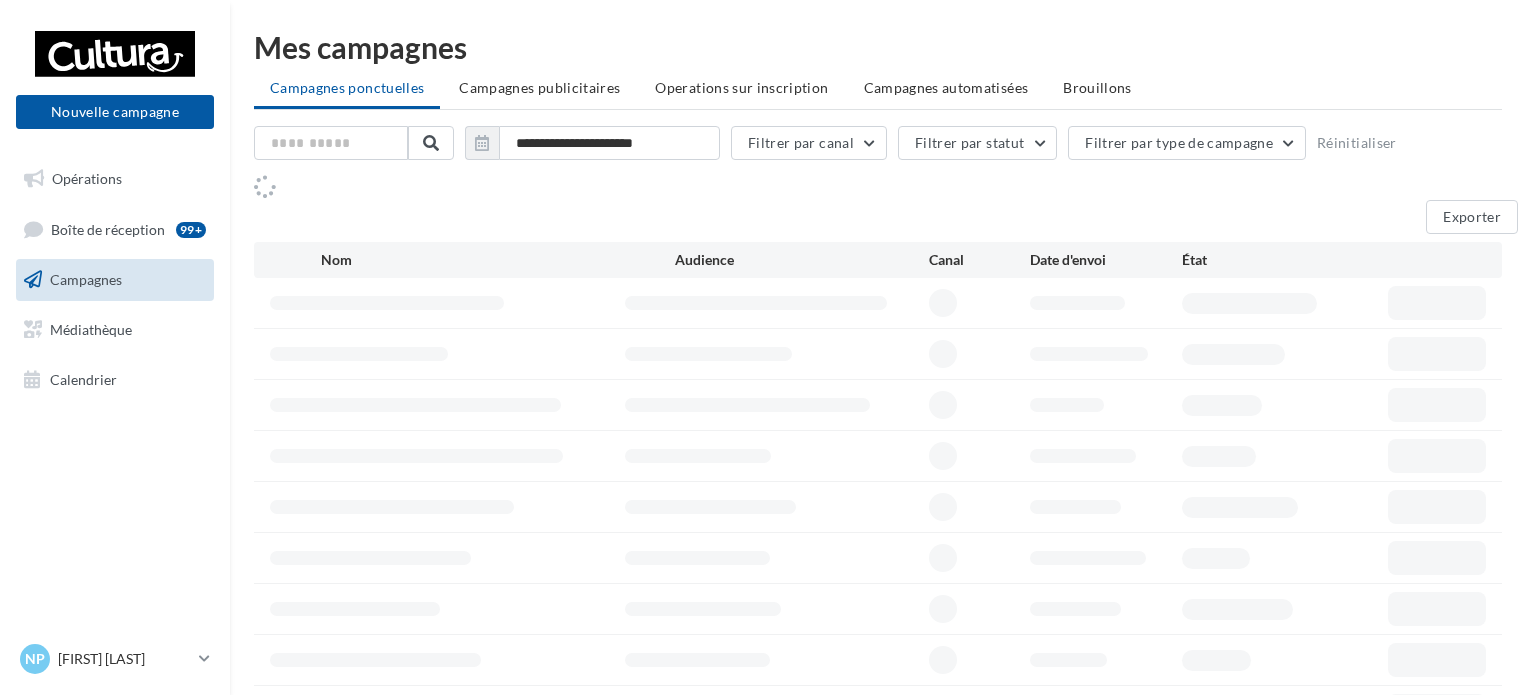 scroll, scrollTop: 0, scrollLeft: 0, axis: both 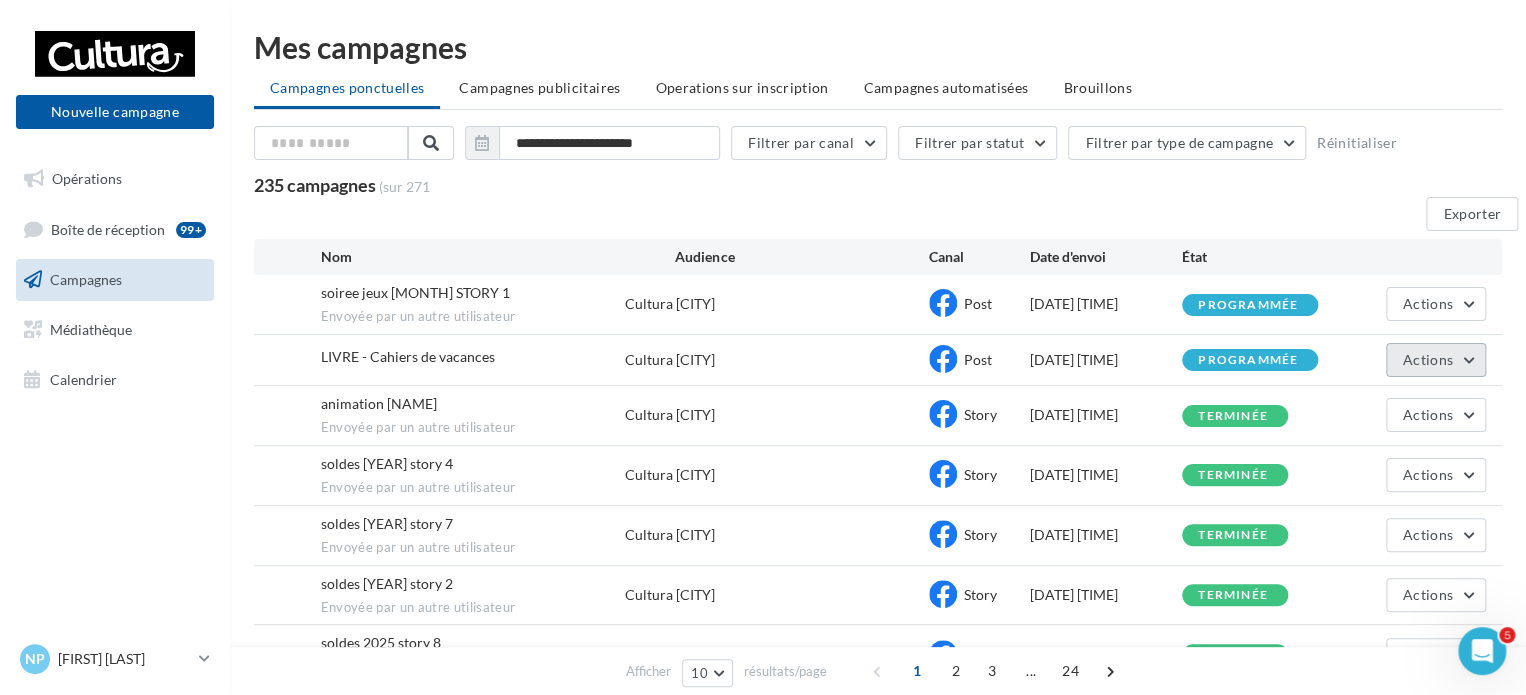 click on "Actions" at bounding box center [1428, 303] 